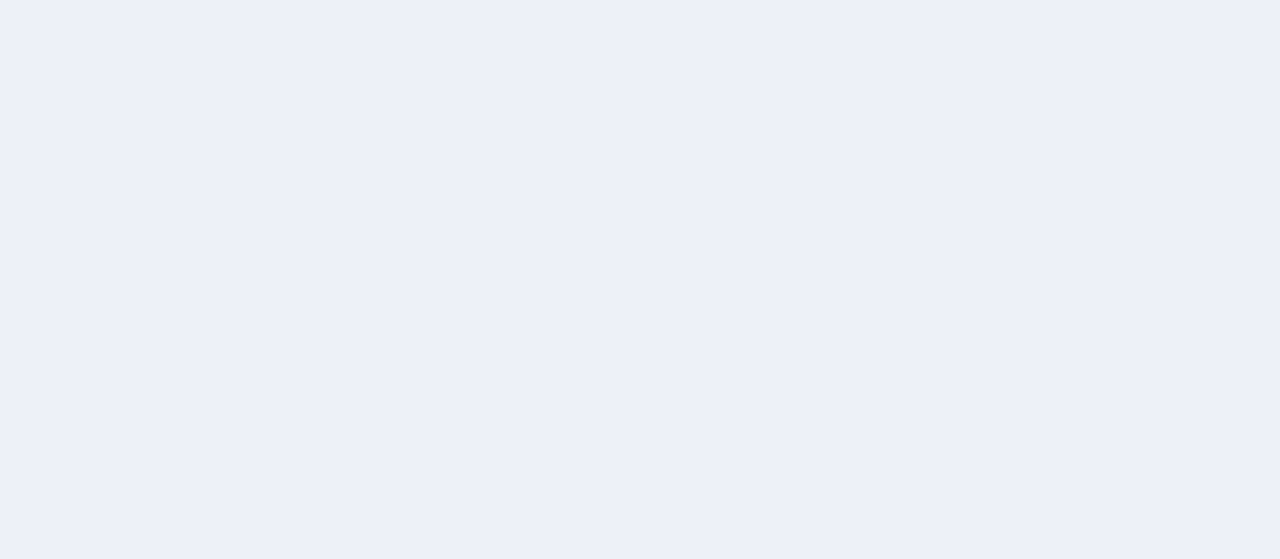 scroll, scrollTop: 0, scrollLeft: 0, axis: both 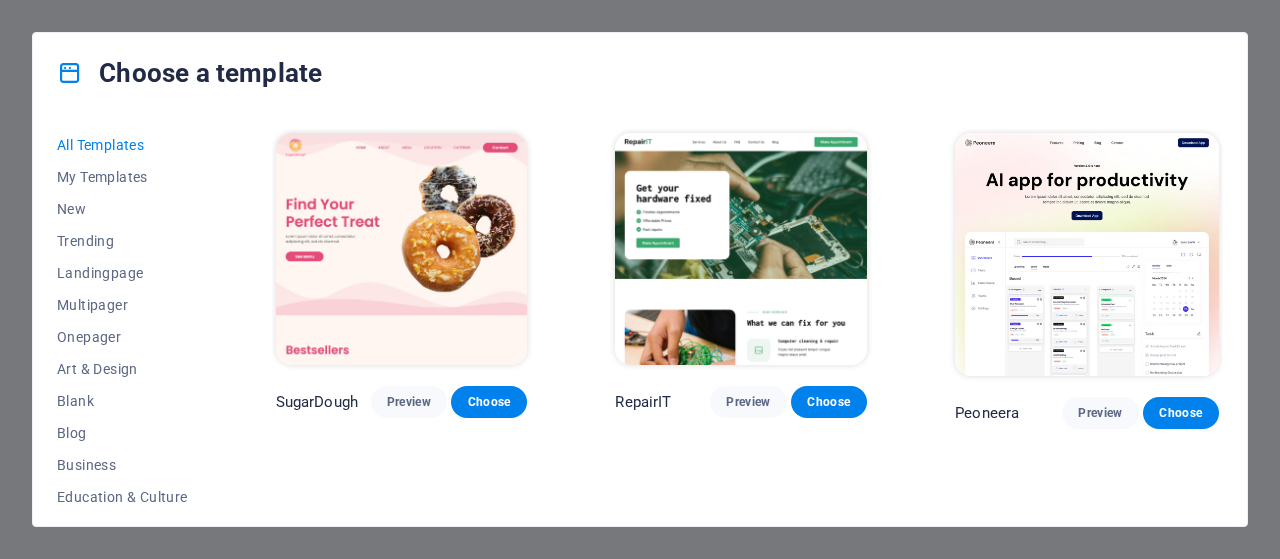 click on "All Templates My Templates New Trending Landingpage Multipager Onepager Art & Design Blank Blog Business Education & Culture Event Gastronomy Health IT & Media Legal & Finance Non-Profit Performance Portfolio Services Sports & Beauty Trades Travel Wireframe SugarDough Preview Choose RepairIT Preview Choose Peoneera Preview Choose Art Museum Preview Choose Wonder Planner Preview Choose Transportable Preview Choose S&L Preview Choose WePaint Preview Choose Eco-Con Preview Choose MeetUp Preview Choose Help & Care Preview Choose Podcaster Preview Choose Academix Preview Choose BIG Barber Shop Preview Choose Health & Food Preview Choose UrbanNest Interiors Preview Choose Green Change Preview Choose The Beauty Temple Preview Choose WeTrain Preview Choose Cleaner Preview Choose Johanna James Preview Choose Delicioso Preview Choose Dream Garden Preview Choose LumeDeAqua Preview Choose Pets Care Preview Choose SafeSpace Preview Choose Midnight Rain Bar Preview Choose Drive Preview Choose Estator Preview Choose Preview" at bounding box center (640, 319) 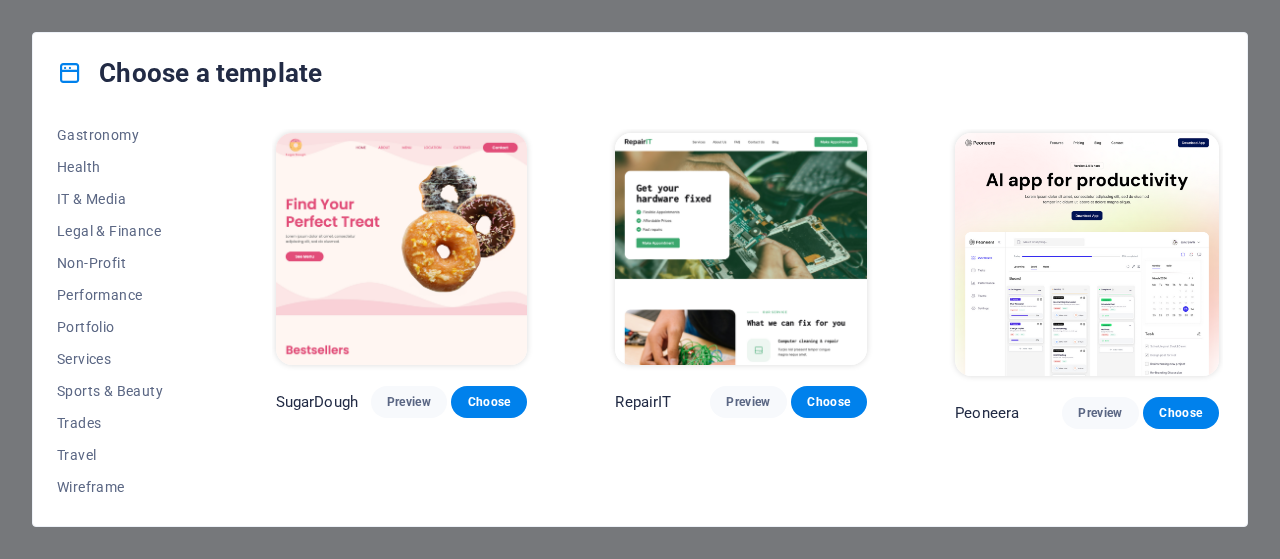 scroll, scrollTop: 0, scrollLeft: 0, axis: both 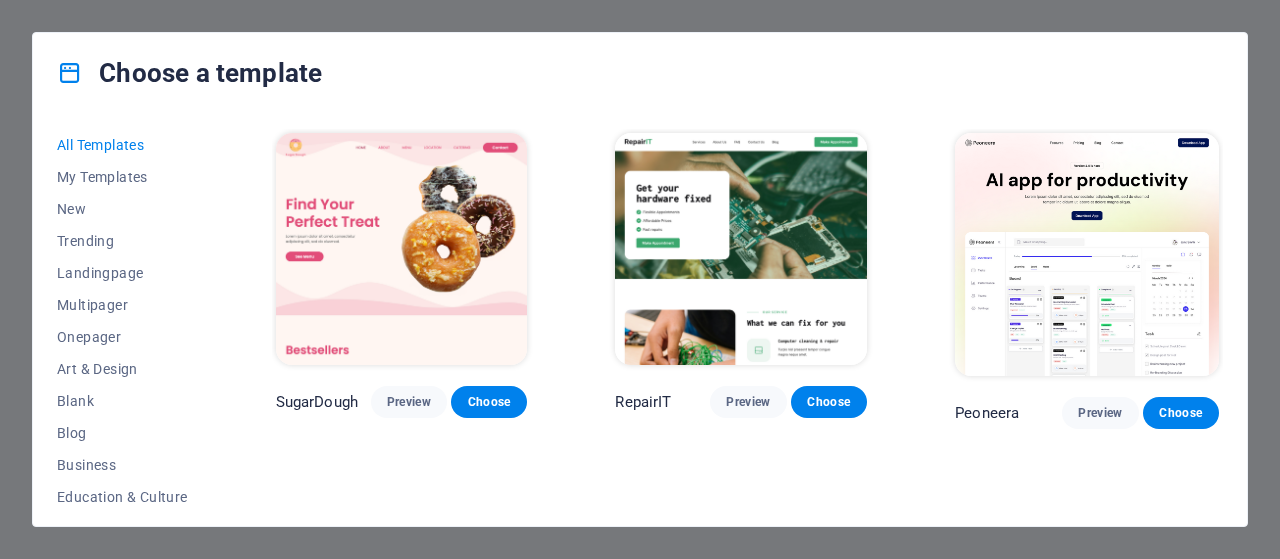 click on "Choose a template All Templates My Templates New Trending Landingpage Multipager Onepager Art & Design Blank Blog Business Education & Culture Event Gastronomy Health IT & Media Legal & Finance Non-Profit Performance Portfolio Services Sports & Beauty Trades Travel Wireframe SugarDough Preview Choose RepairIT Preview Choose Peoneera Preview Choose Art Museum Preview Choose Wonder Planner Preview Choose Transportable Preview Choose S&L Preview Choose WePaint Preview Choose Eco-Con Preview Choose MeetUp Preview Choose Help & Care Preview Choose Podcaster Preview Choose Academix Preview Choose BIG Barber Shop Preview Choose Health & Food Preview Choose UrbanNest Interiors Preview Choose Green Change Preview Choose The Beauty Temple Preview Choose WeTrain Preview Choose Cleaner Preview Choose Johanna James Preview Choose Delicioso Preview Choose Dream Garden Preview Choose LumeDeAqua Preview Choose Pets Care Preview Choose SafeSpace Preview Choose Midnight Rain Bar Preview Choose Drive Preview Choose Estator Yoga" at bounding box center (640, 279) 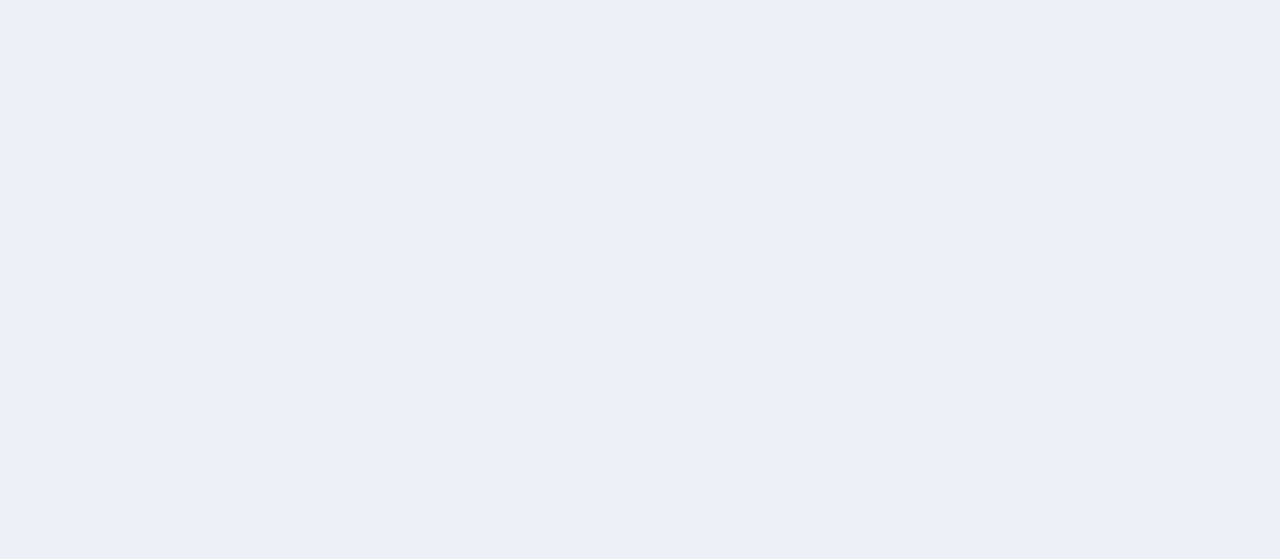 scroll, scrollTop: 0, scrollLeft: 0, axis: both 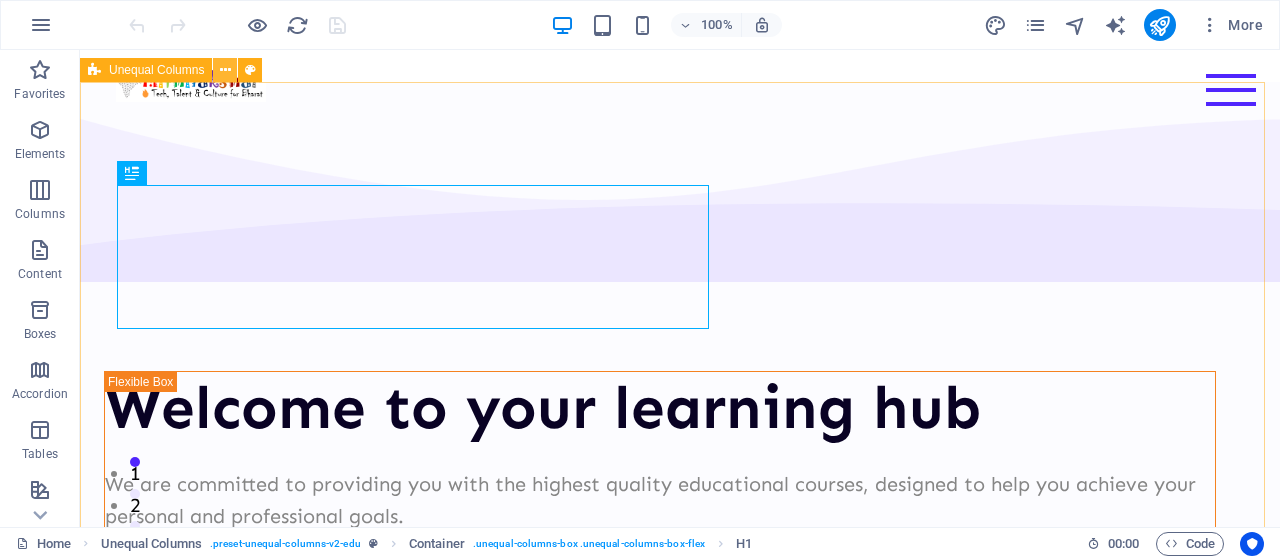 click at bounding box center [225, 70] 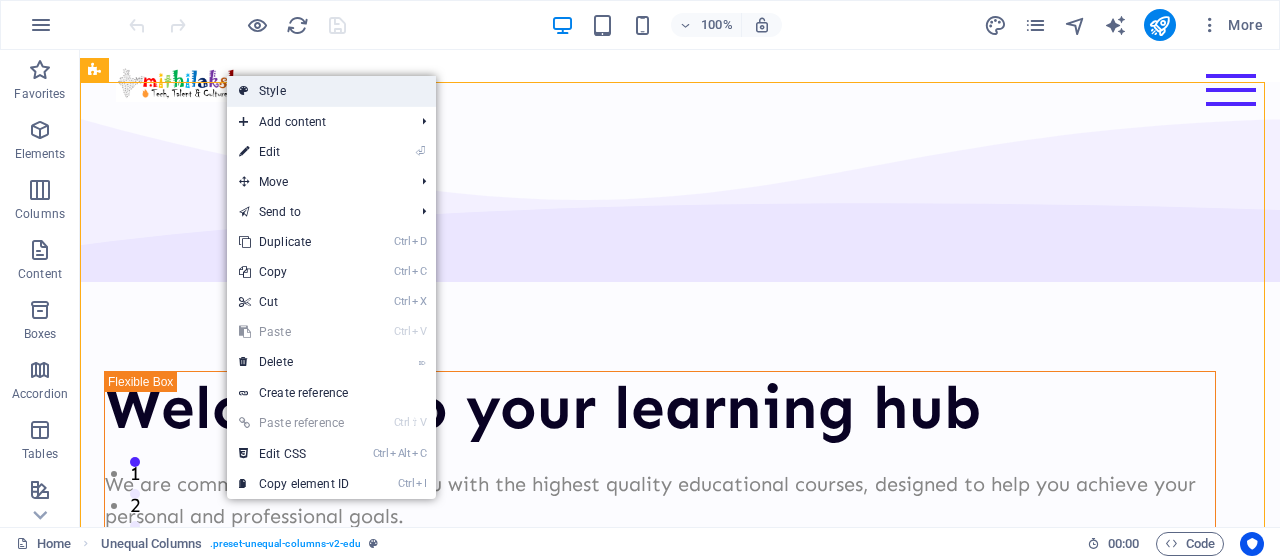click on "Style" at bounding box center [331, 91] 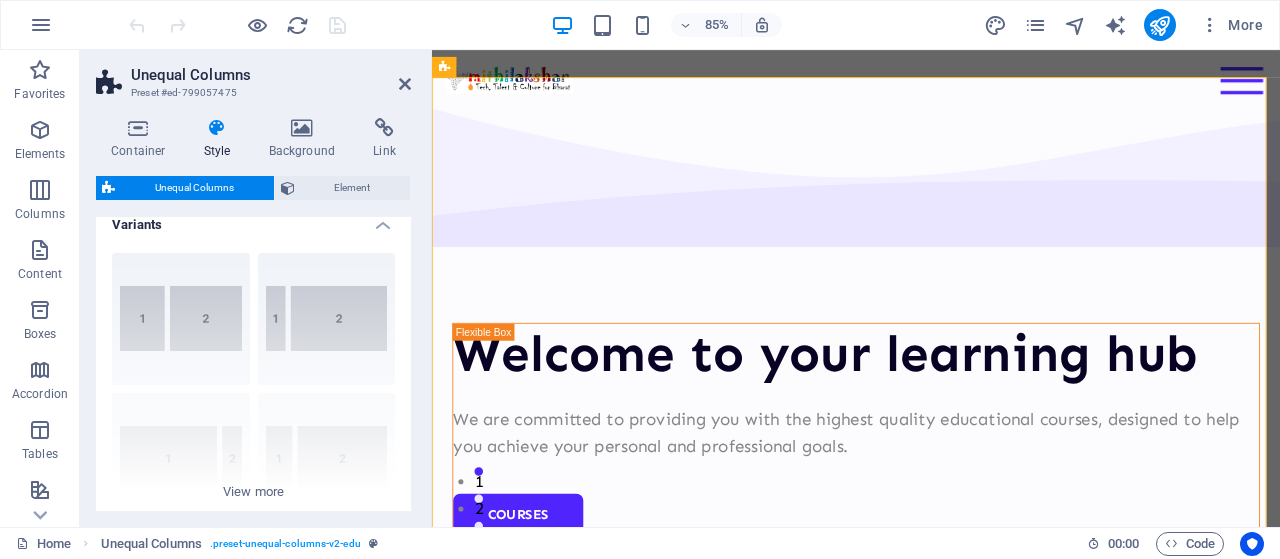 scroll, scrollTop: 0, scrollLeft: 0, axis: both 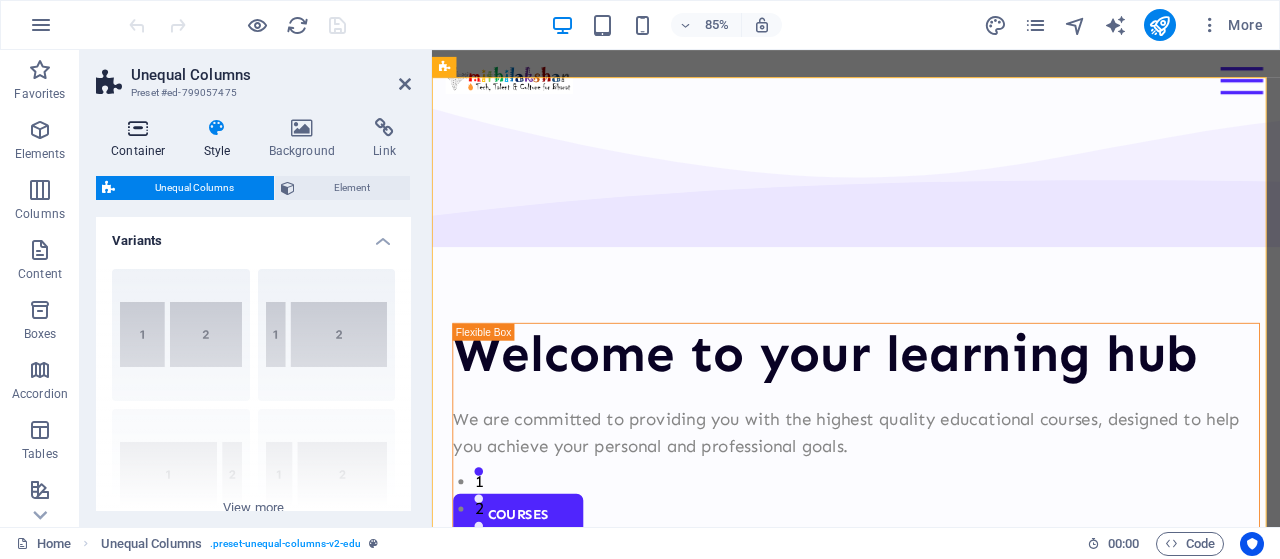 click at bounding box center (138, 128) 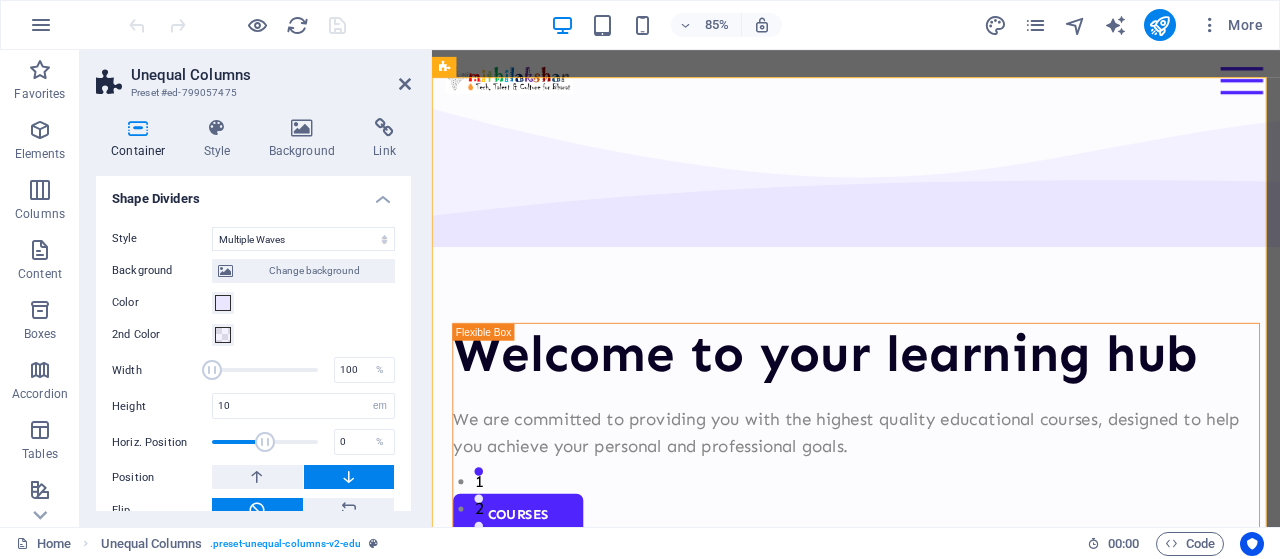 scroll, scrollTop: 742, scrollLeft: 0, axis: vertical 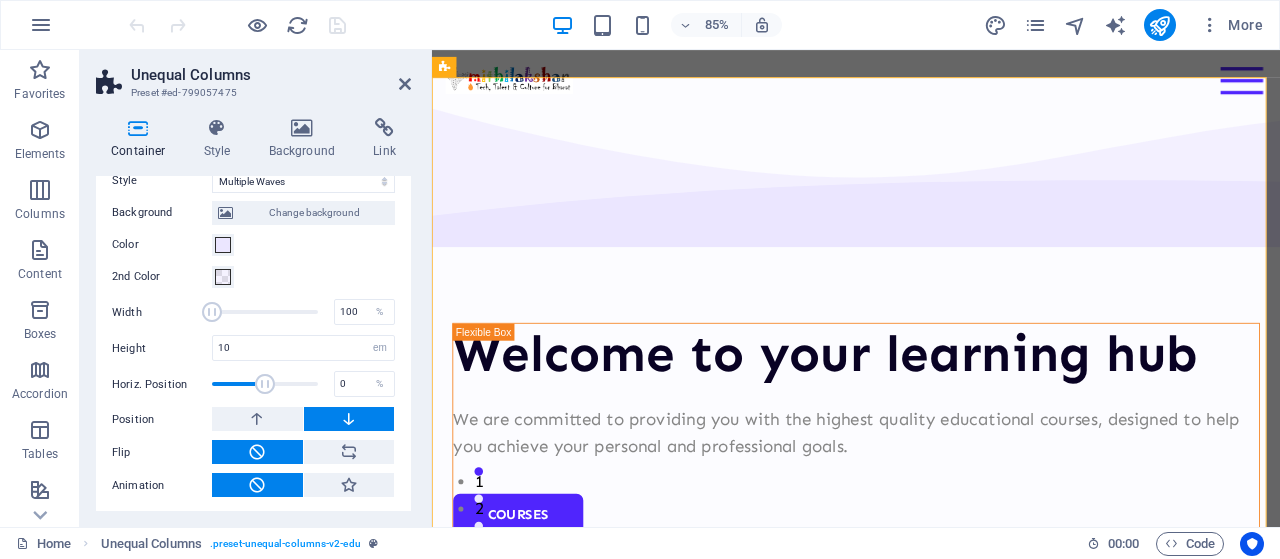 click at bounding box center (212, 312) 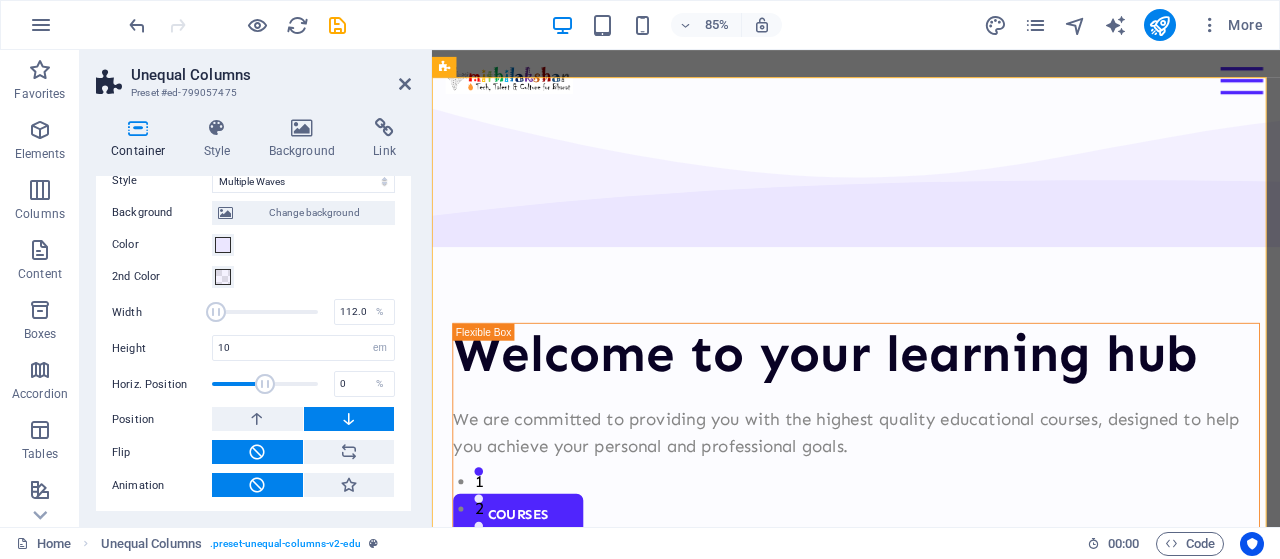 click at bounding box center [216, 312] 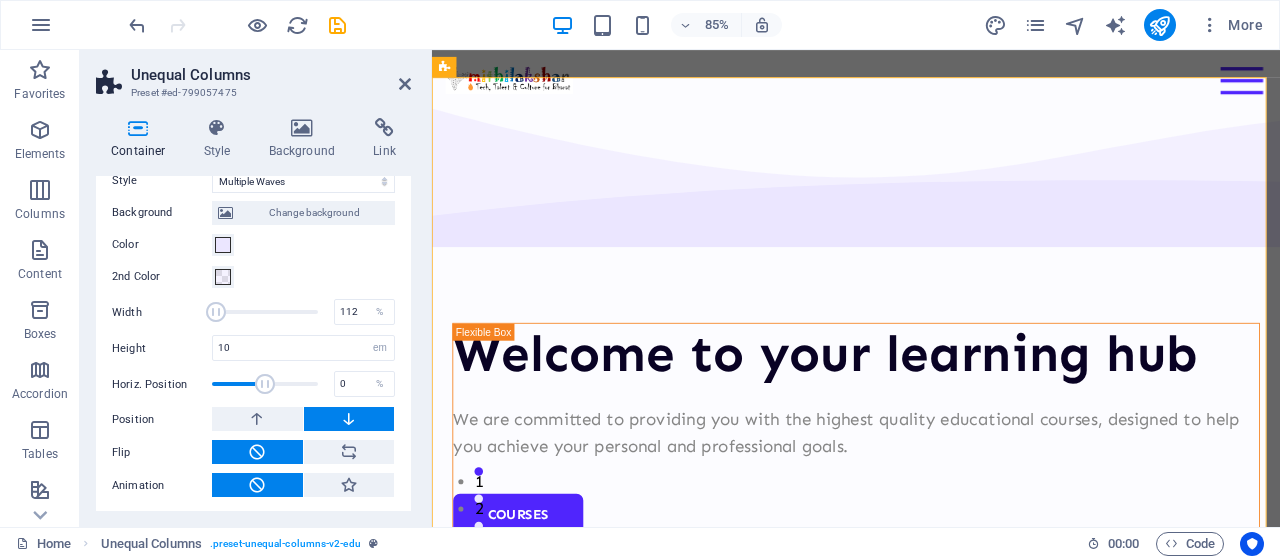 click at bounding box center [216, 312] 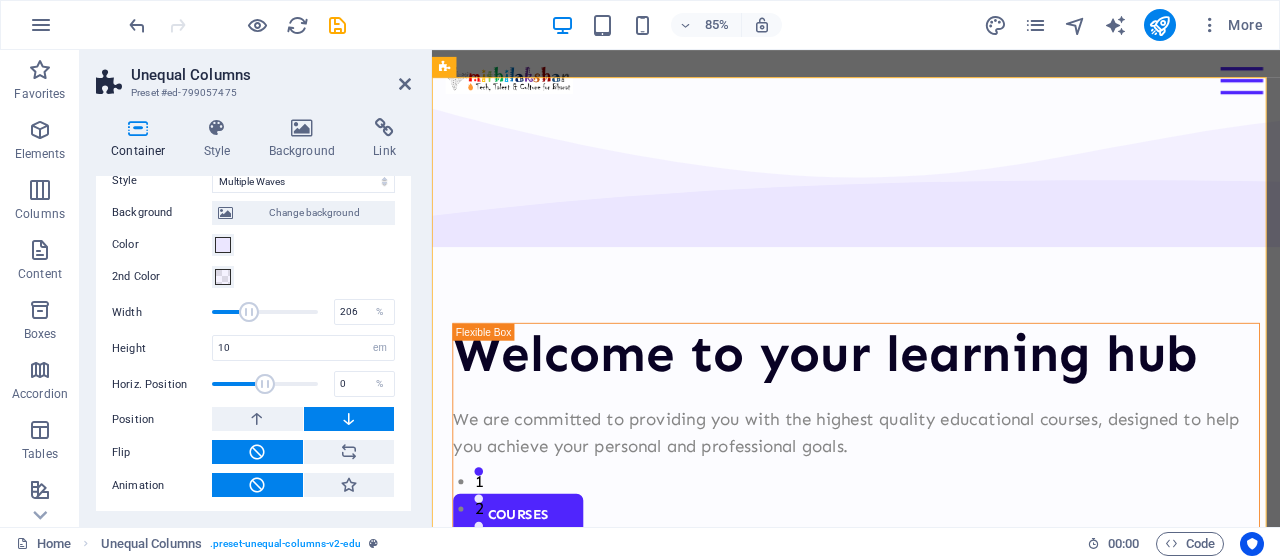 drag, startPoint x: 216, startPoint y: 311, endPoint x: 248, endPoint y: 315, distance: 32.24903 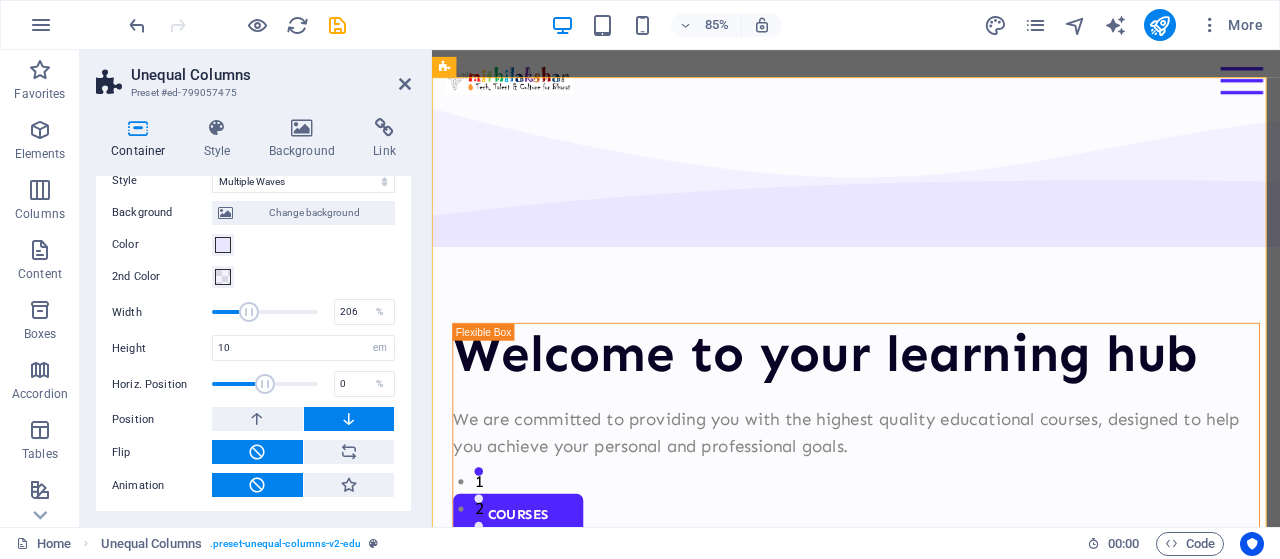 click at bounding box center (249, 312) 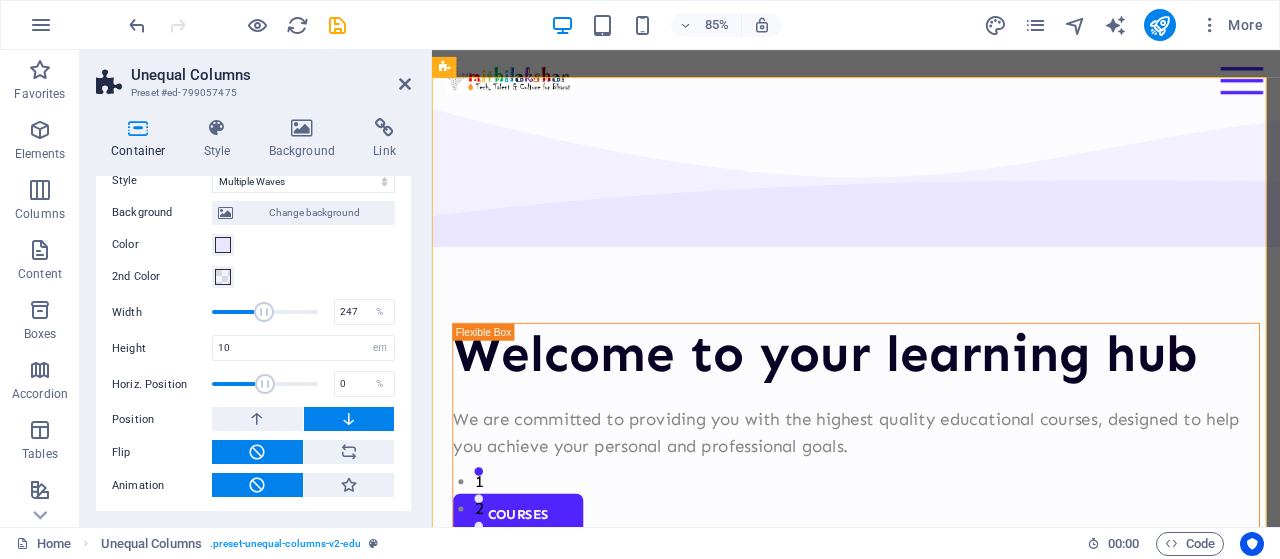 drag, startPoint x: 248, startPoint y: 315, endPoint x: 262, endPoint y: 317, distance: 14.142136 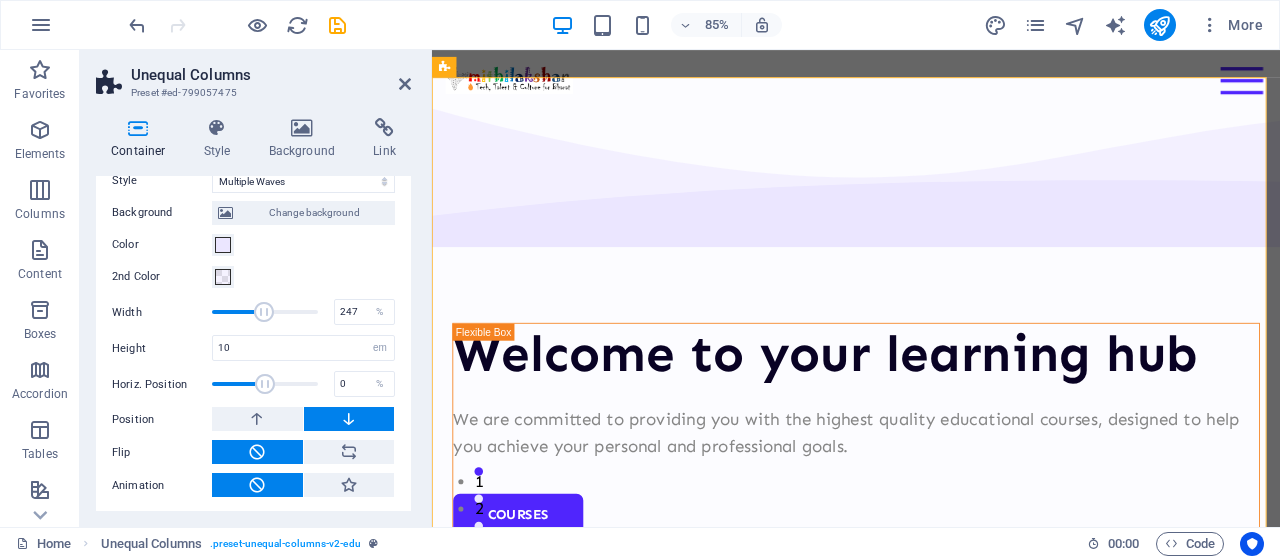 click at bounding box center (264, 312) 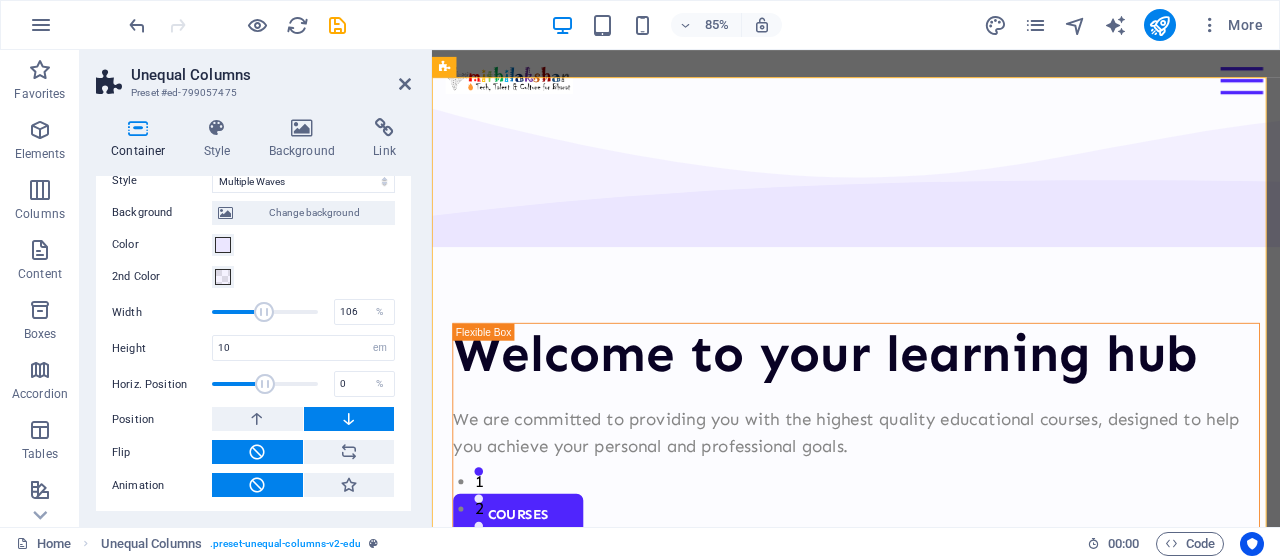 type on "100" 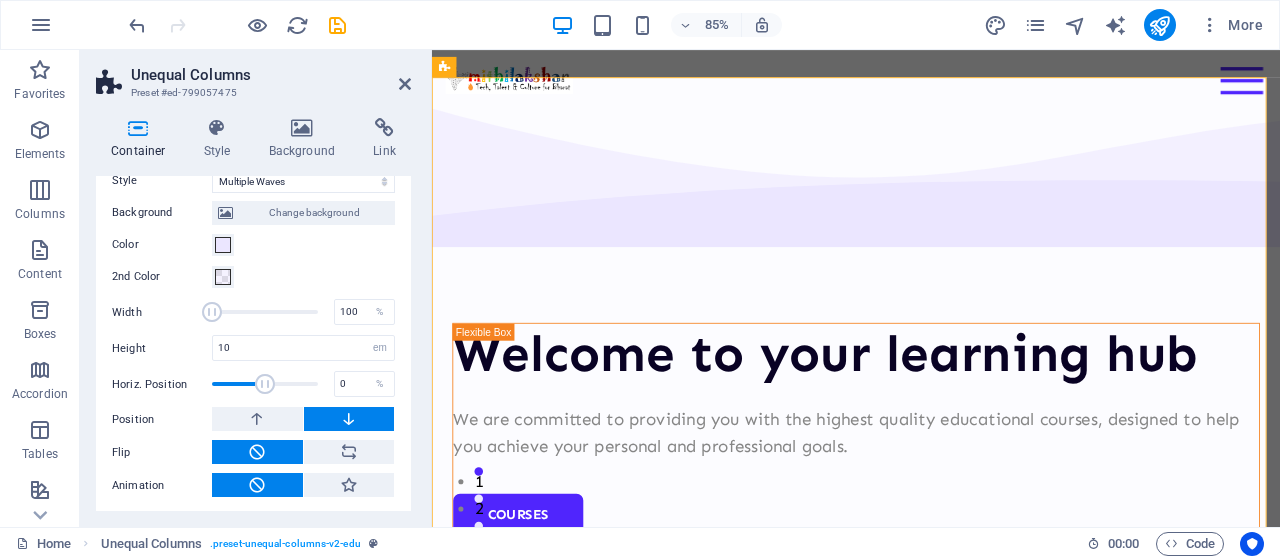 drag, startPoint x: 262, startPoint y: 310, endPoint x: 202, endPoint y: 304, distance: 60.299255 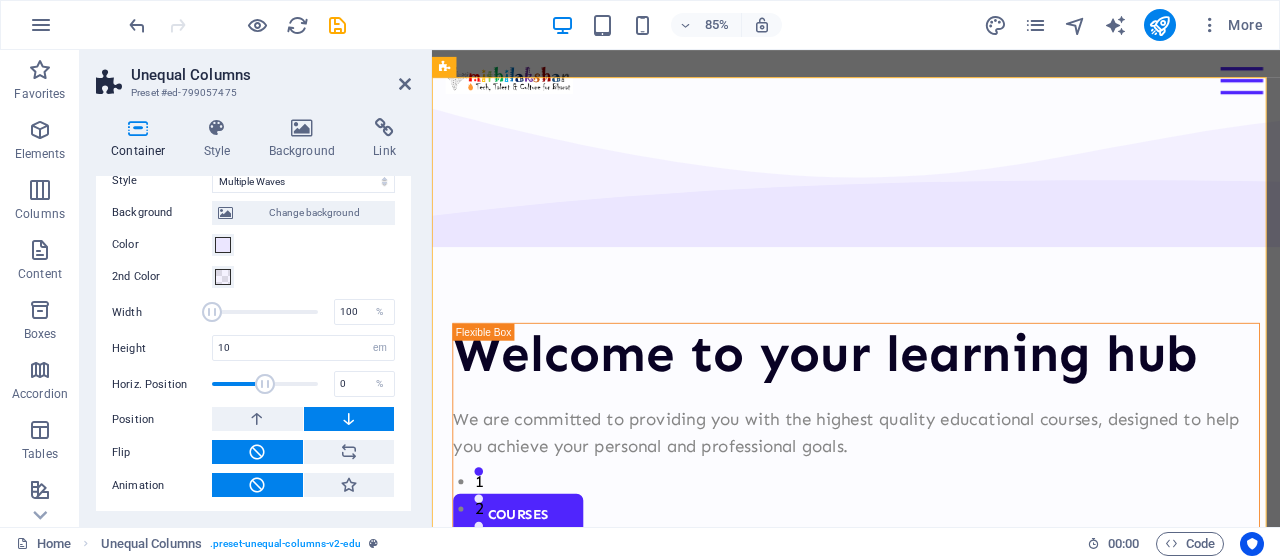 click at bounding box center [212, 312] 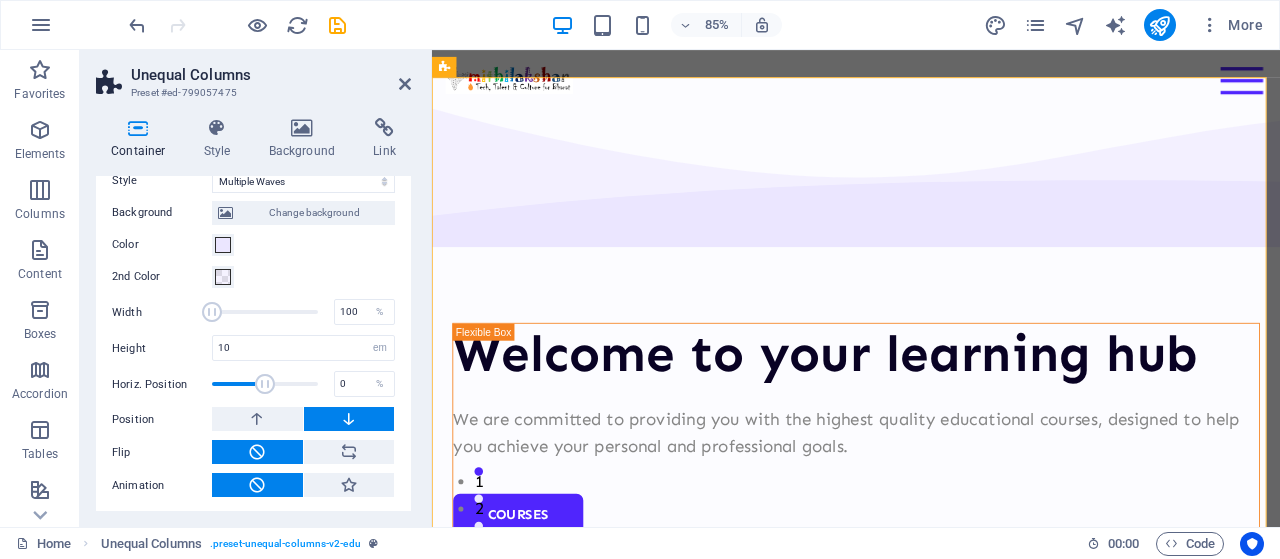 drag, startPoint x: 412, startPoint y: 444, endPoint x: 18, endPoint y: 209, distance: 458.76028 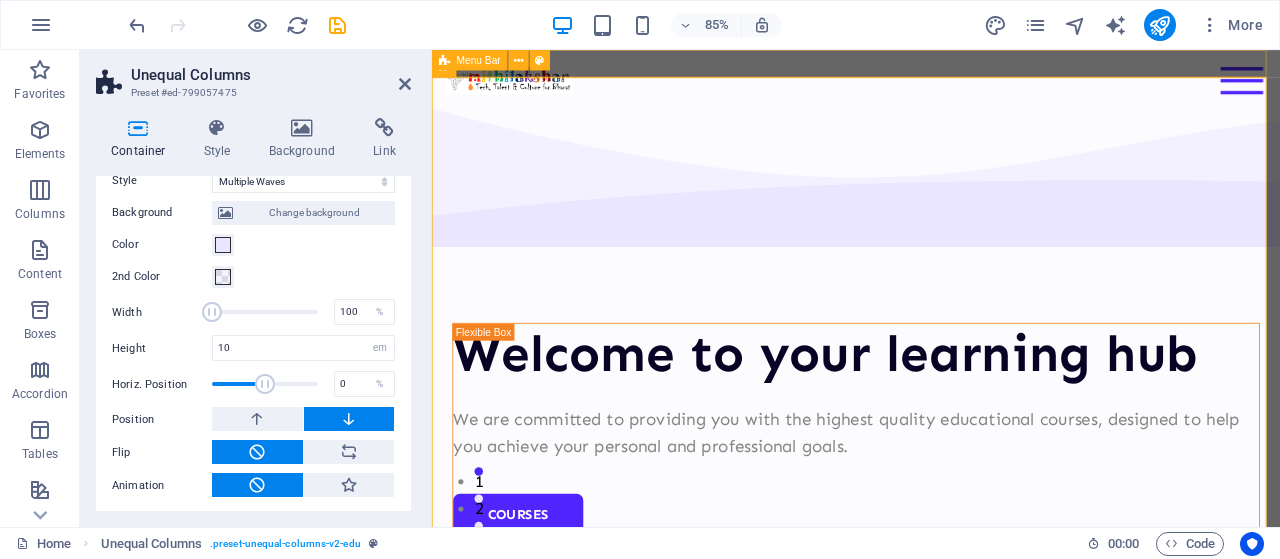 click on "Home About Skill Gap Report Courses Teachers Blog Contact Us" at bounding box center [931, 66] 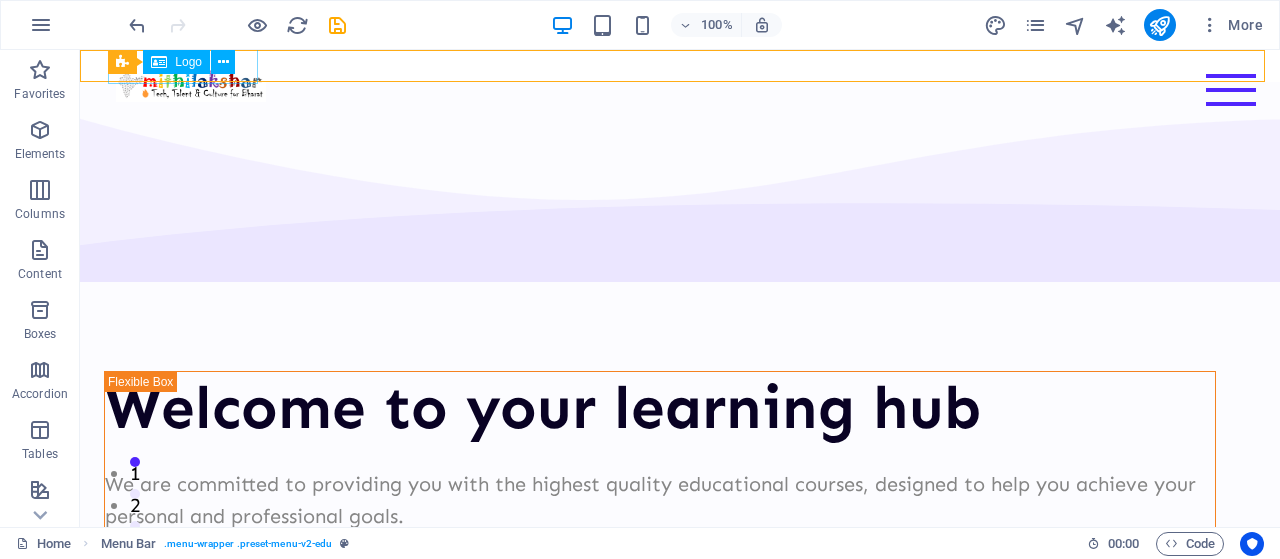 click on "Logo" at bounding box center (188, 62) 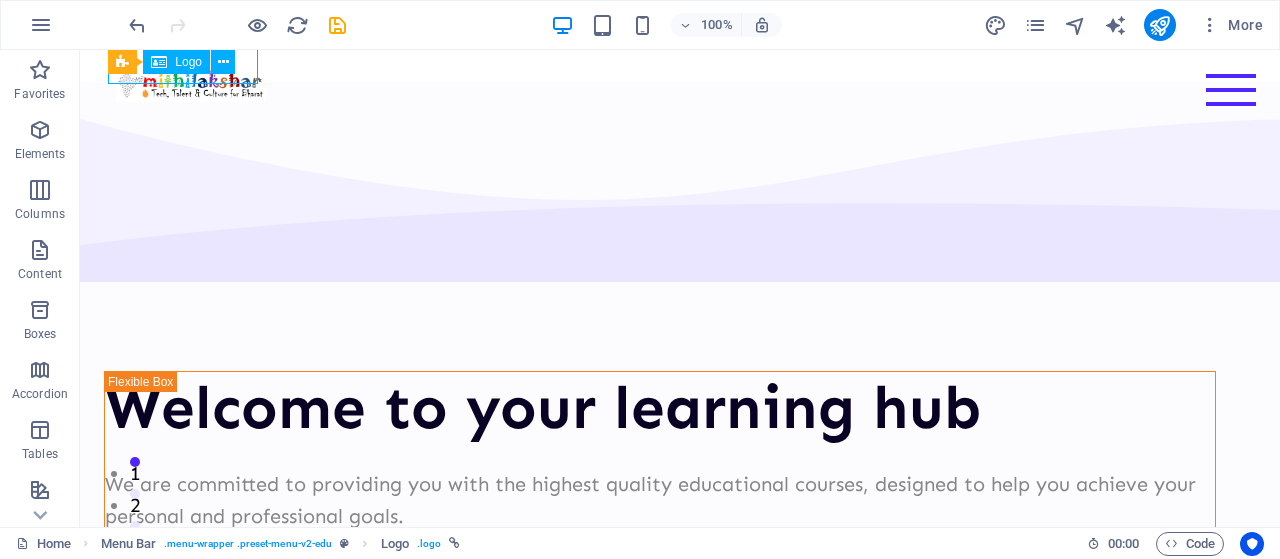click on "Logo" at bounding box center (188, 62) 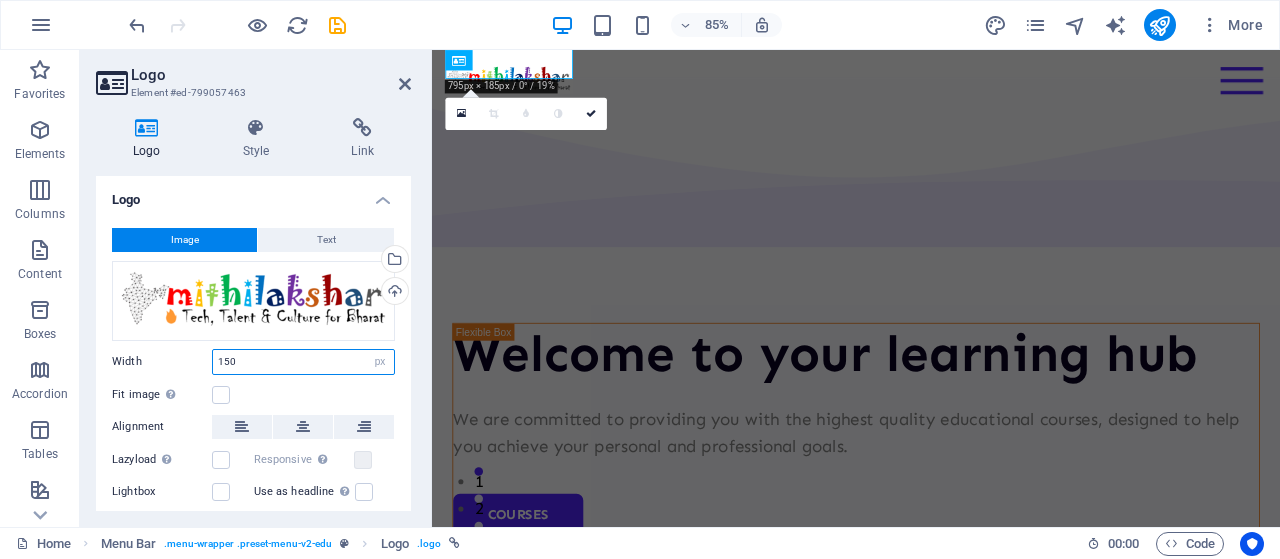 click on "150" at bounding box center [303, 362] 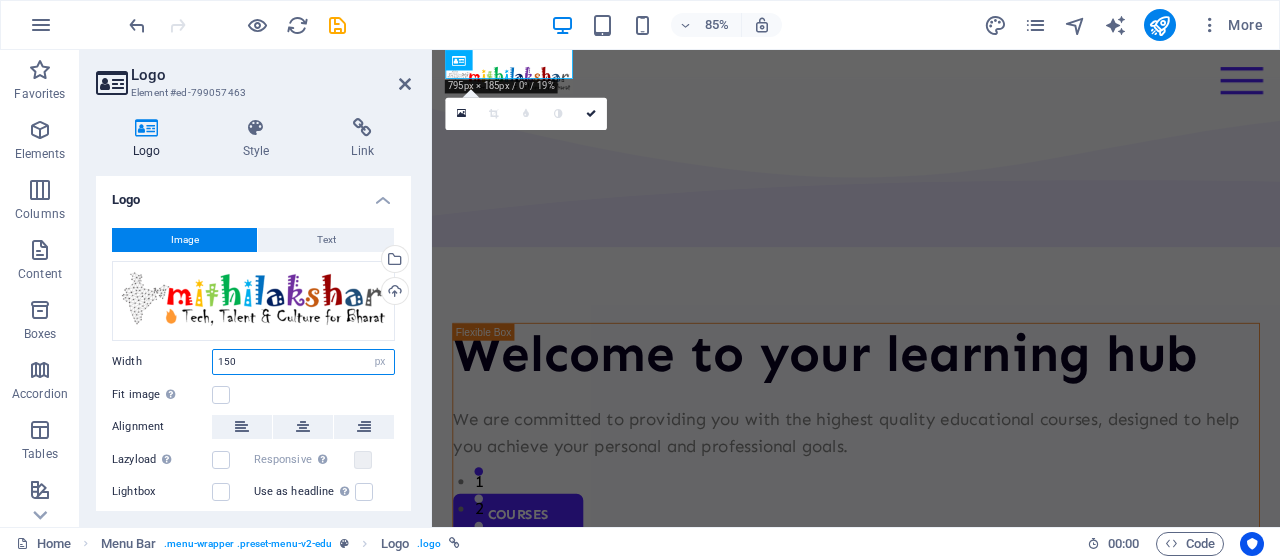 click on "150" at bounding box center (303, 362) 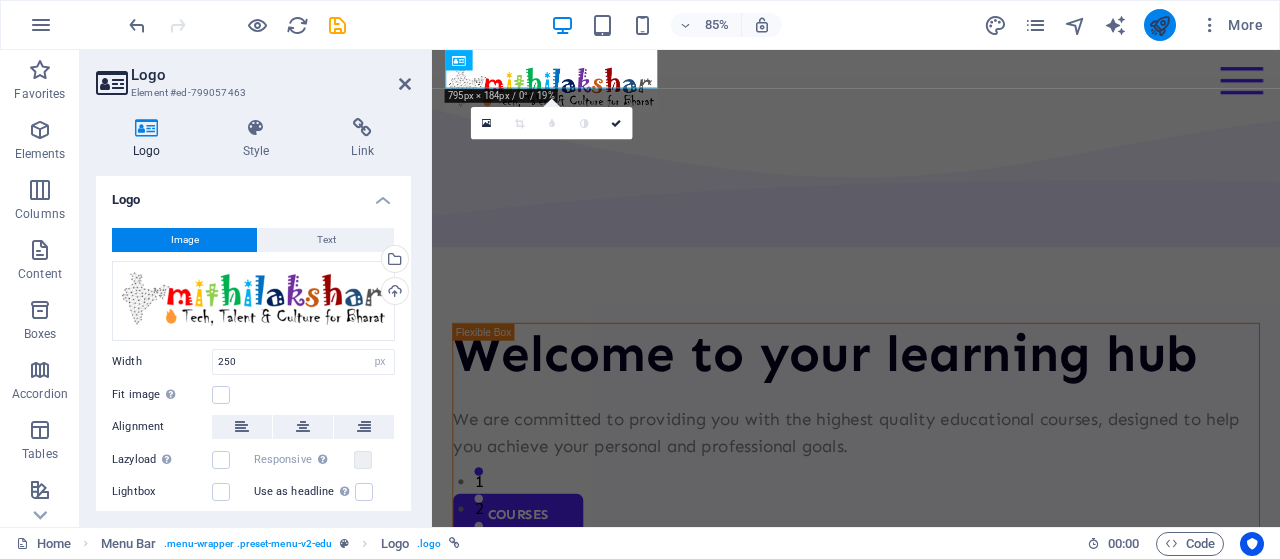 click at bounding box center [1159, 25] 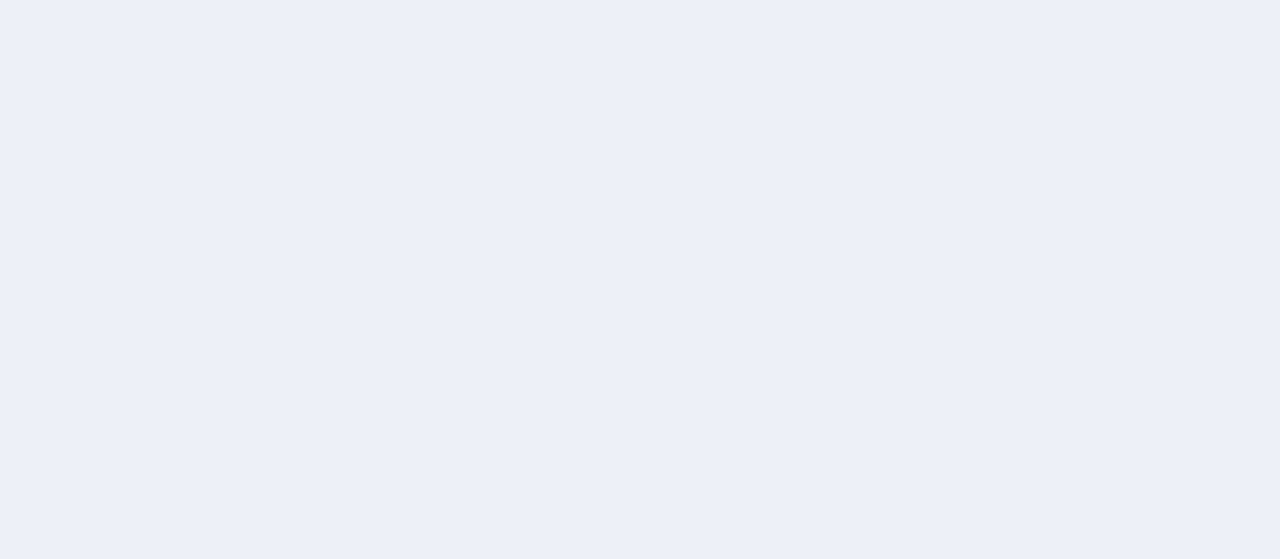 scroll, scrollTop: 0, scrollLeft: 0, axis: both 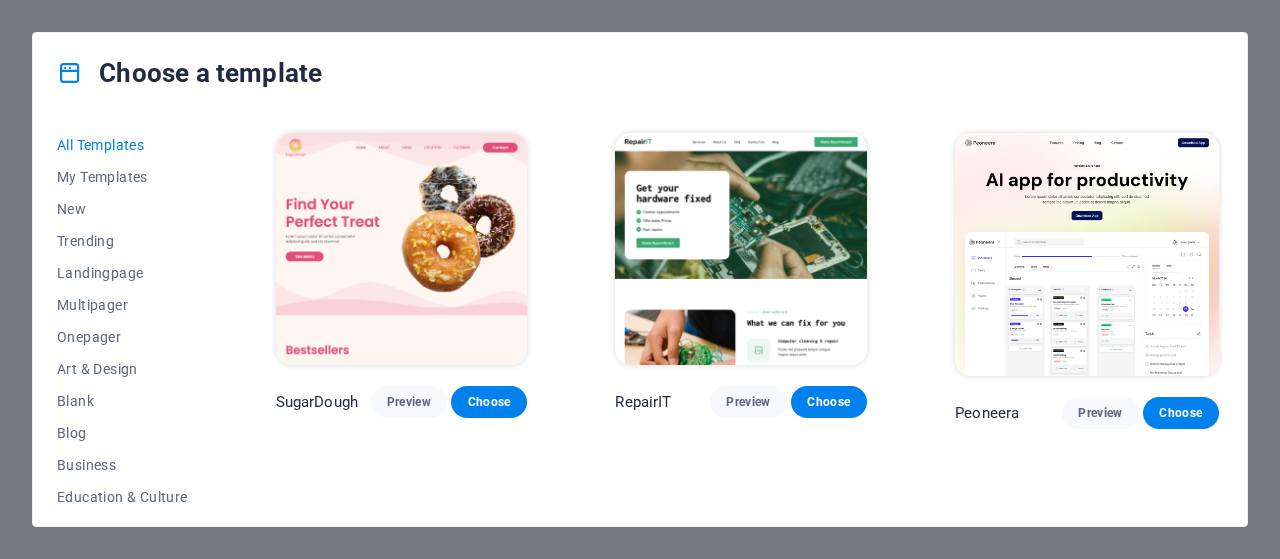 click on "Choose a template All Templates My Templates New Trending Landingpage Multipager Onepager Art & Design Blank Blog Business Education & Culture Event Gastronomy Health IT & Media Legal & Finance Non-Profit Performance Portfolio Services Sports & Beauty Trades Travel Wireframe SugarDough Preview Choose RepairIT Preview Choose Peoneera Preview Choose Art Museum Preview Choose Wonder Planner Preview Choose Transportable Preview Choose S&L Preview Choose WePaint Preview Choose Eco-Con Preview Choose MeetUp Preview Choose Help & Care Preview Choose Podcaster Preview Choose Academix Preview Choose BIG Barber Shop Preview Choose Health & Food Preview Choose UrbanNest Interiors Preview Choose Green Change Preview Choose The Beauty Temple Preview Choose WeTrain Preview Choose Cleaner Preview Choose Johanna James Preview Choose Delicioso Preview Choose Dream Garden Preview Choose LumeDeAqua Preview Choose Pets Care Preview Choose SafeSpace Preview Choose Midnight Rain Bar Preview Choose Drive Preview Choose Estator Yoga" at bounding box center [640, 279] 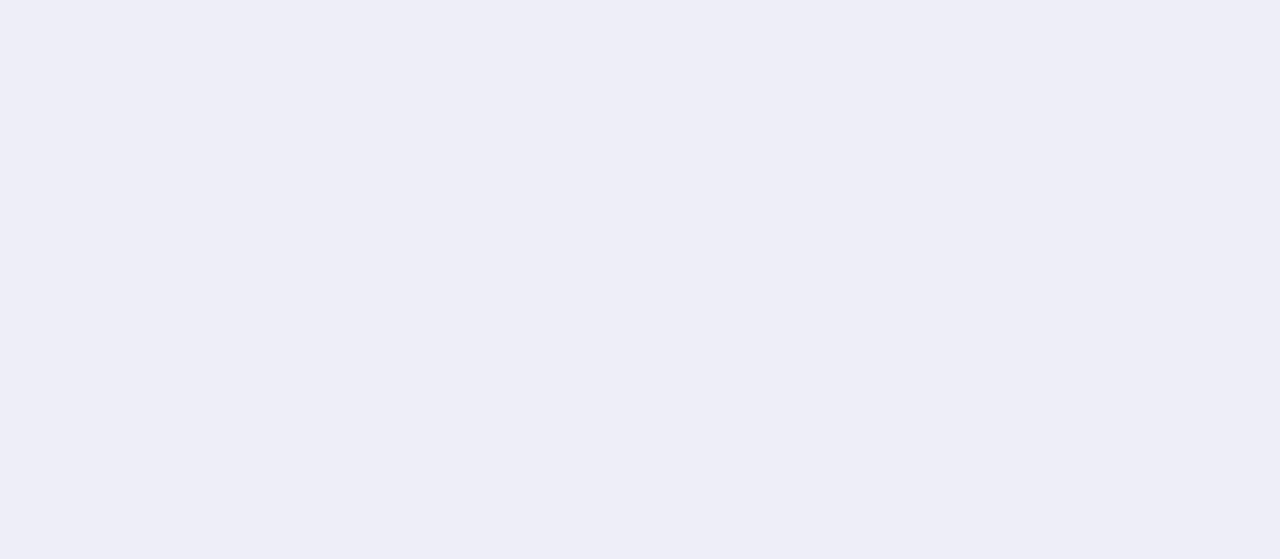 scroll, scrollTop: 0, scrollLeft: 0, axis: both 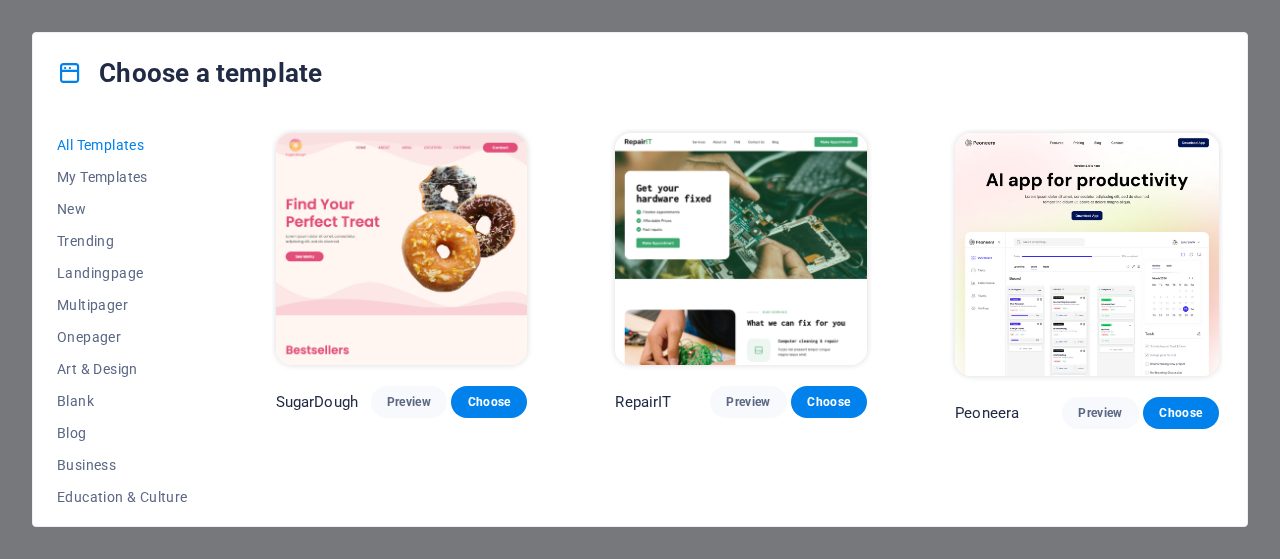 click at bounding box center (70, 73) 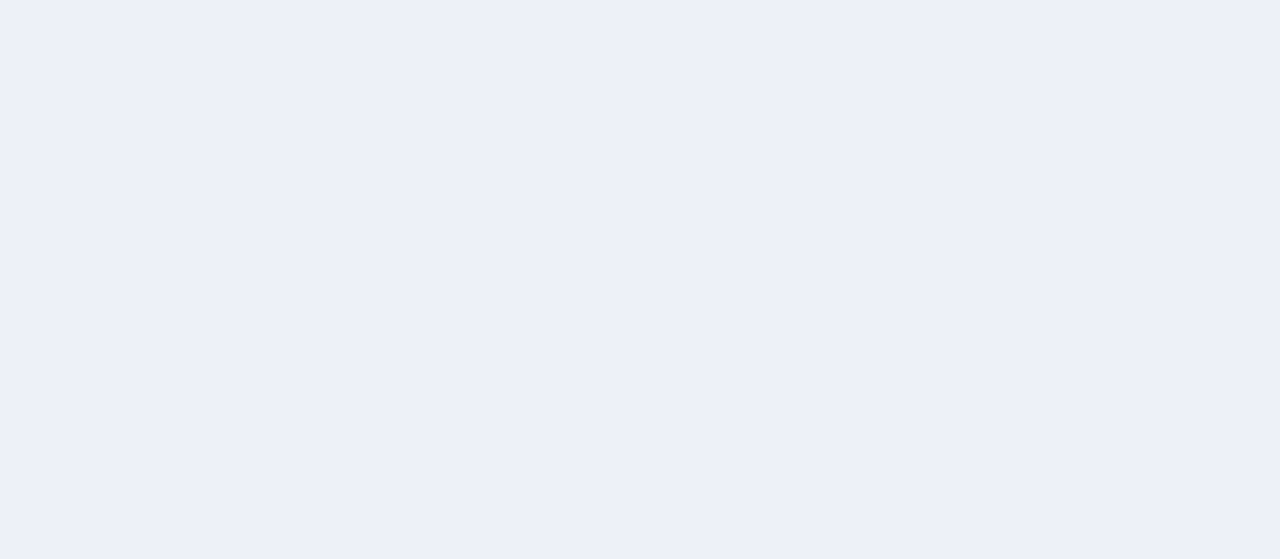 scroll, scrollTop: 0, scrollLeft: 0, axis: both 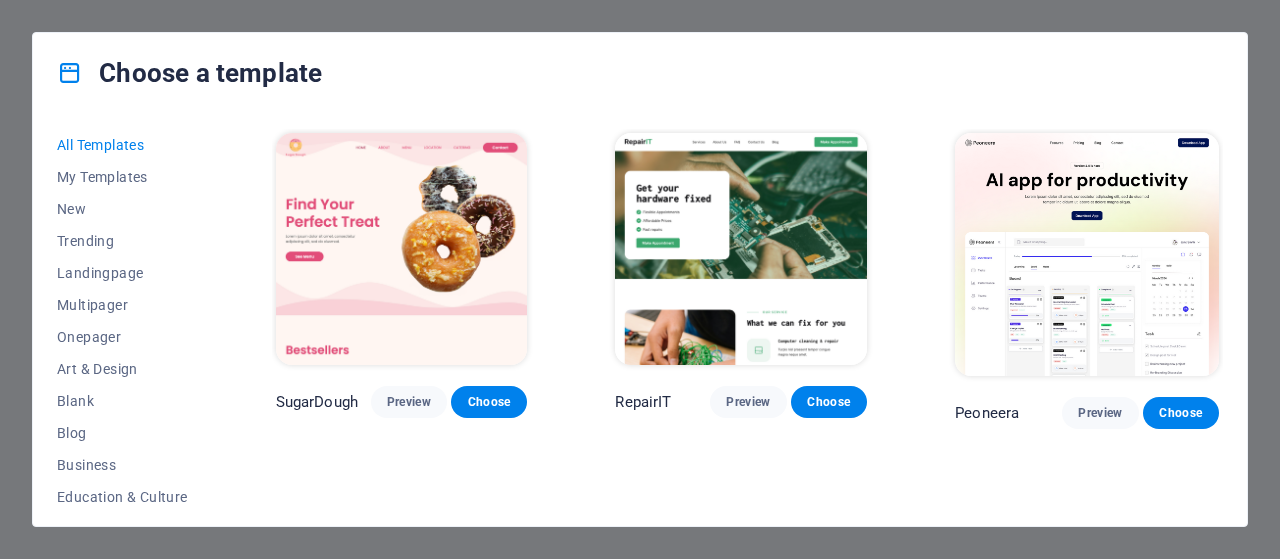 click on "Choose a template All Templates My Templates New Trending Landingpage Multipager Onepager Art & Design Blank Blog Business Education & Culture Event Gastronomy Health IT & Media Legal & Finance Non-Profit Performance Portfolio Services Sports & Beauty Trades Travel Wireframe SugarDough Preview Choose RepairIT Preview Choose Peoneera Preview Choose Art Museum Preview Choose Wonder Planner Preview Choose Transportable Preview Choose S&L Preview Choose WePaint Preview Choose Eco-Con Preview Choose MeetUp Preview Choose Help & Care Preview Choose Podcaster Preview Choose Academix Preview Choose BIG Barber Shop Preview Choose Health & Food Preview Choose UrbanNest Interiors Preview Choose Green Change Preview Choose The Beauty Temple Preview Choose WeTrain Preview Choose Cleaner Preview Choose Johanna James Preview Choose Delicioso Preview Choose Dream Garden Preview Choose LumeDeAqua Preview Choose Pets Care Preview Choose SafeSpace Preview Choose Midnight Rain Bar Preview Choose Drive Preview Choose Estator Yoga" at bounding box center [640, 279] 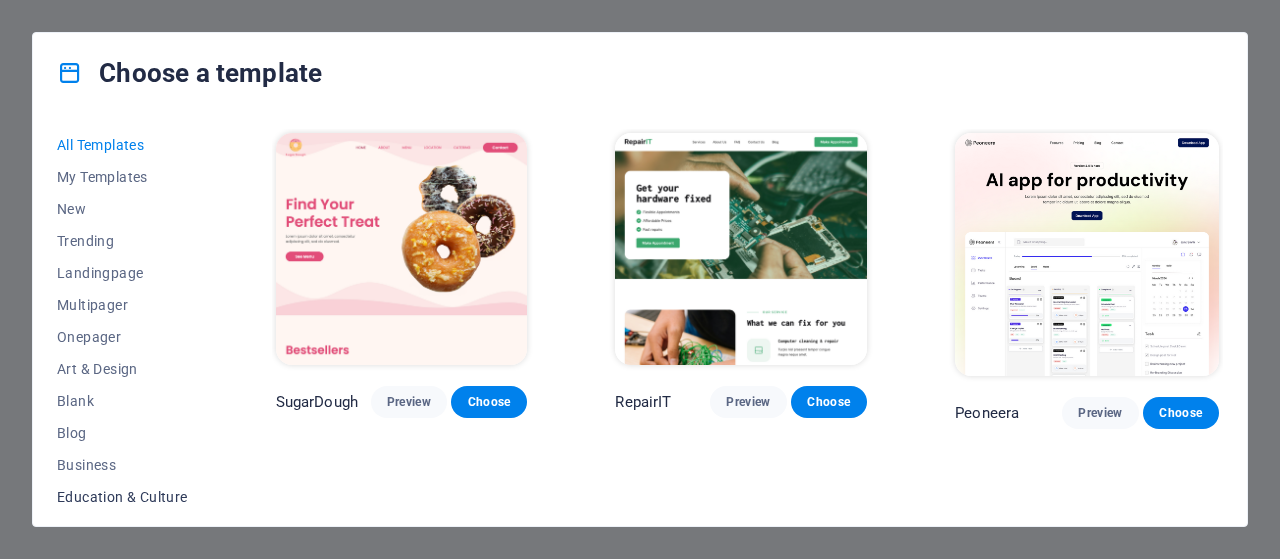 click on "Education & Culture" at bounding box center (122, 497) 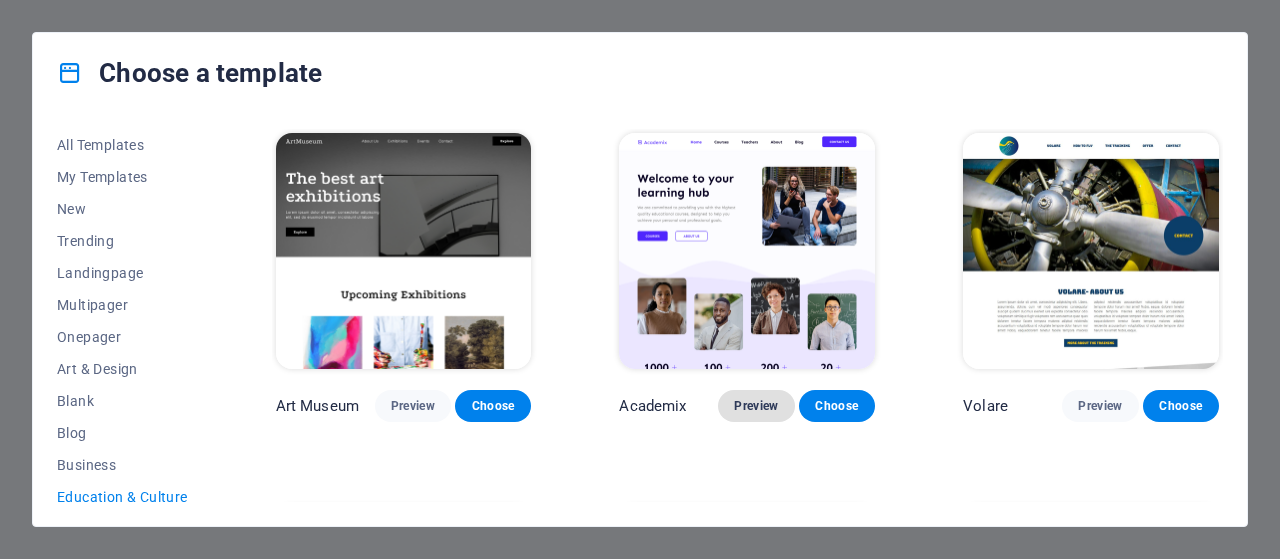 click on "Preview" at bounding box center [756, 406] 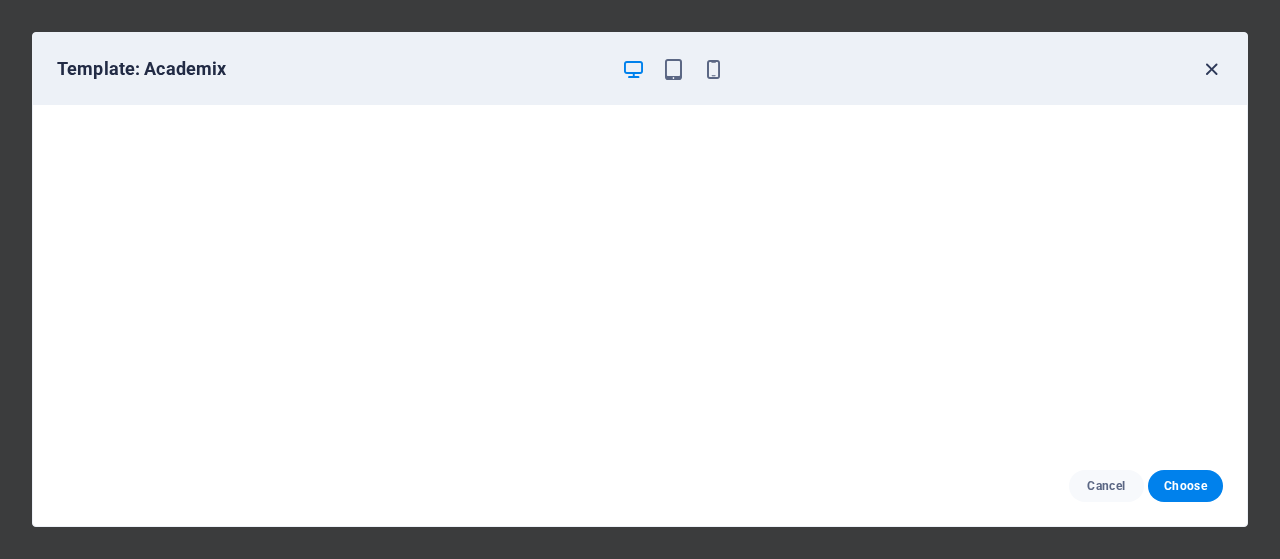 click at bounding box center [1211, 69] 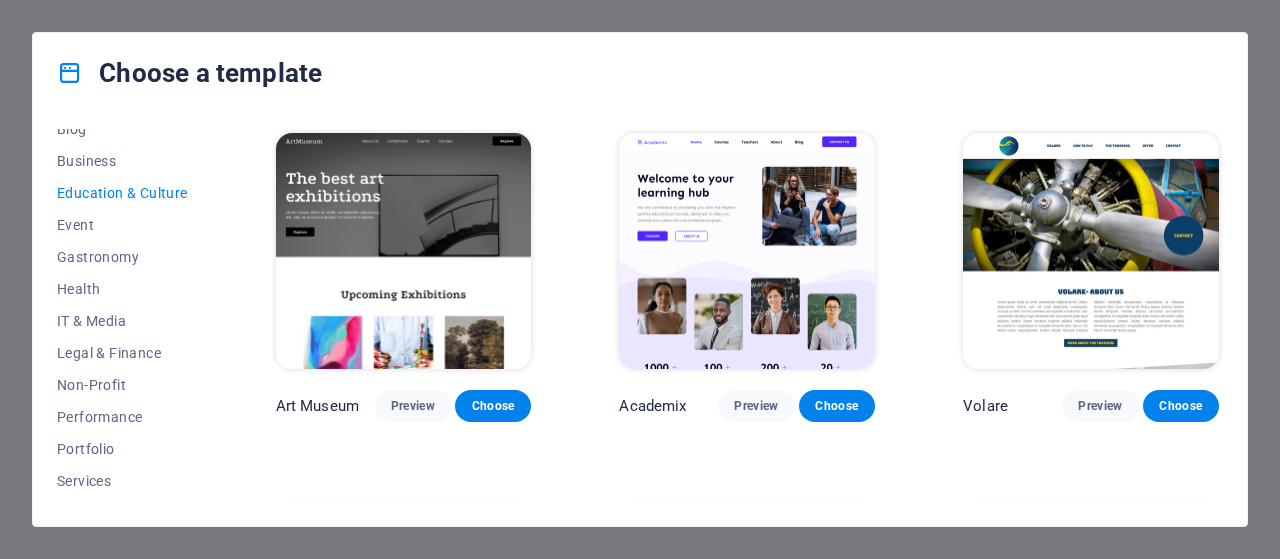 scroll, scrollTop: 426, scrollLeft: 0, axis: vertical 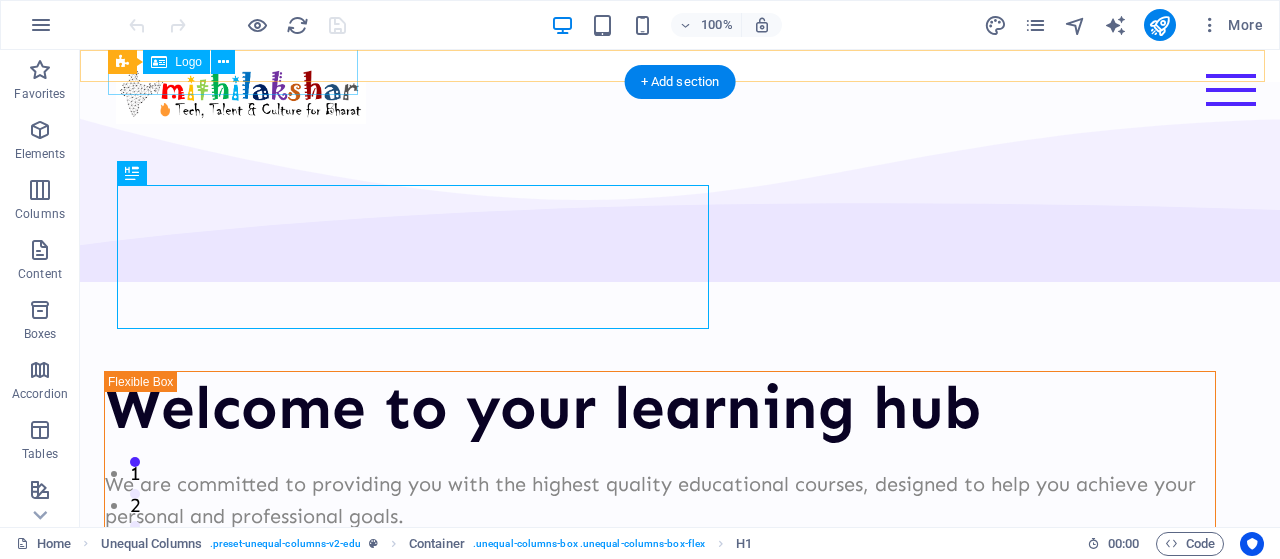 click at bounding box center [241, 95] 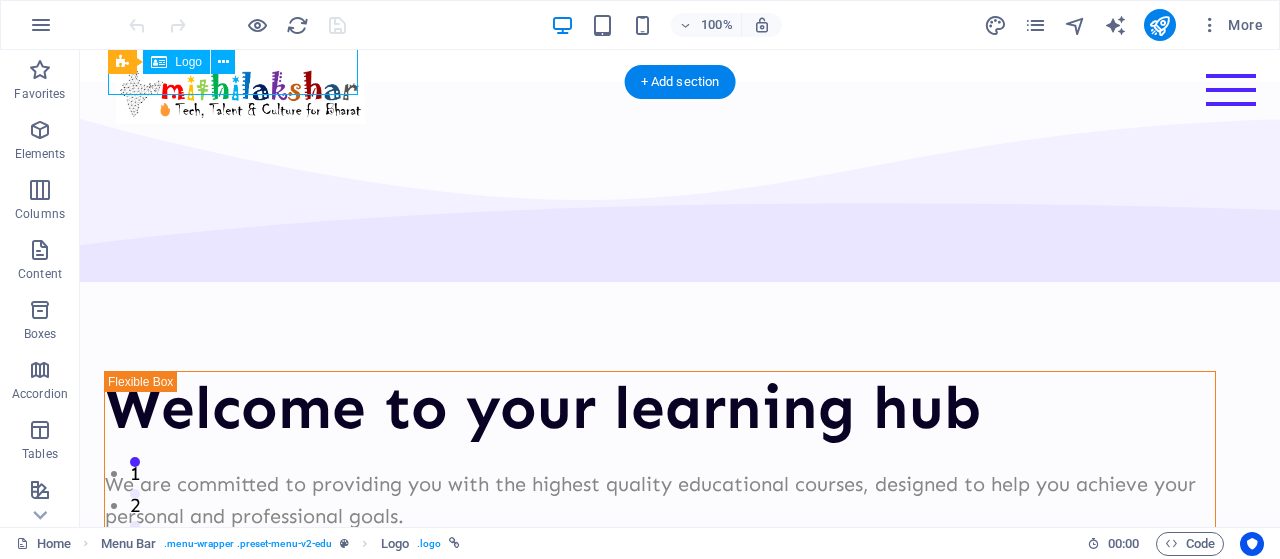 click at bounding box center (241, 95) 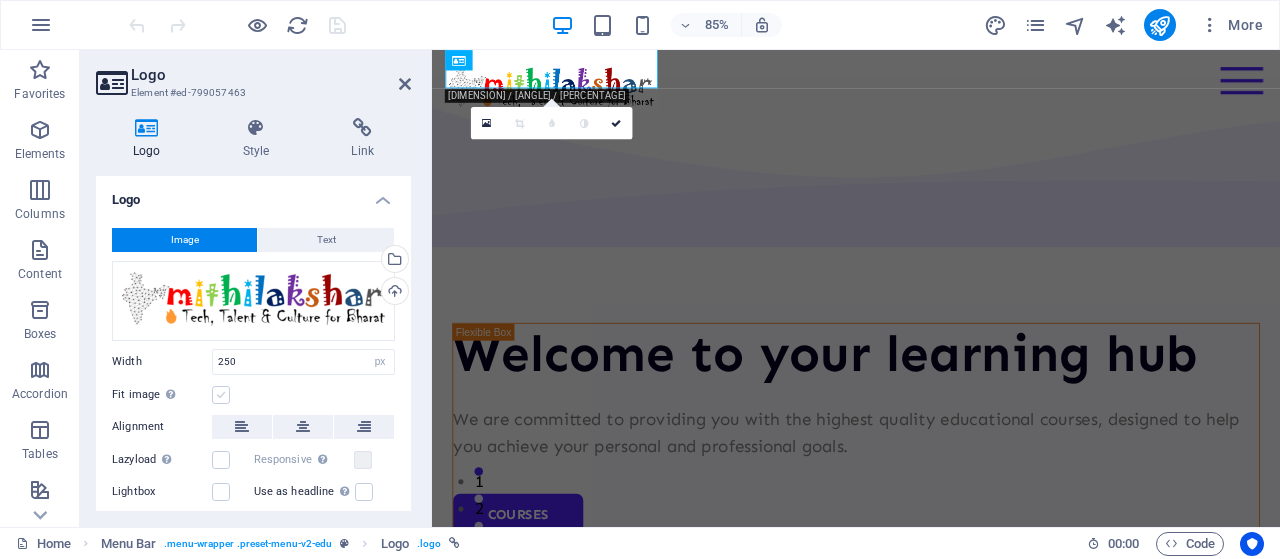 click at bounding box center [221, 395] 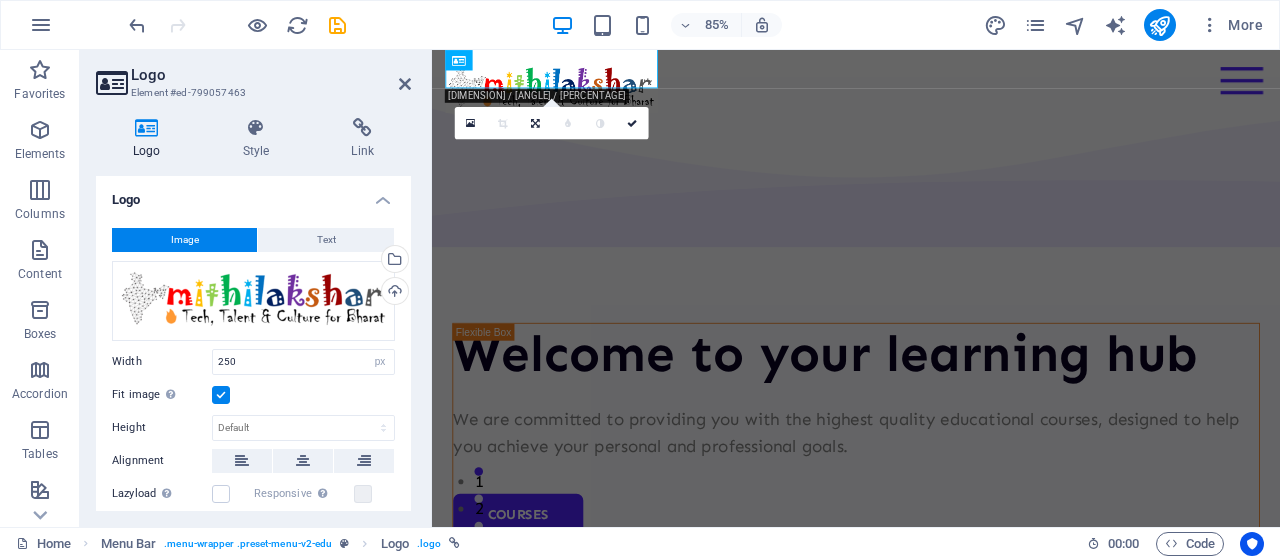 click at bounding box center [221, 395] 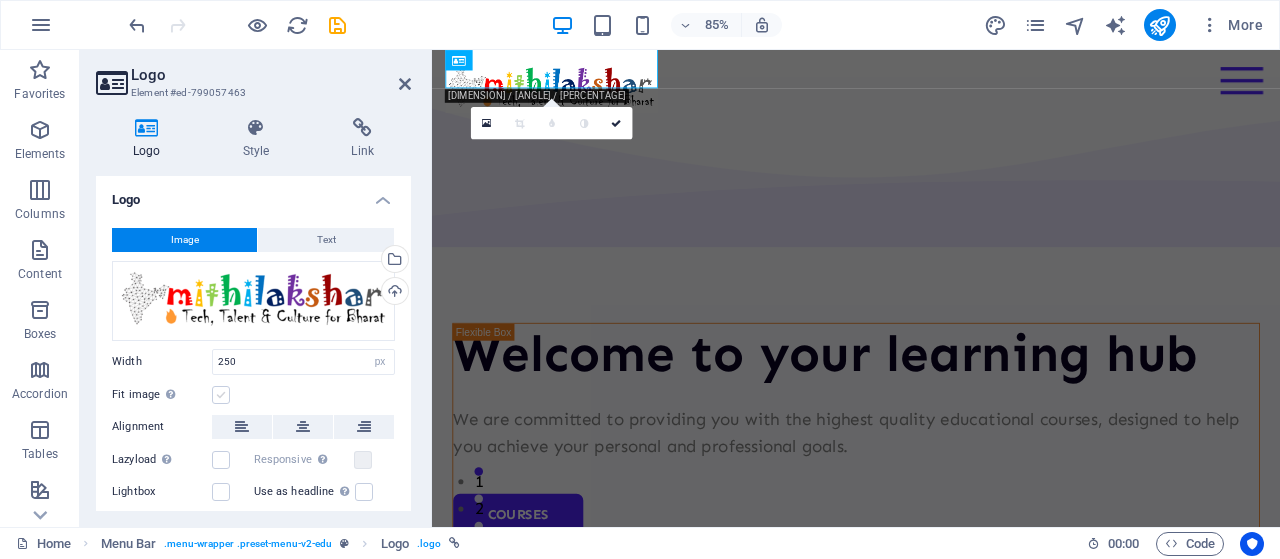 click at bounding box center (221, 395) 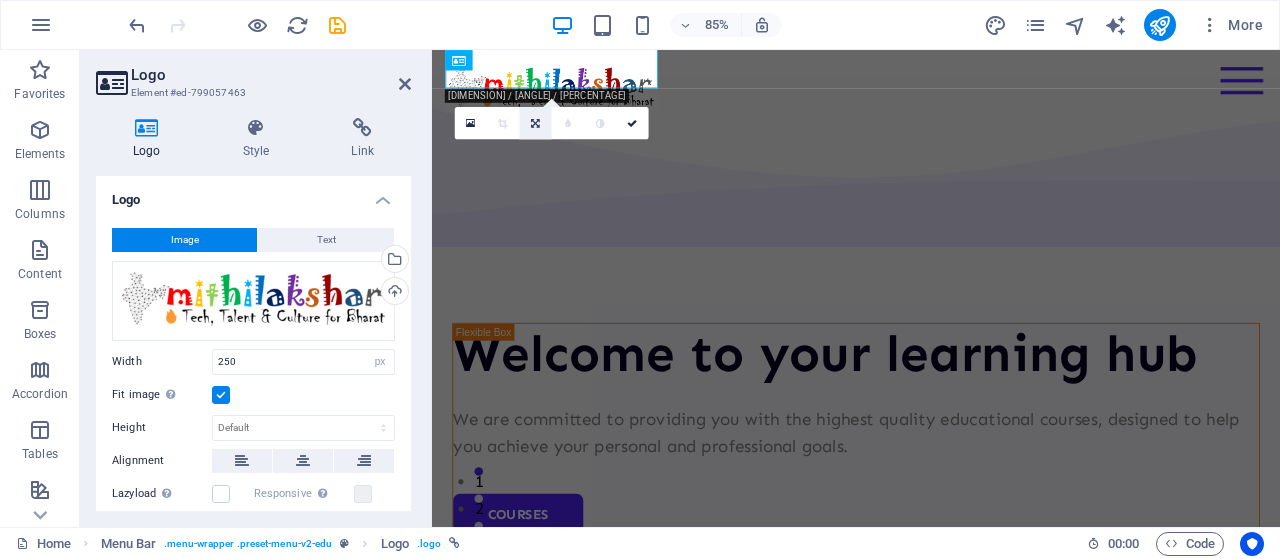 click at bounding box center [535, 123] 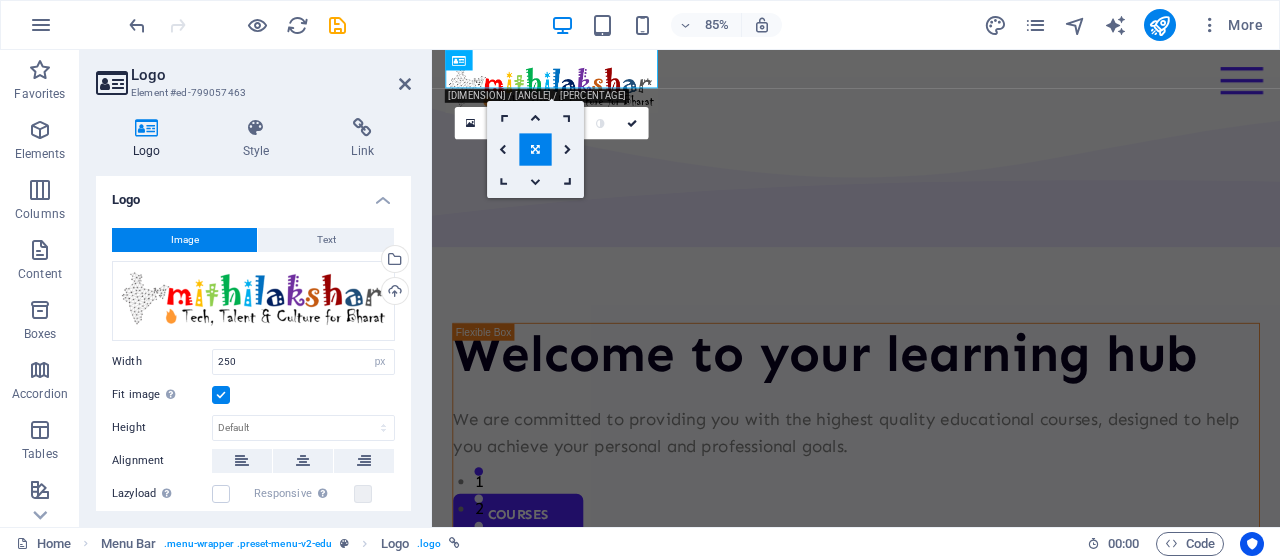 click at bounding box center [536, 149] 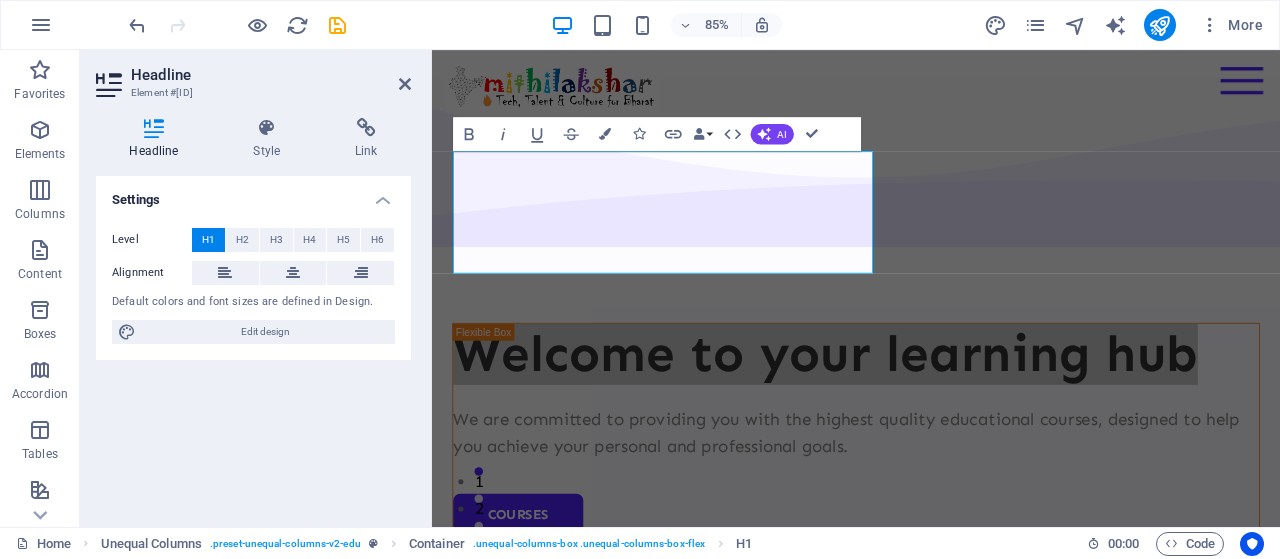 click on "Settings Level H1 H2 H3 H4 H5 H6 Alignment Default colors and font sizes are defined in Design. Edit design" at bounding box center [253, 343] 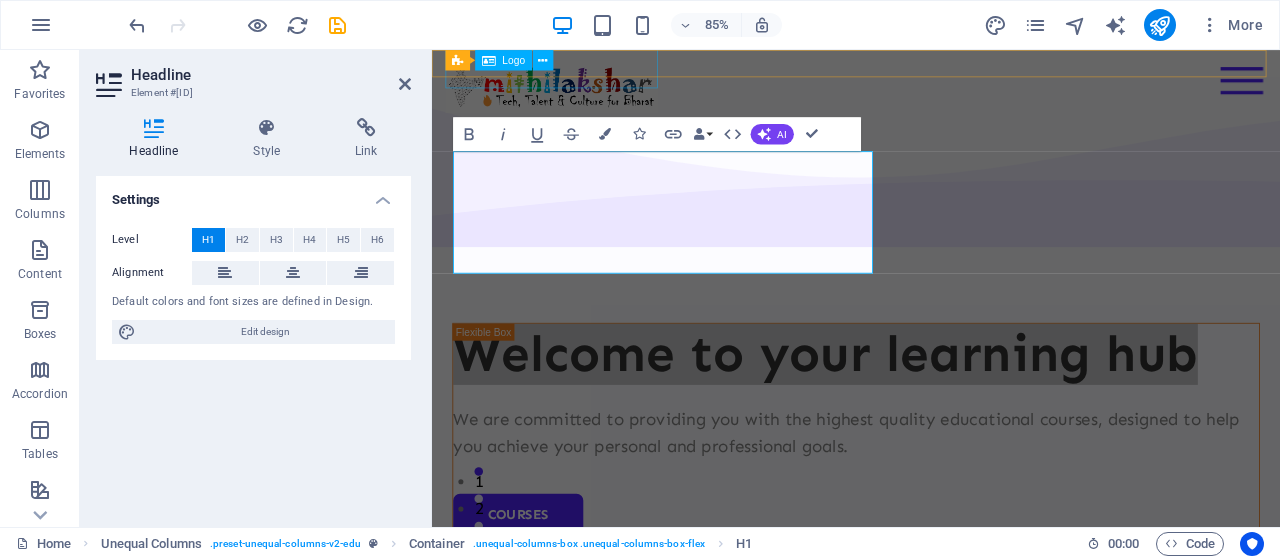 click on "Logo" at bounding box center [514, 60] 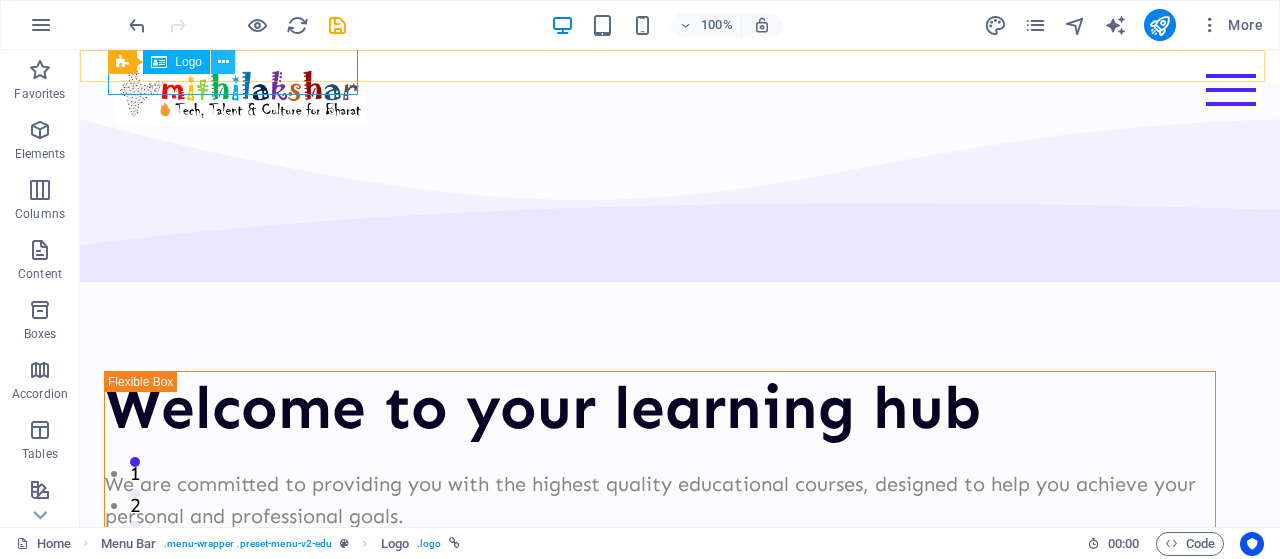 click at bounding box center [223, 62] 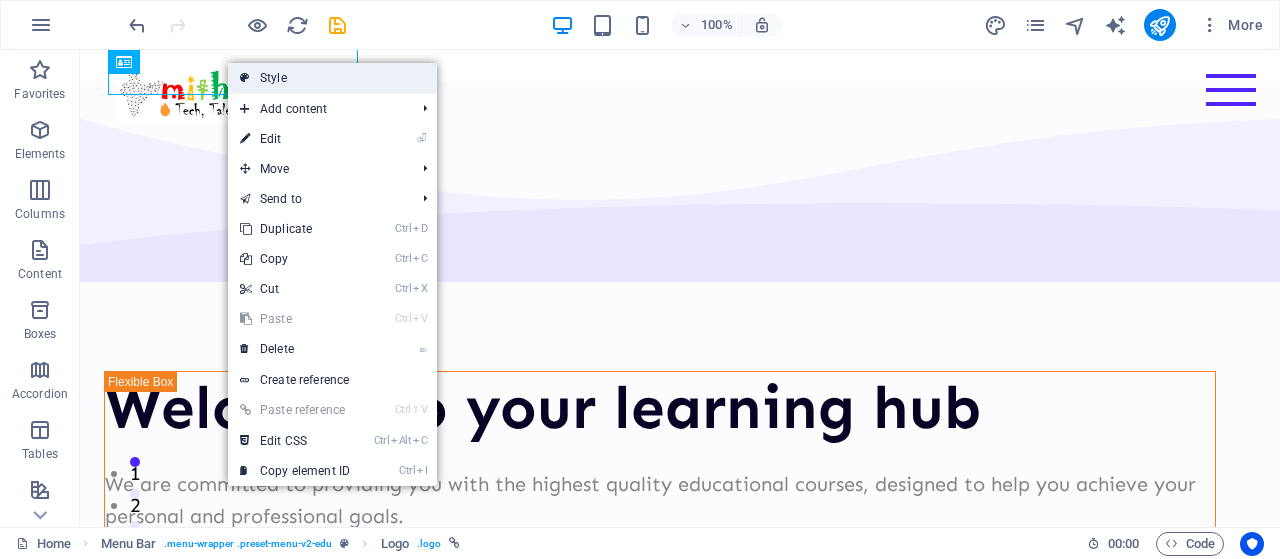 click on "Style" at bounding box center [332, 78] 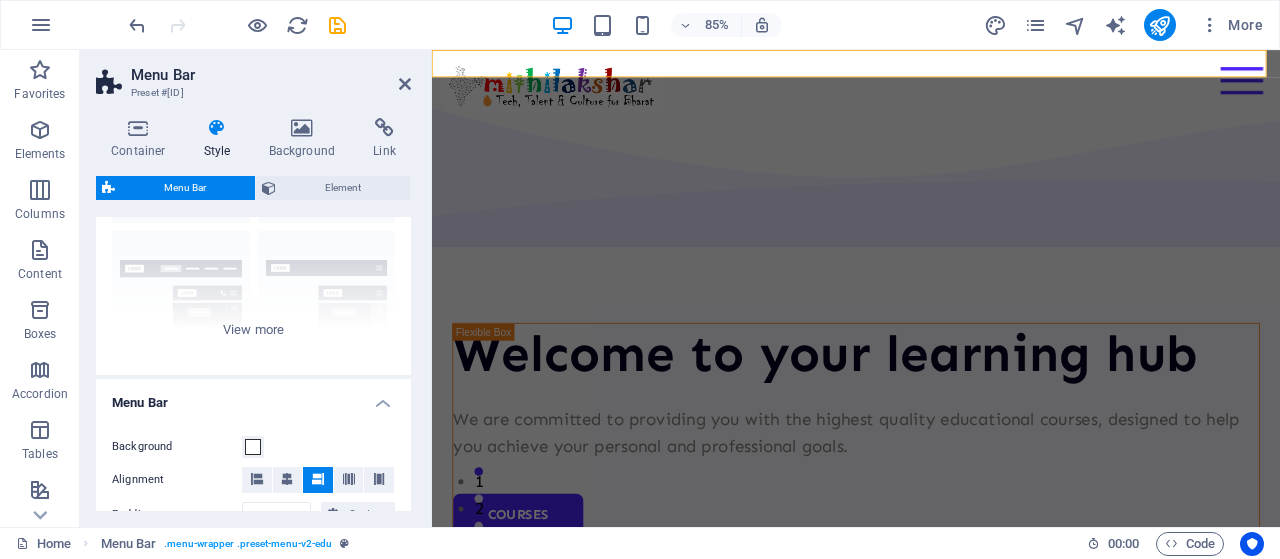 scroll, scrollTop: 181, scrollLeft: 0, axis: vertical 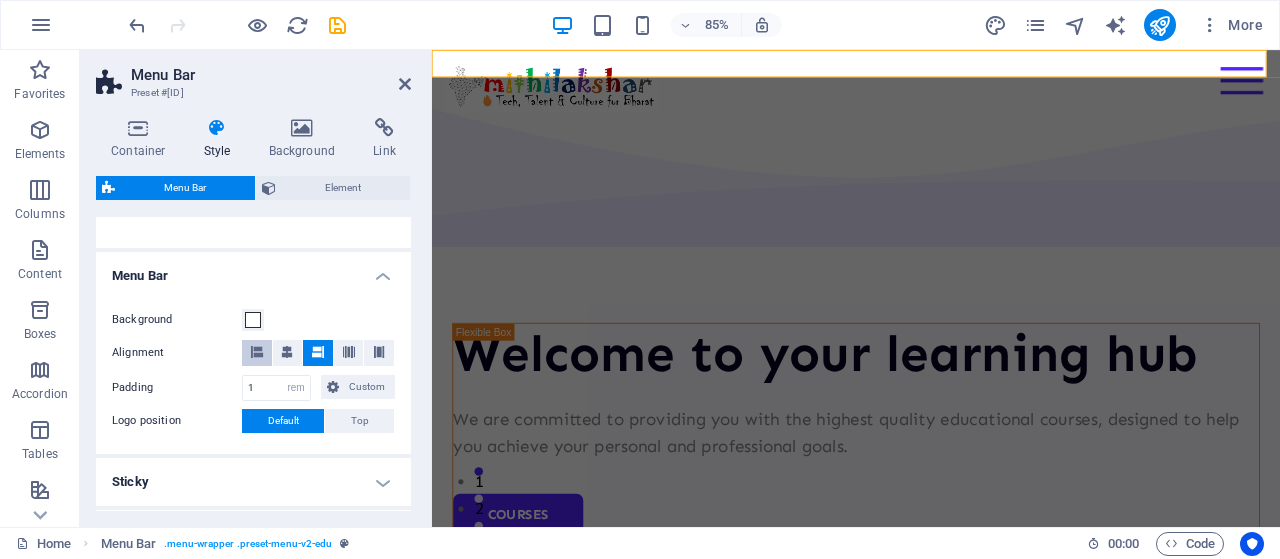 click at bounding box center [257, 352] 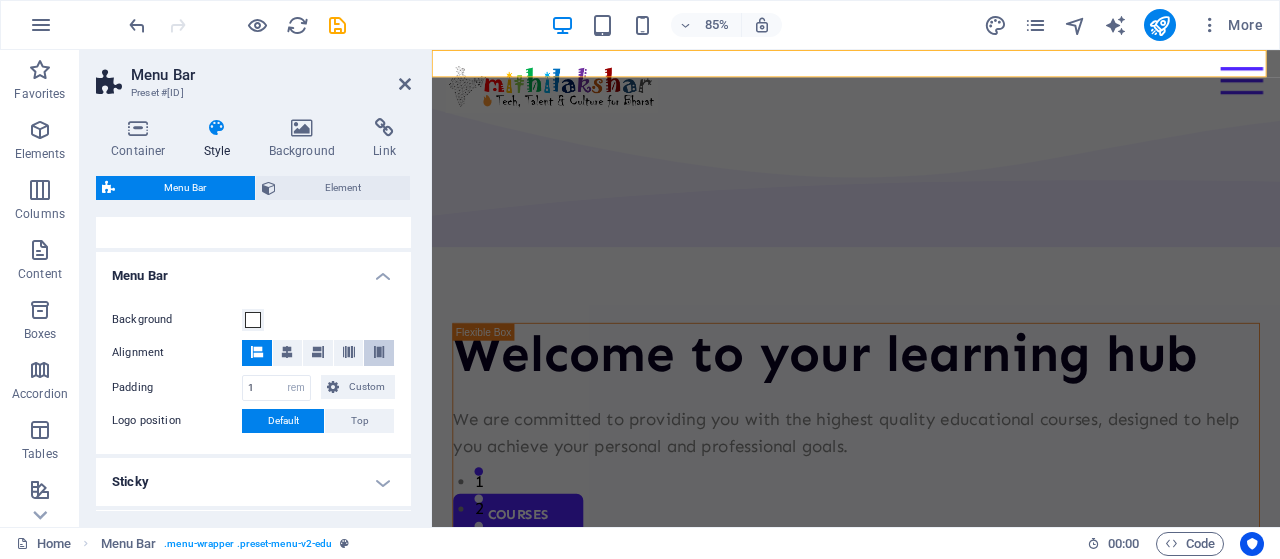 click at bounding box center (379, 352) 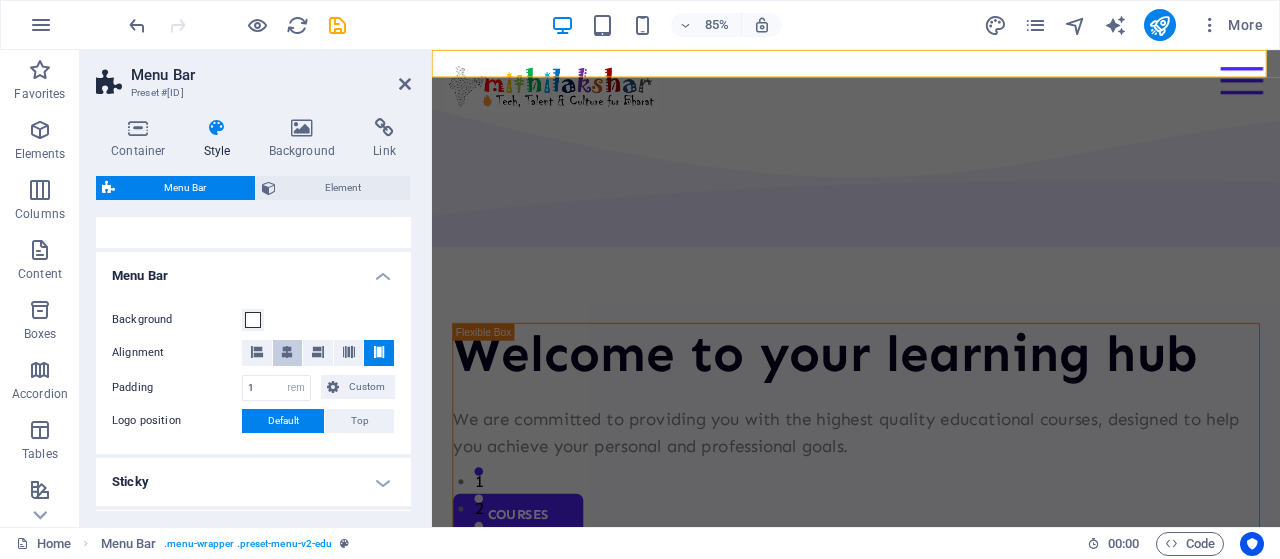 click at bounding box center (287, 352) 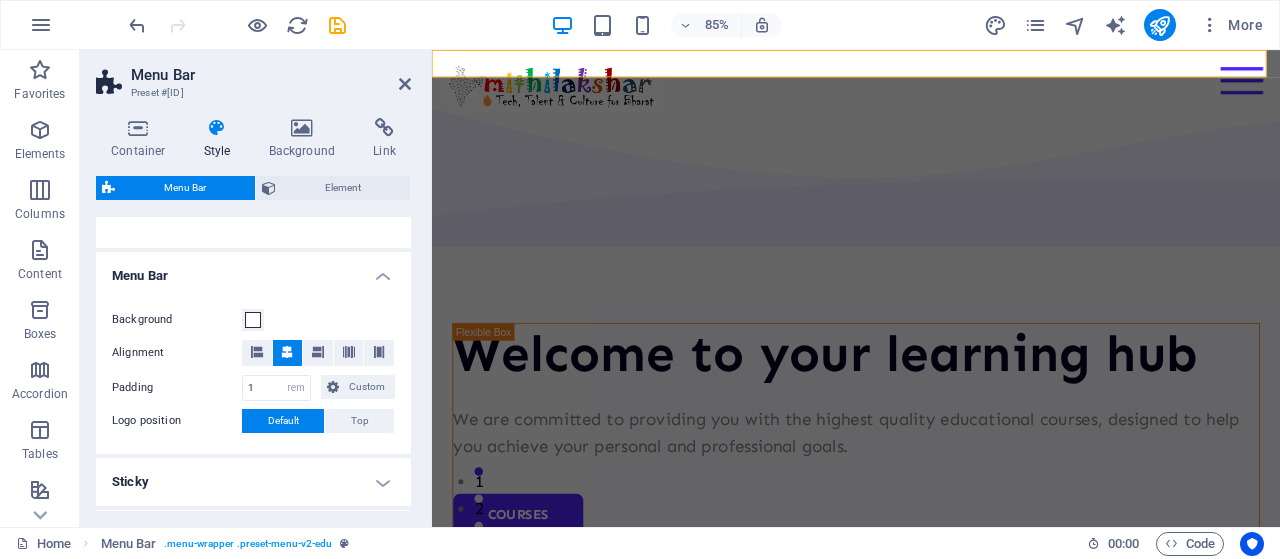 drag, startPoint x: 406, startPoint y: 340, endPoint x: 408, endPoint y: 385, distance: 45.044422 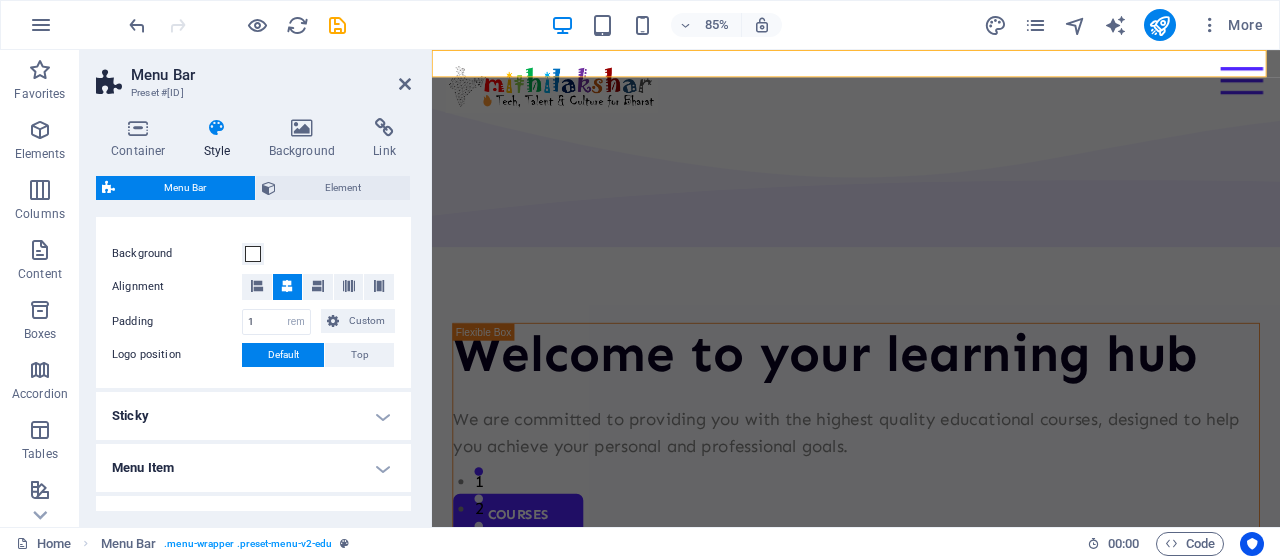 scroll, scrollTop: 366, scrollLeft: 0, axis: vertical 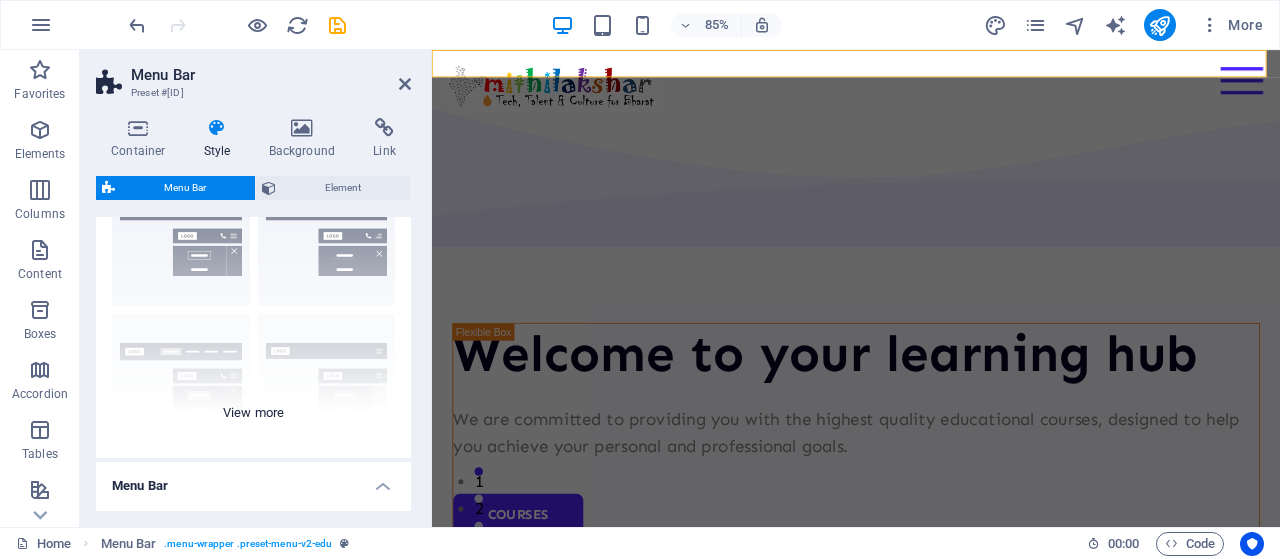 click on "Border Centered Default Fixed Loki Trigger Wide XXL" at bounding box center (253, 308) 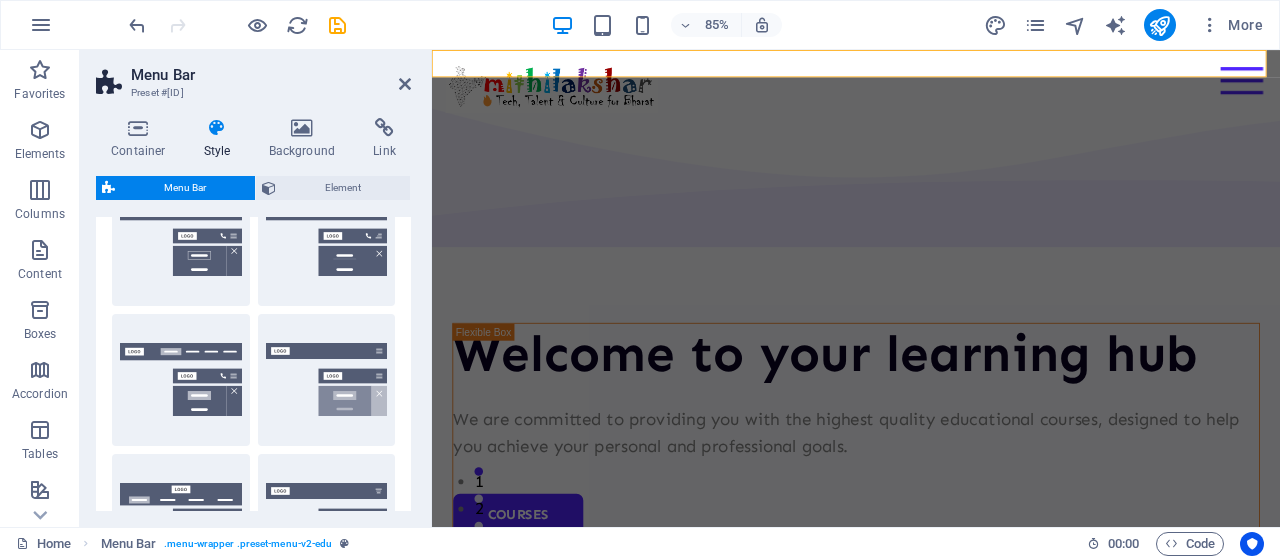 drag, startPoint x: 404, startPoint y: 279, endPoint x: 410, endPoint y: 247, distance: 32.55764 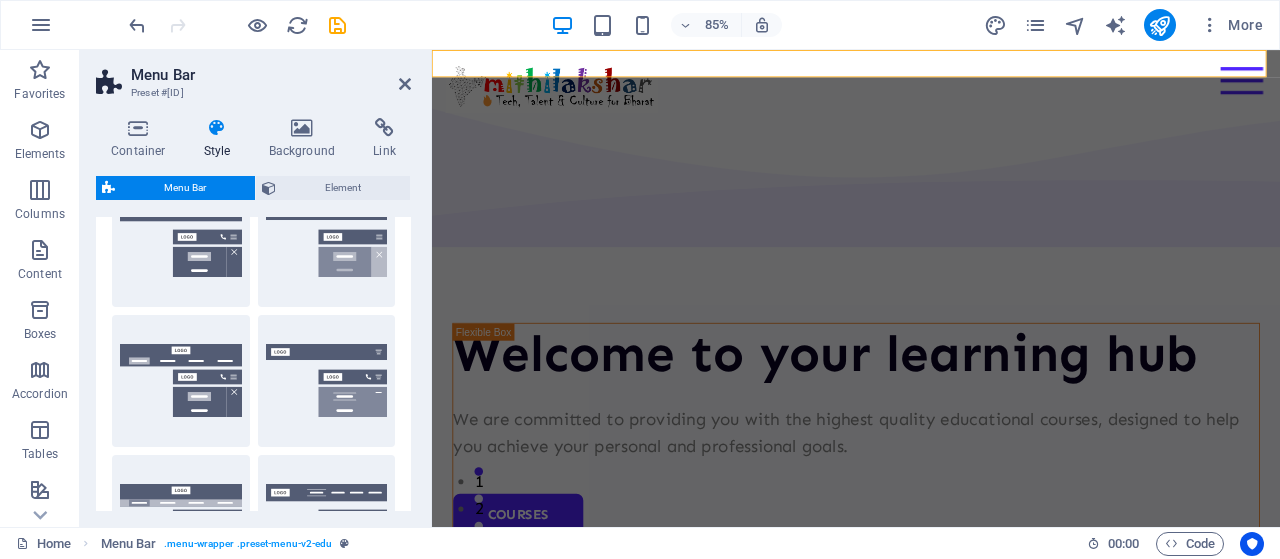 scroll, scrollTop: 258, scrollLeft: 0, axis: vertical 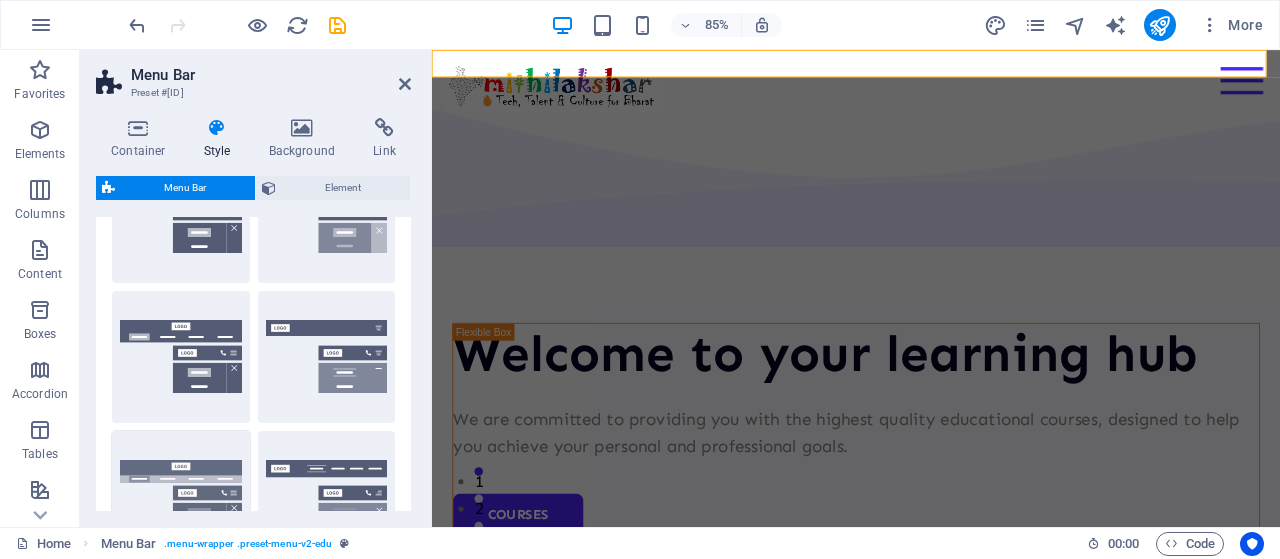 click on "Wide" at bounding box center [181, 497] 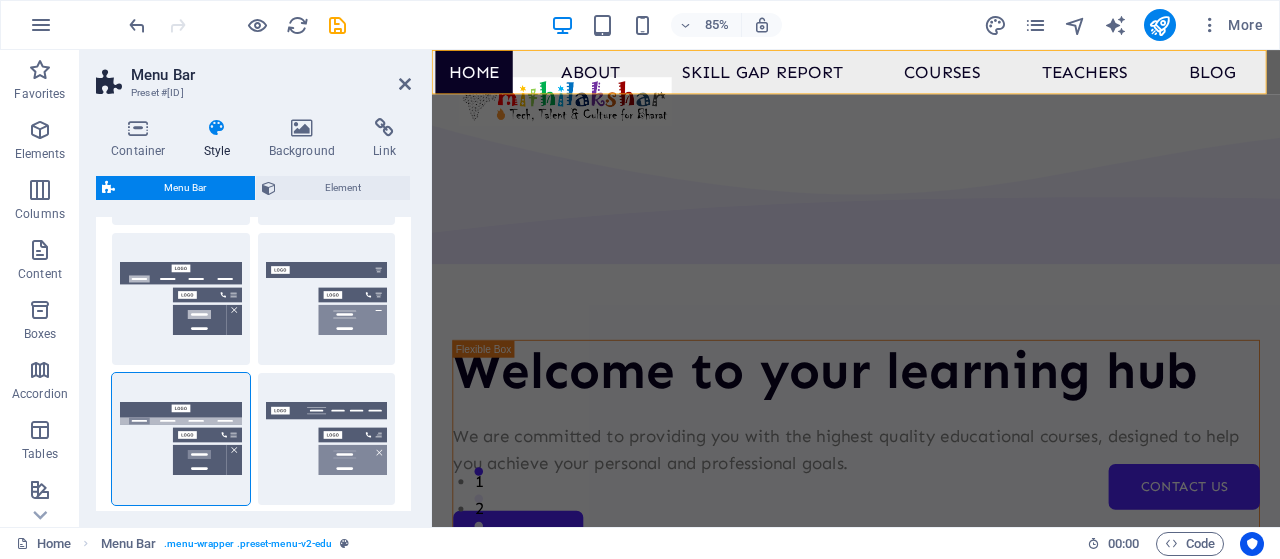 scroll, scrollTop: 310, scrollLeft: 0, axis: vertical 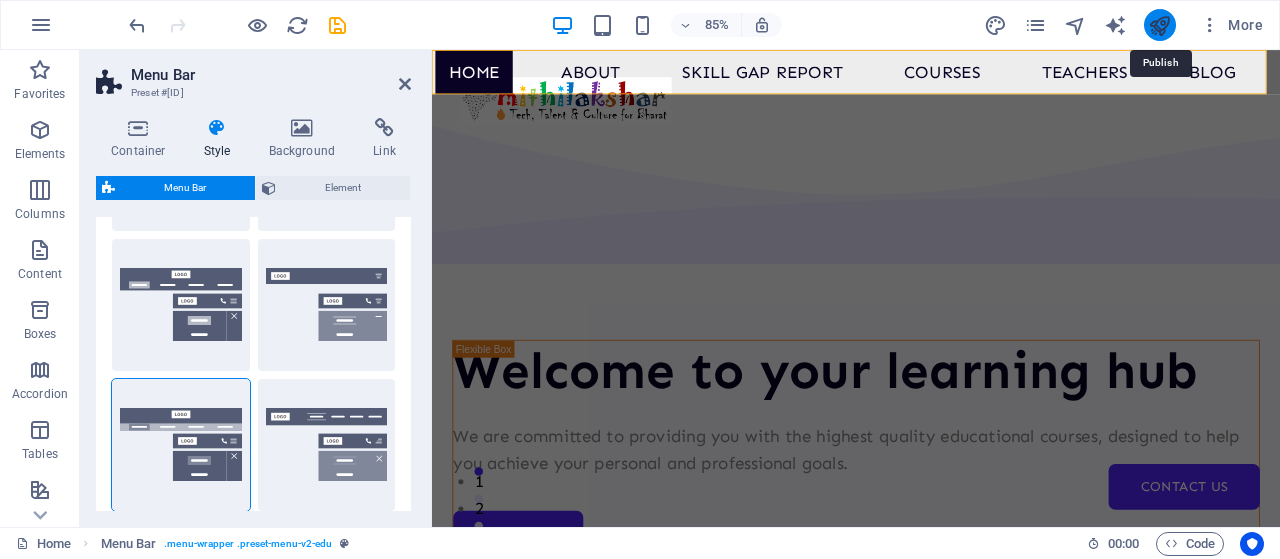 click at bounding box center [1159, 25] 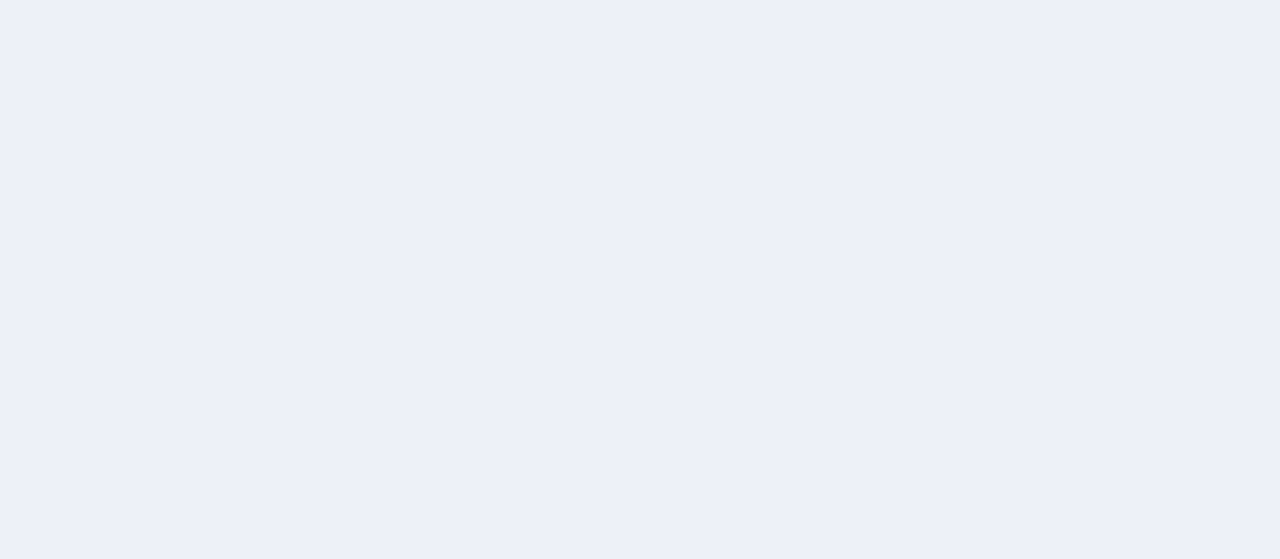 scroll, scrollTop: 0, scrollLeft: 0, axis: both 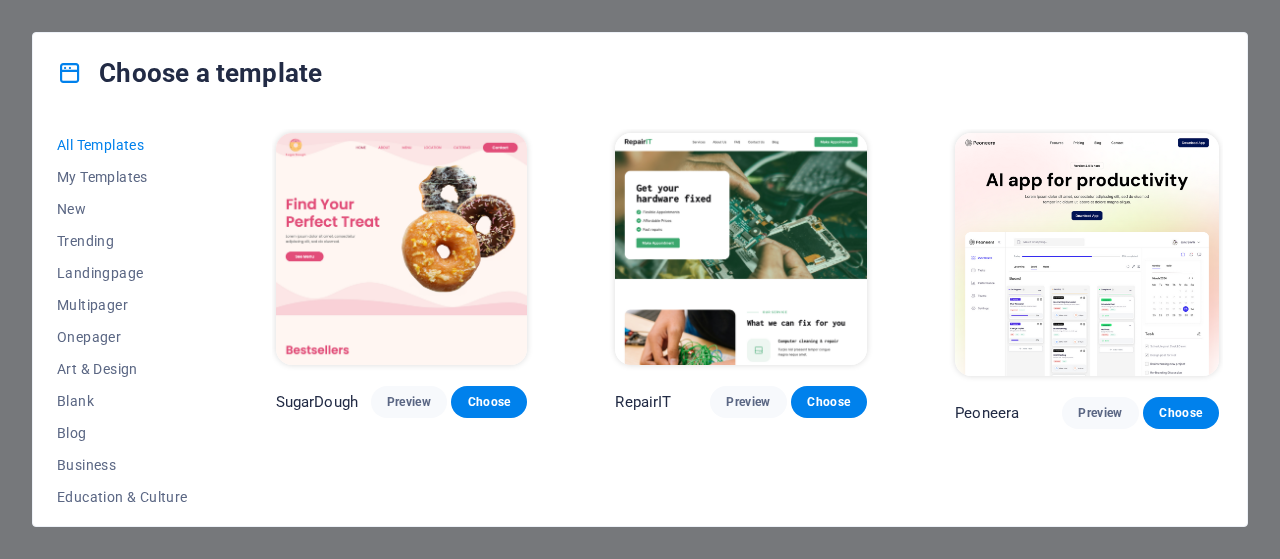drag, startPoint x: 214, startPoint y: 283, endPoint x: 212, endPoint y: 377, distance: 94.02127 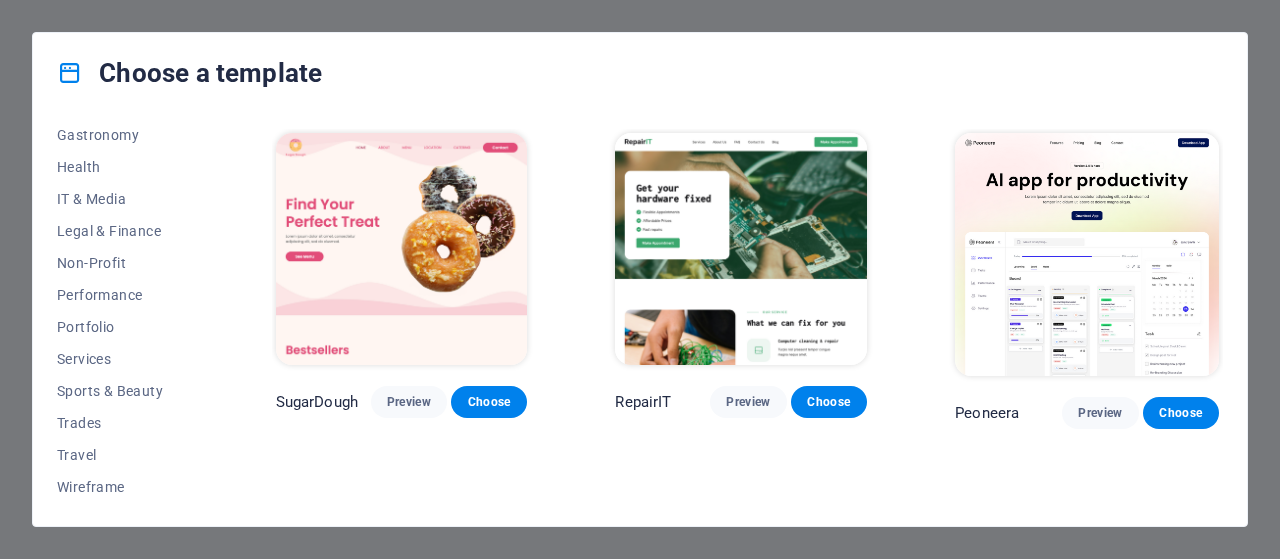 scroll, scrollTop: 0, scrollLeft: 0, axis: both 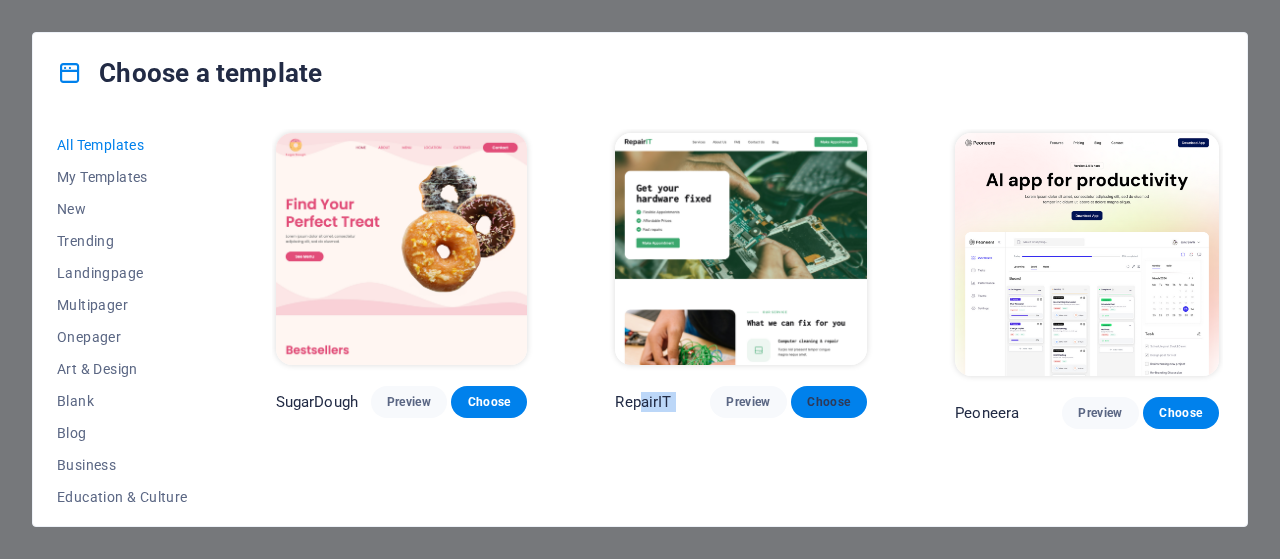drag, startPoint x: 645, startPoint y: 393, endPoint x: 826, endPoint y: 403, distance: 181.27603 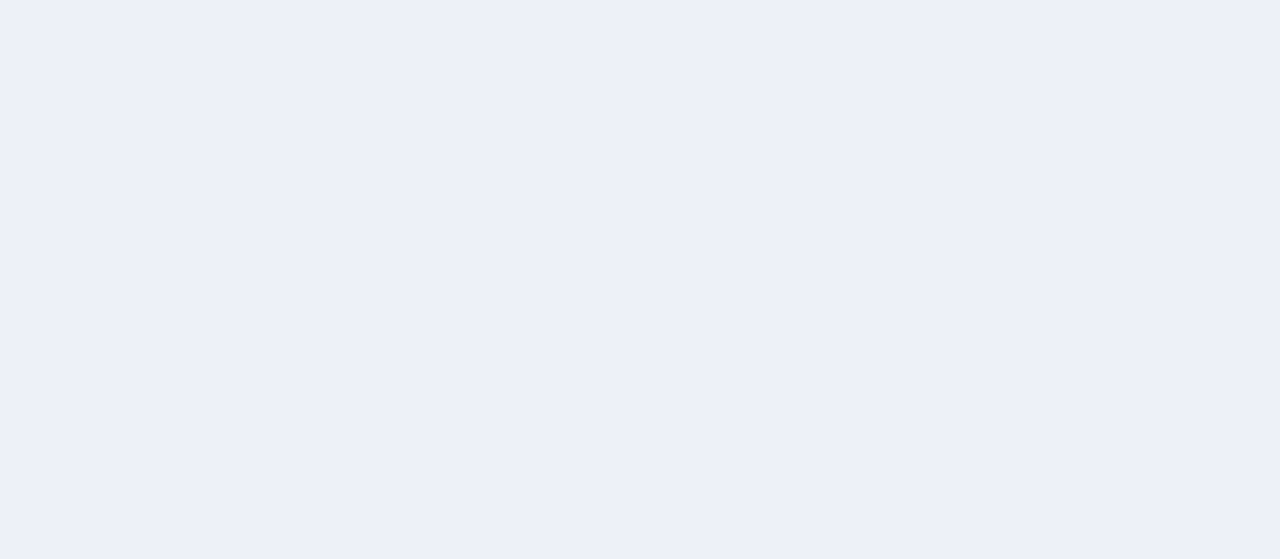 scroll, scrollTop: 0, scrollLeft: 0, axis: both 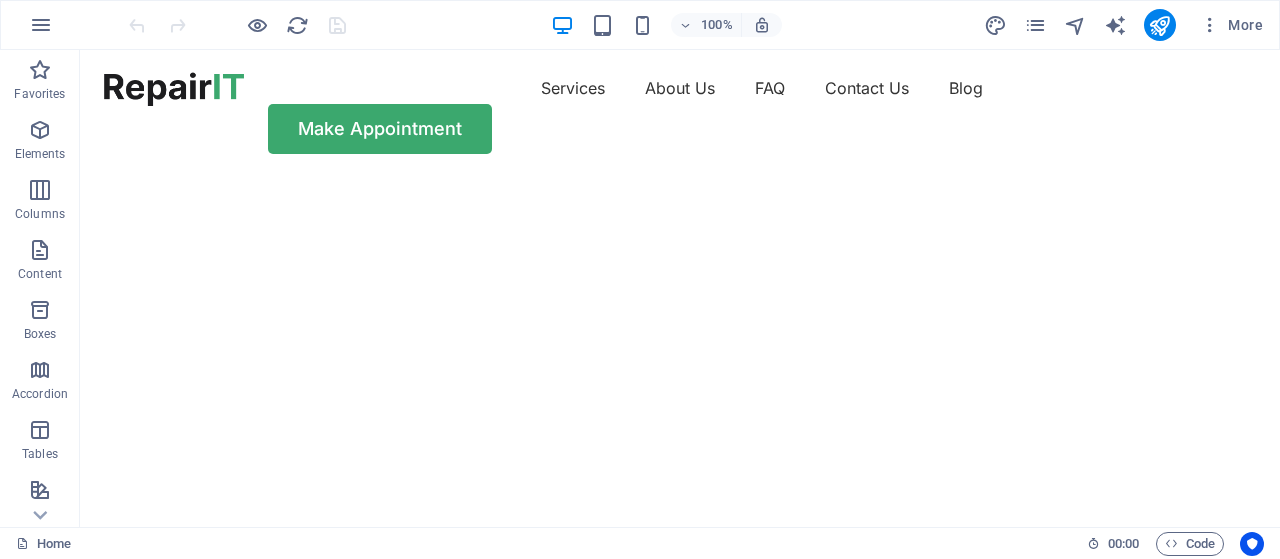 drag, startPoint x: 1272, startPoint y: 215, endPoint x: 1348, endPoint y: 89, distance: 147.14618 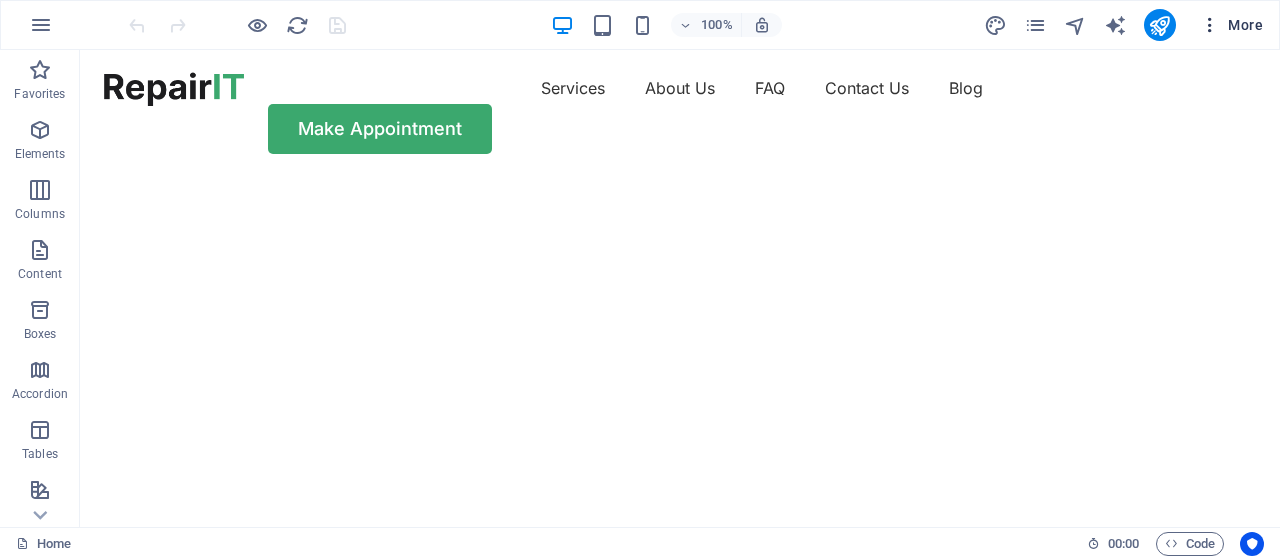 click on "More" at bounding box center (1231, 25) 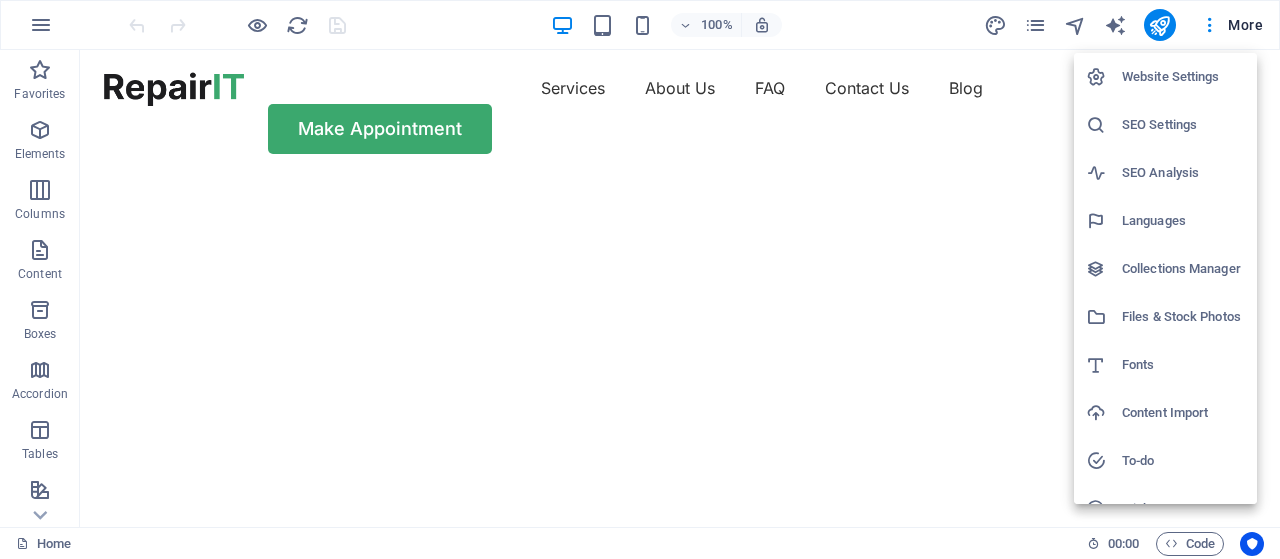 drag, startPoint x: 1204, startPoint y: 19, endPoint x: 1214, endPoint y: 27, distance: 12.806249 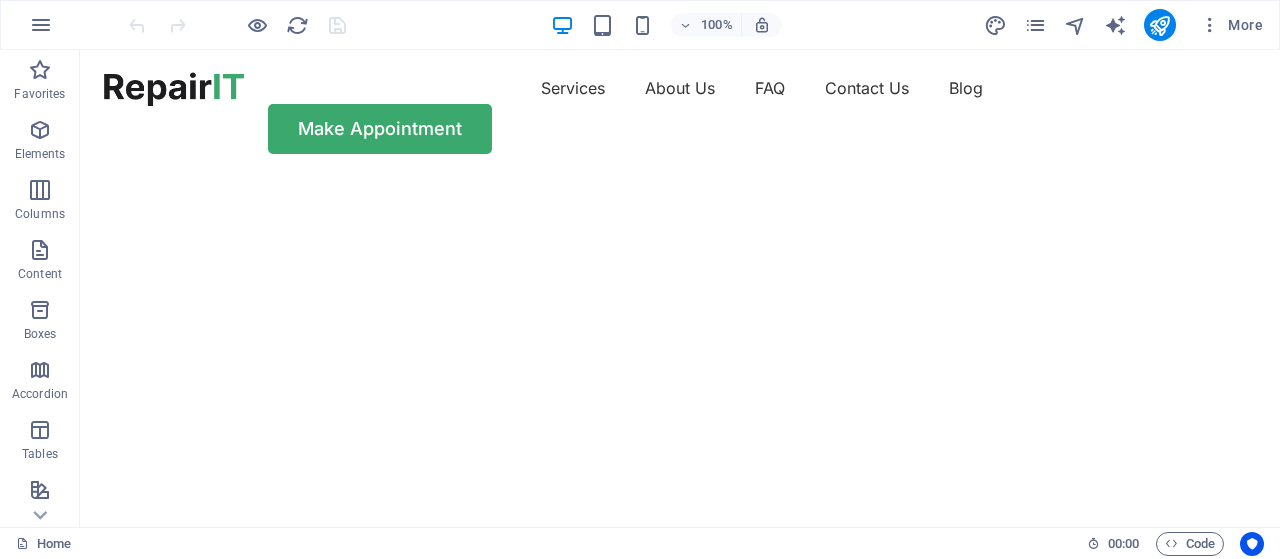 click at bounding box center (1210, 25) 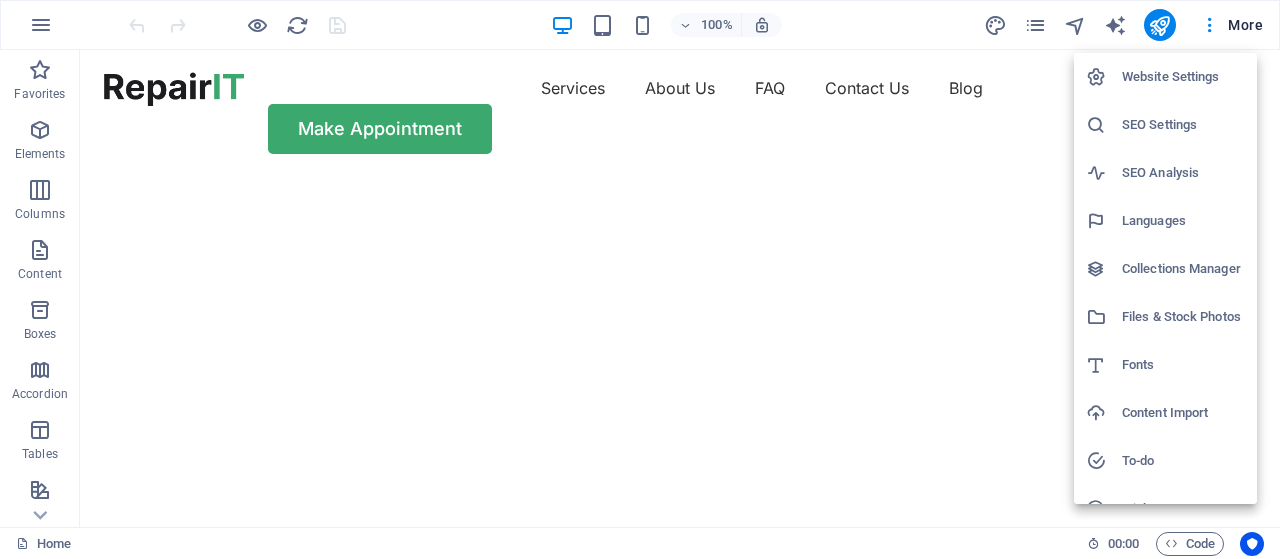 click at bounding box center (640, 279) 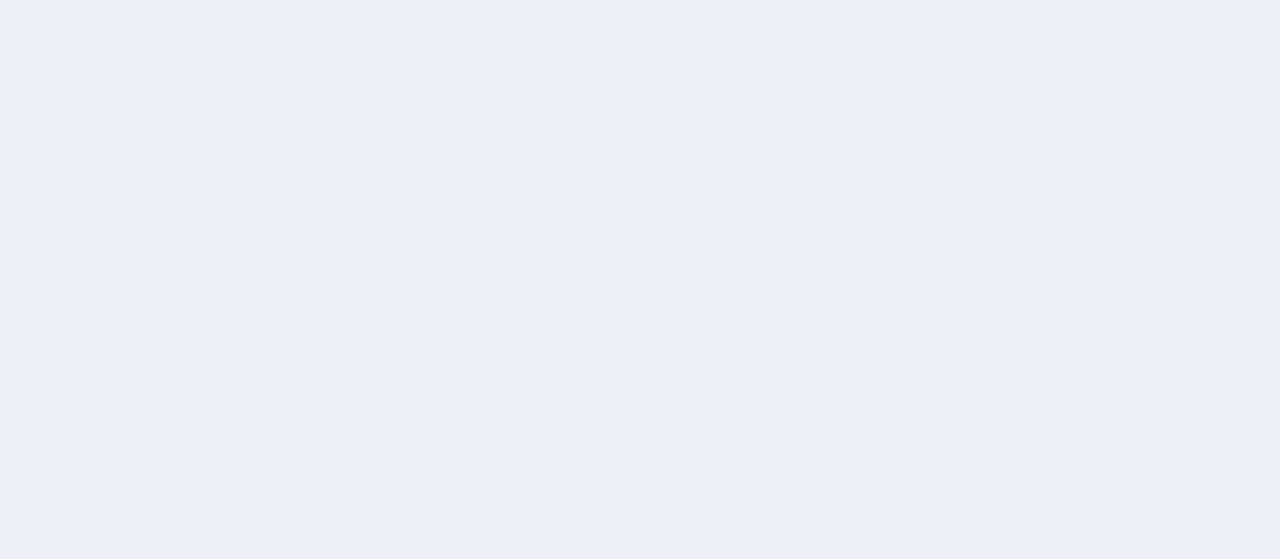 scroll, scrollTop: 0, scrollLeft: 0, axis: both 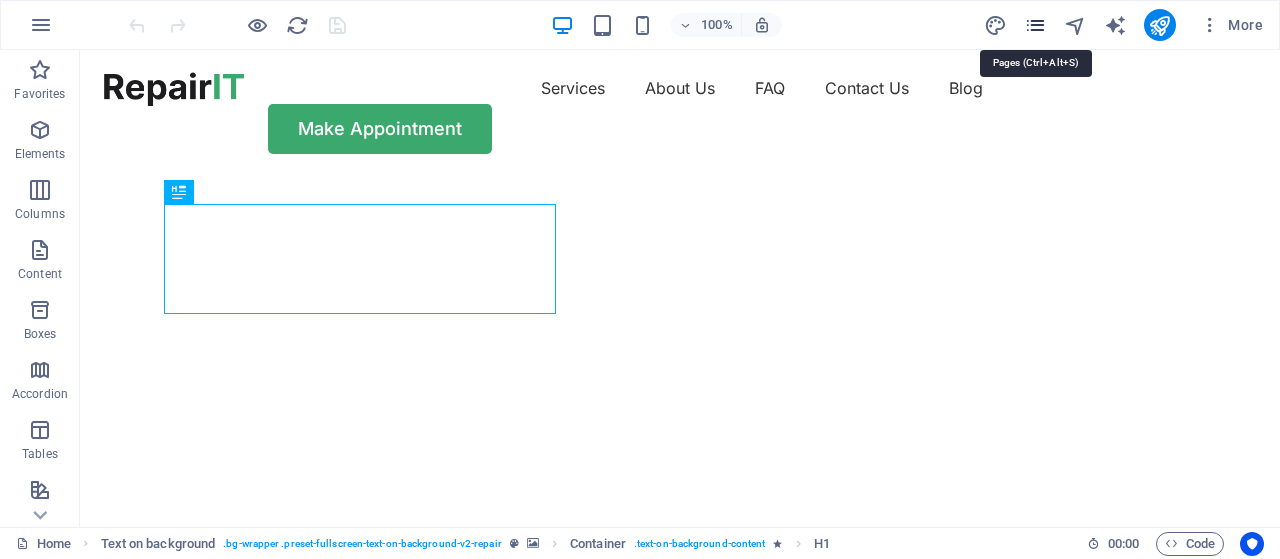 click at bounding box center (1035, 25) 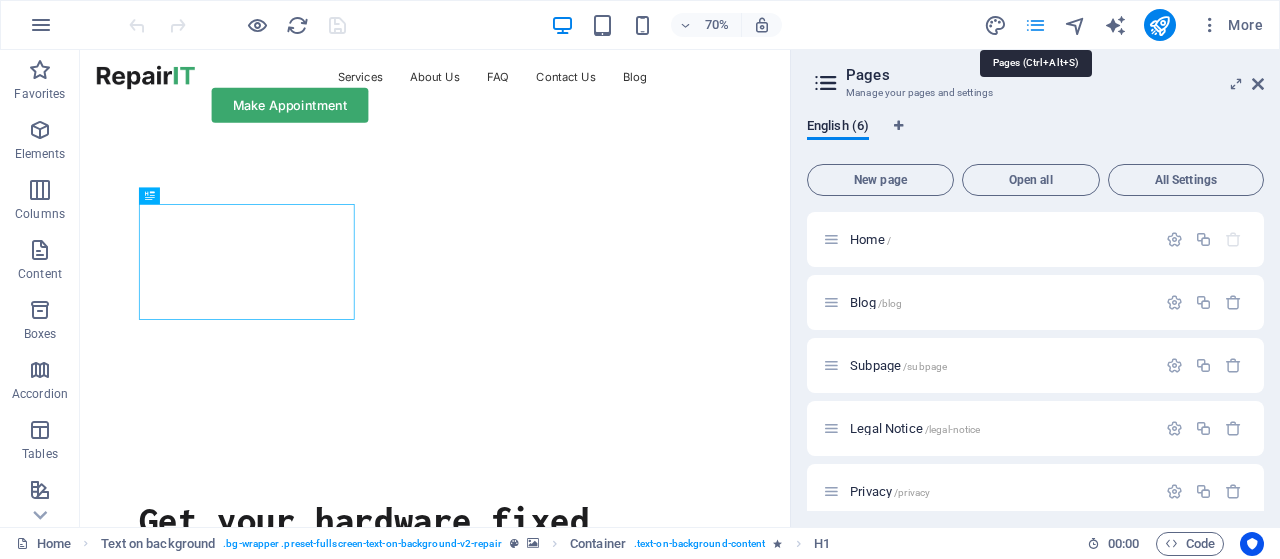 click at bounding box center [1035, 25] 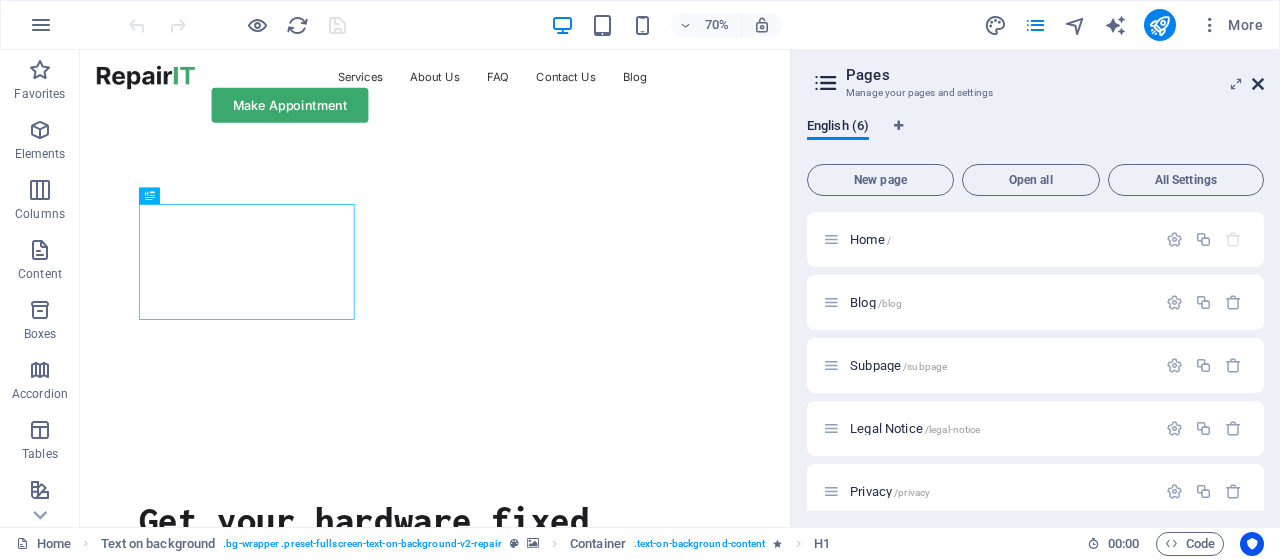 click at bounding box center [1258, 84] 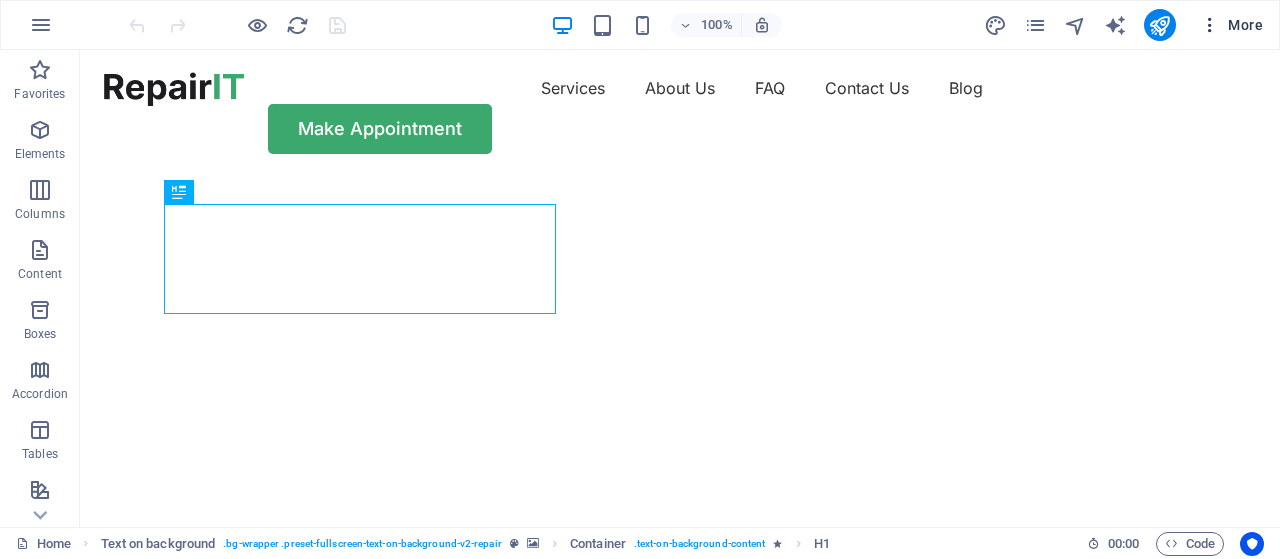 click at bounding box center (1210, 25) 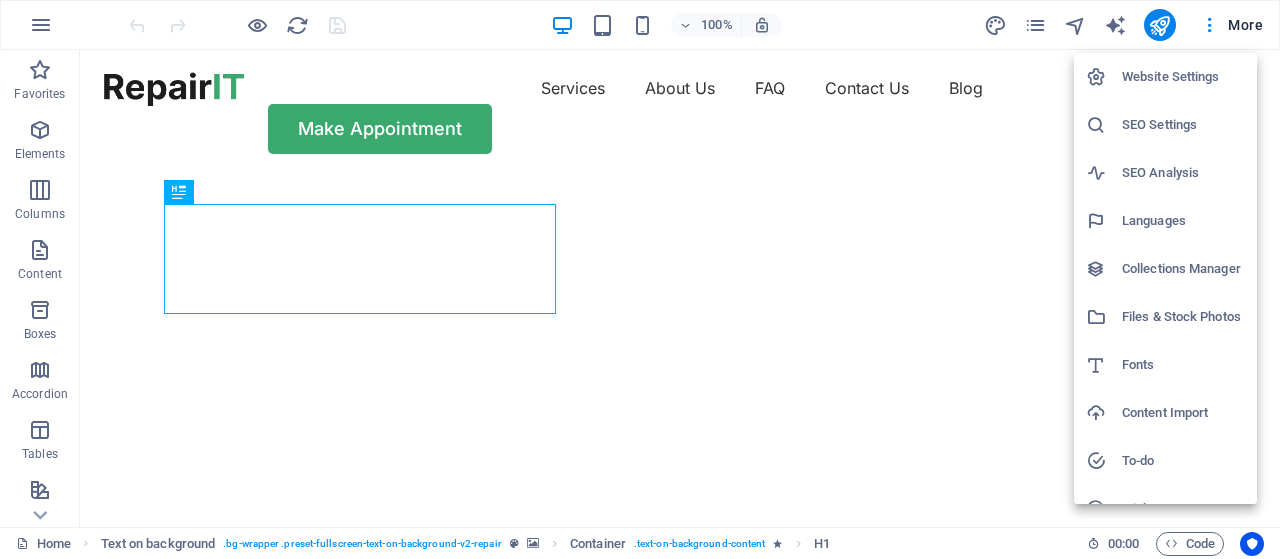 click at bounding box center (640, 279) 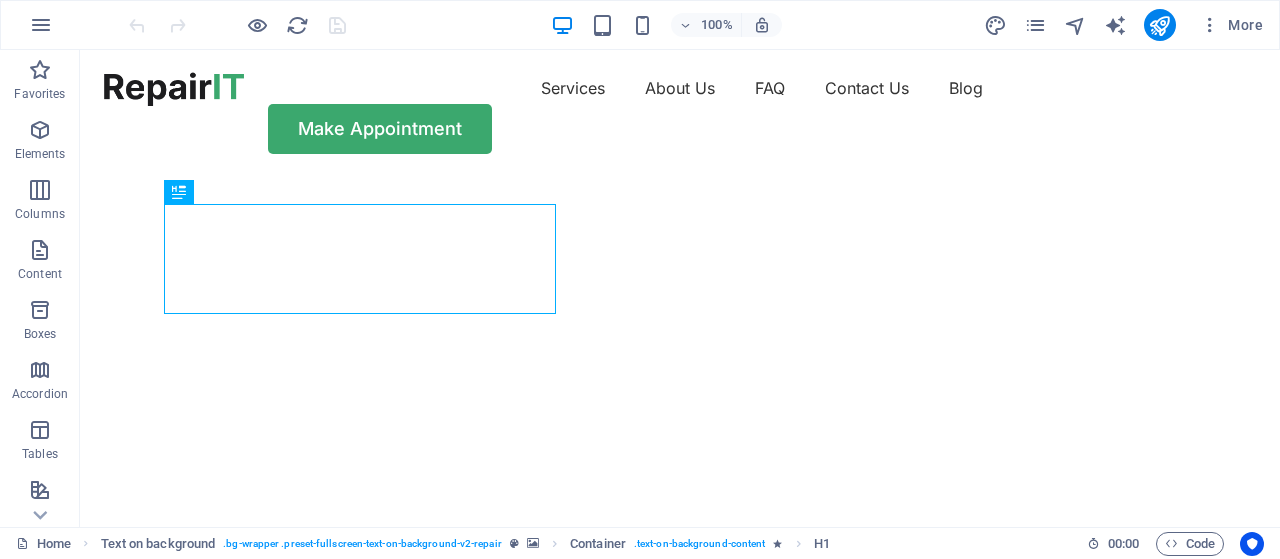 click at bounding box center (41, 25) 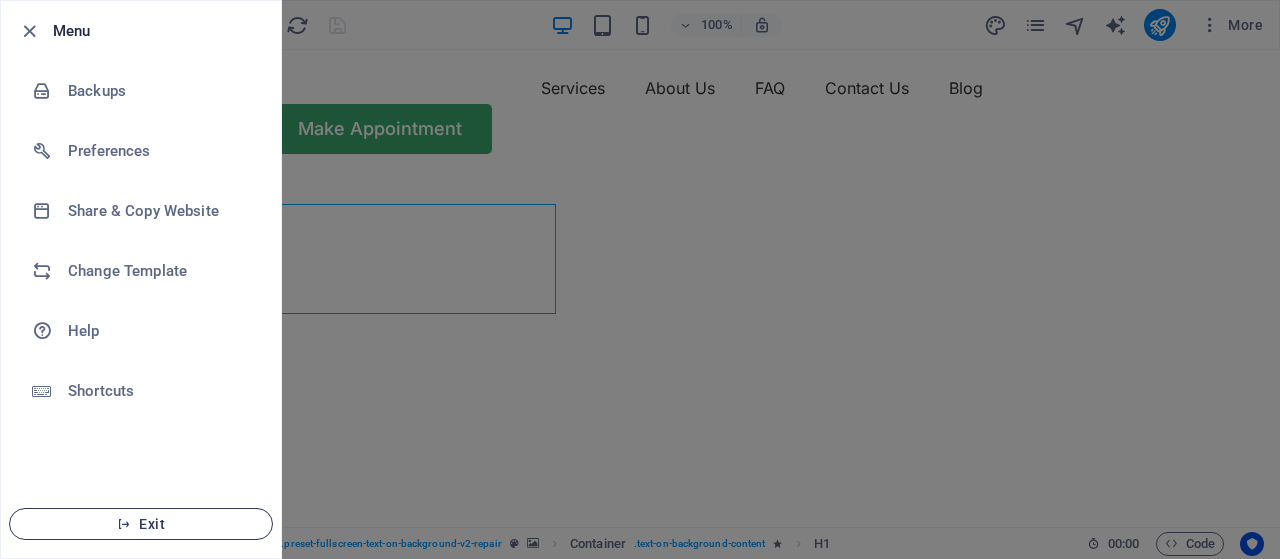 click on "Exit" at bounding box center [141, 524] 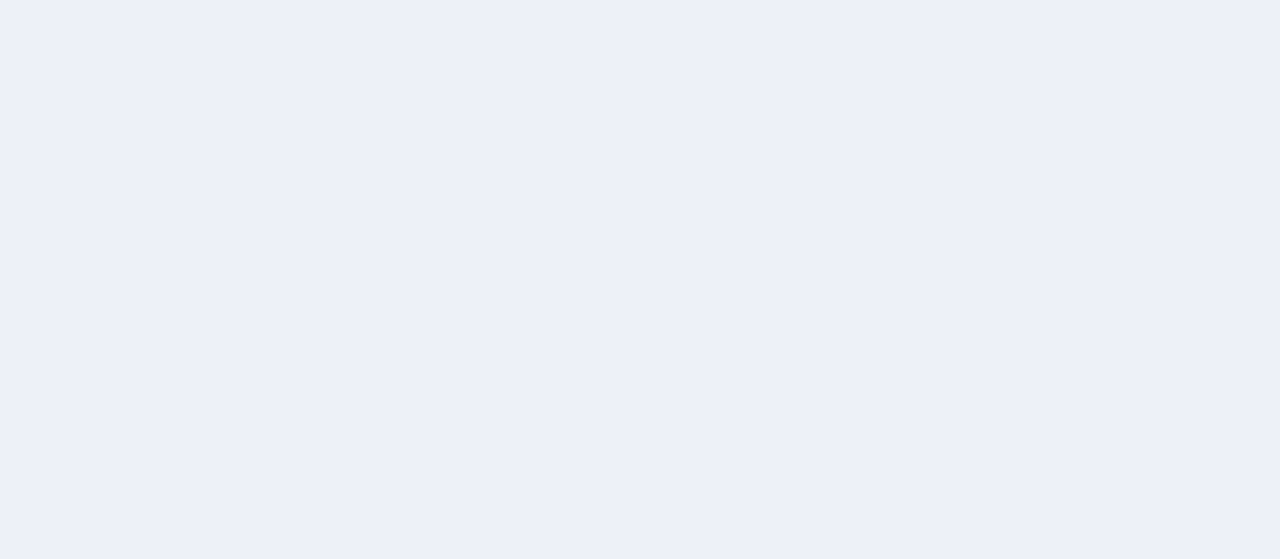 scroll, scrollTop: 0, scrollLeft: 0, axis: both 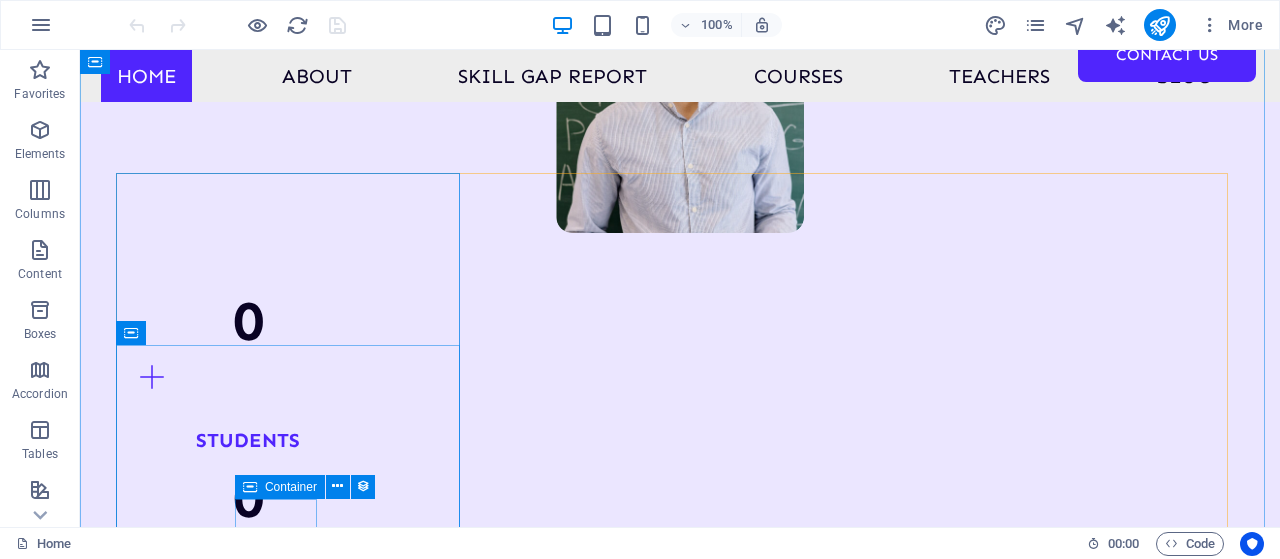 click on "$499" at bounding box center (680, 3495) 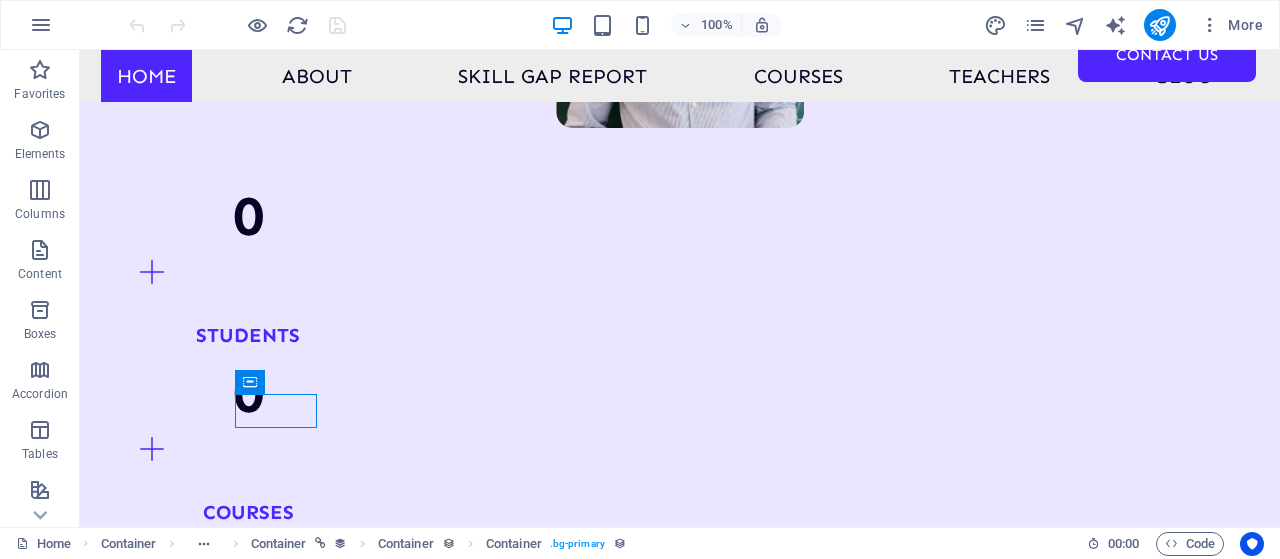 scroll, scrollTop: 2209, scrollLeft: 0, axis: vertical 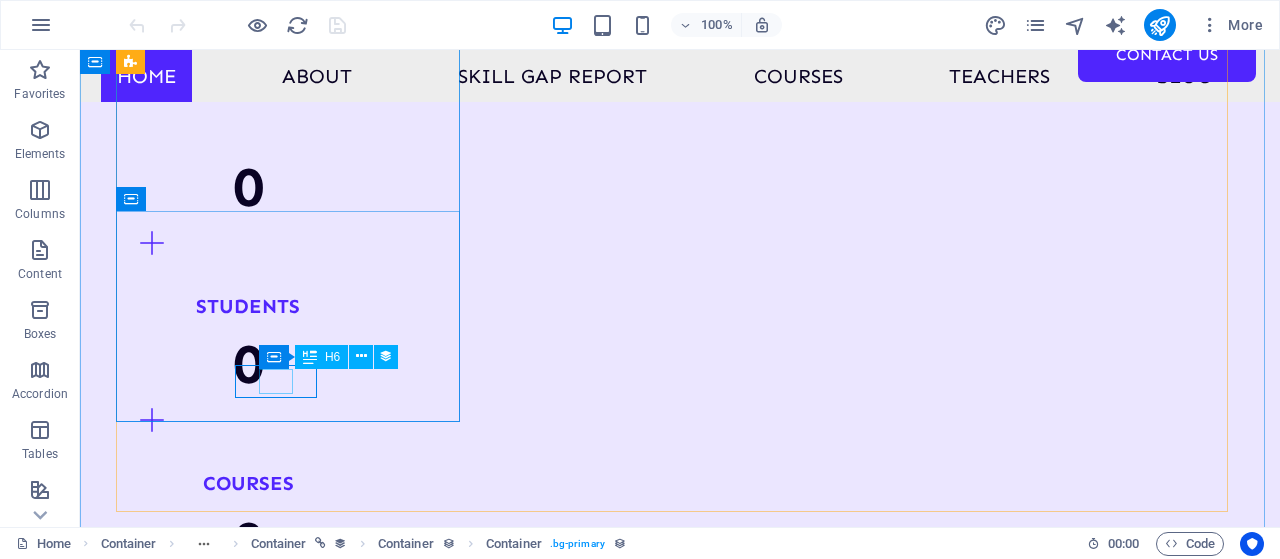 click on "$499" at bounding box center [680, 3361] 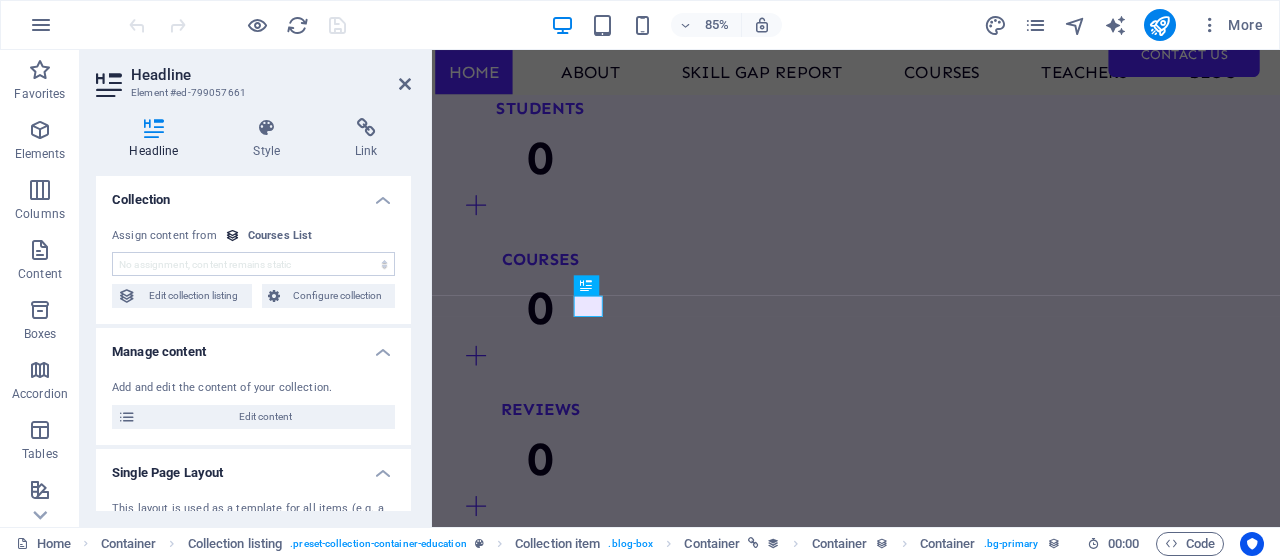scroll, scrollTop: 2255, scrollLeft: 0, axis: vertical 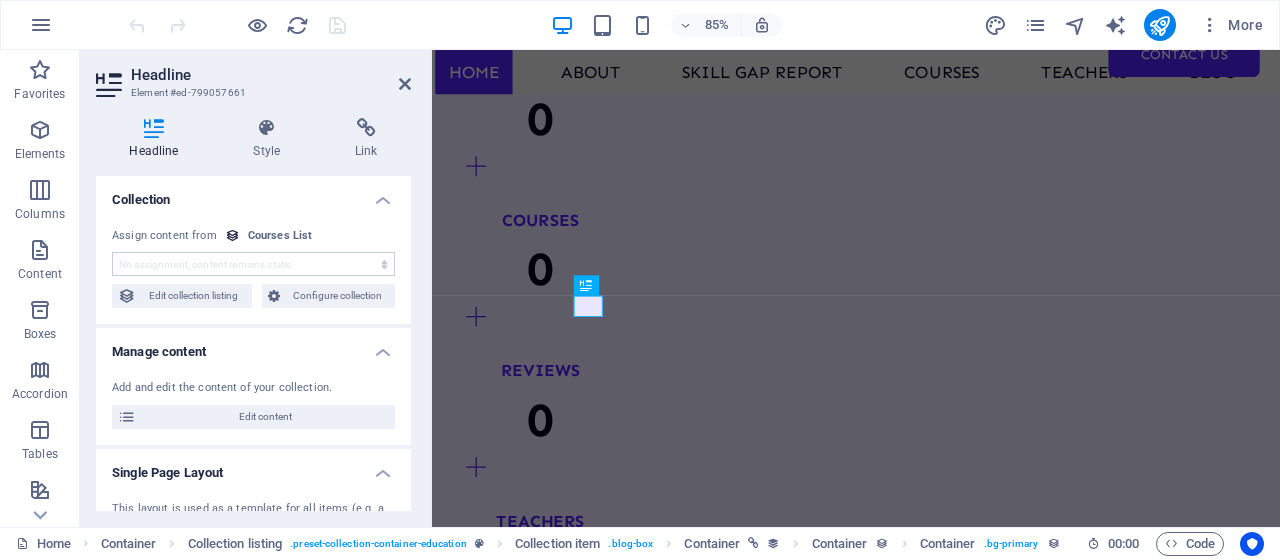 select on "our-course-price-tag" 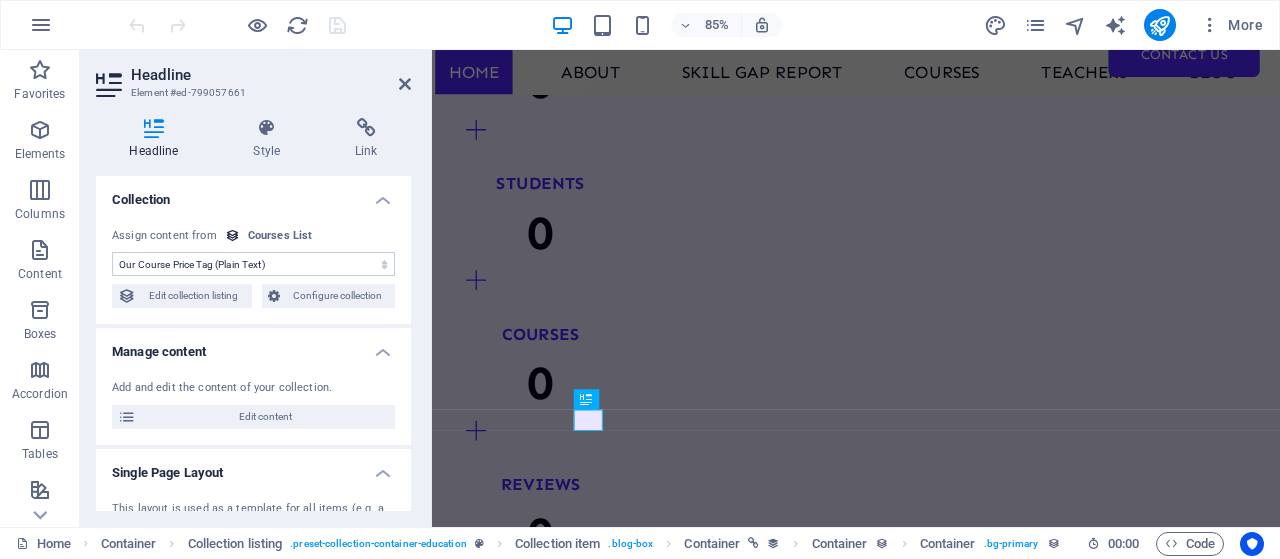 scroll, scrollTop: 2160, scrollLeft: 0, axis: vertical 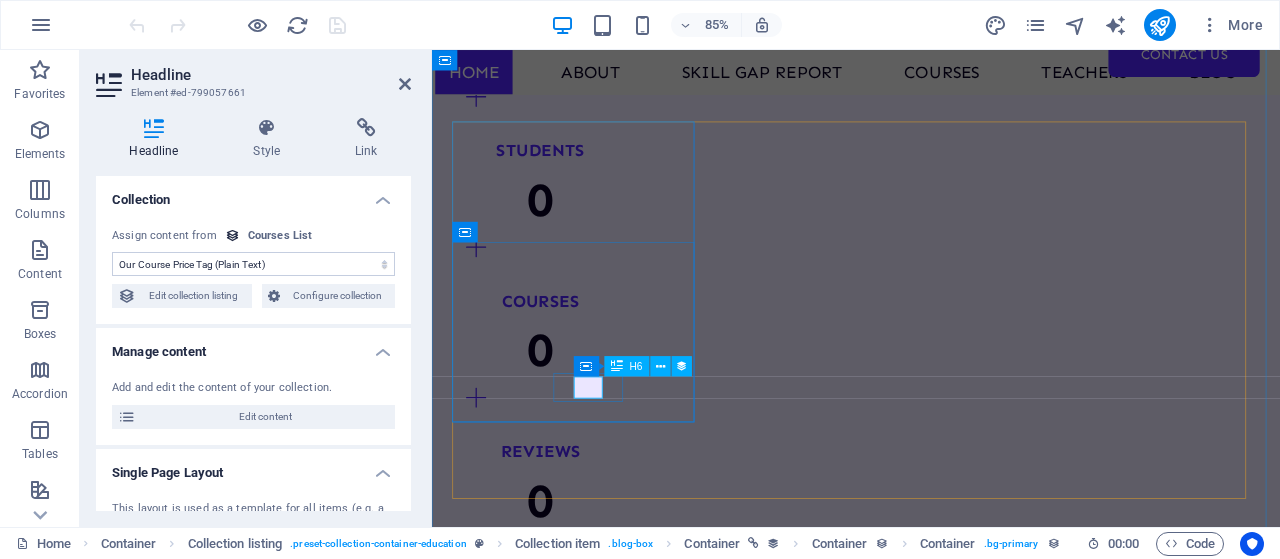 click on "$499" at bounding box center (931, 3142) 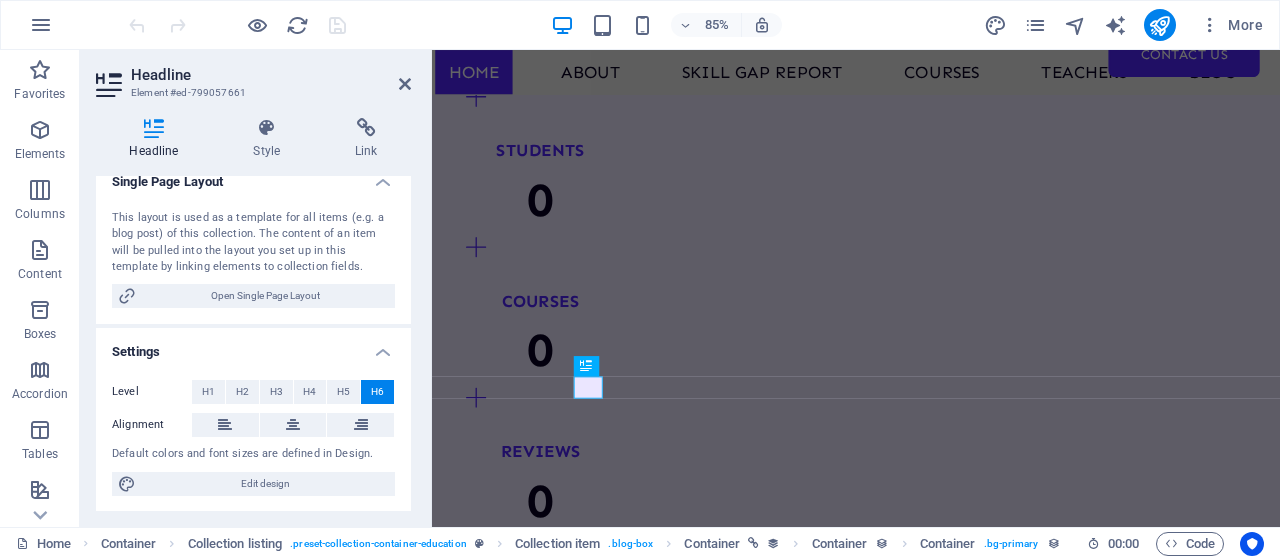 scroll, scrollTop: 0, scrollLeft: 0, axis: both 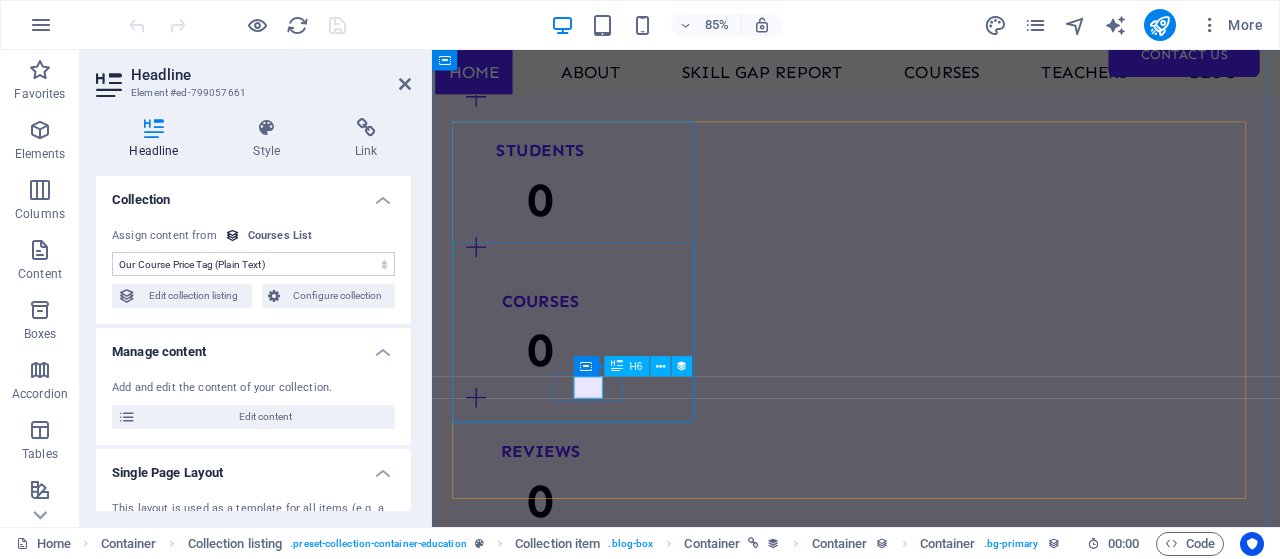 click on "$499" at bounding box center [931, 3142] 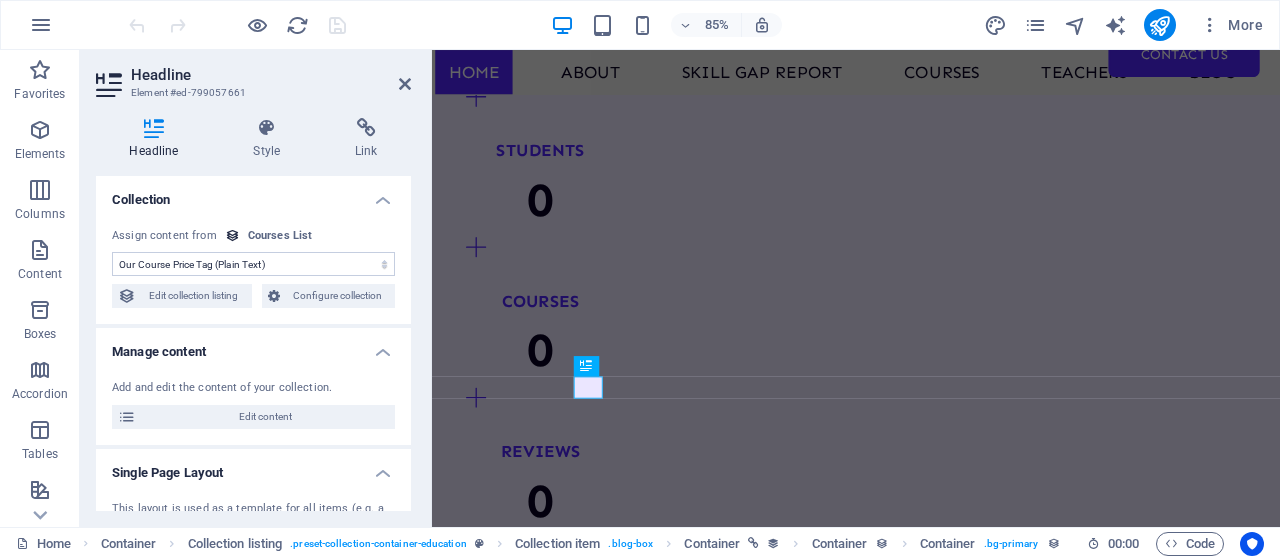click on "No assignment, content remains static Created at (Date) Updated at (Date) Our Course Title (Plain Text) Our Course Slug (Plain Text) Our Course Type (Choice) Our Course Image (File) Our Course Introduction (Rich Text) Our Course Hours Tag (Plain Text) Our Course Price Tag (Plain Text) Our Top Course (Checkbox) Our Course Detailed Description (CMS)" at bounding box center (253, 264) 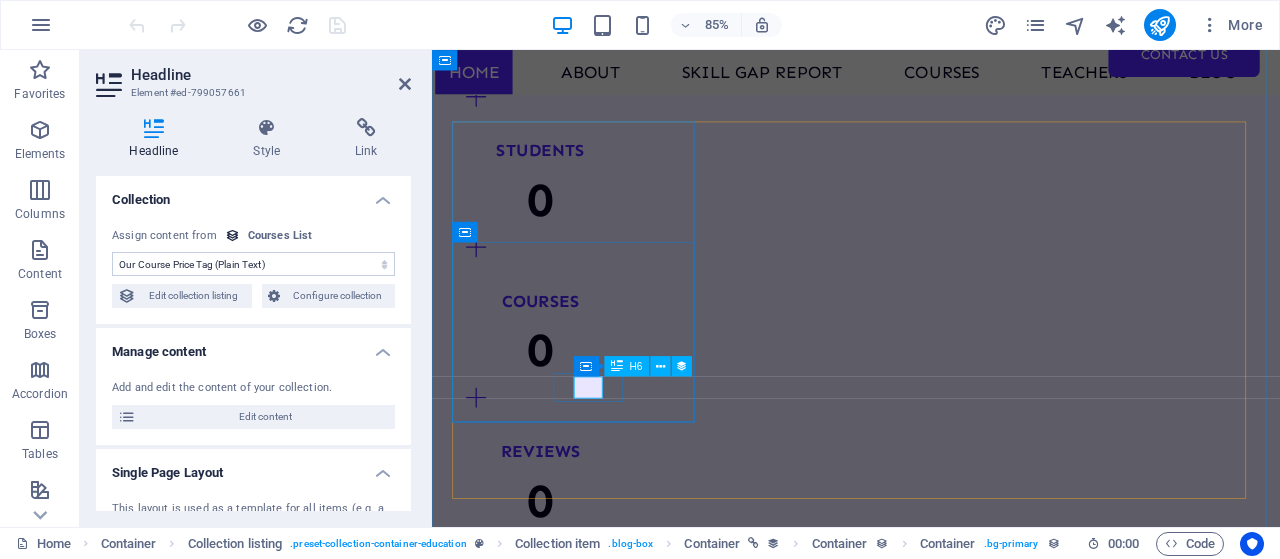 click on "$499" at bounding box center [931, 3142] 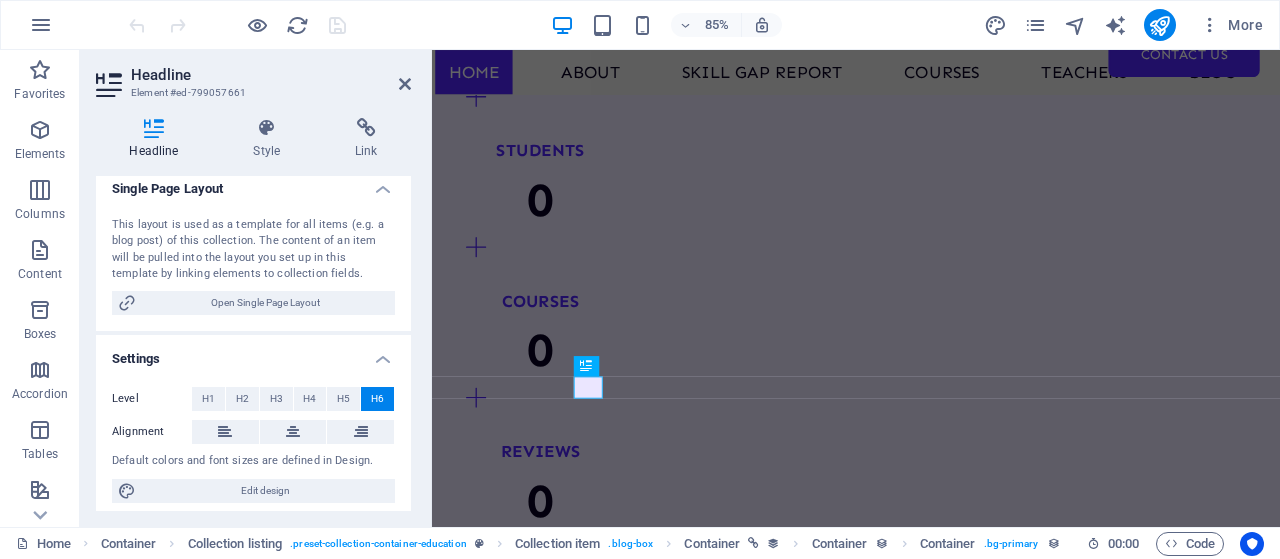 scroll, scrollTop: 291, scrollLeft: 0, axis: vertical 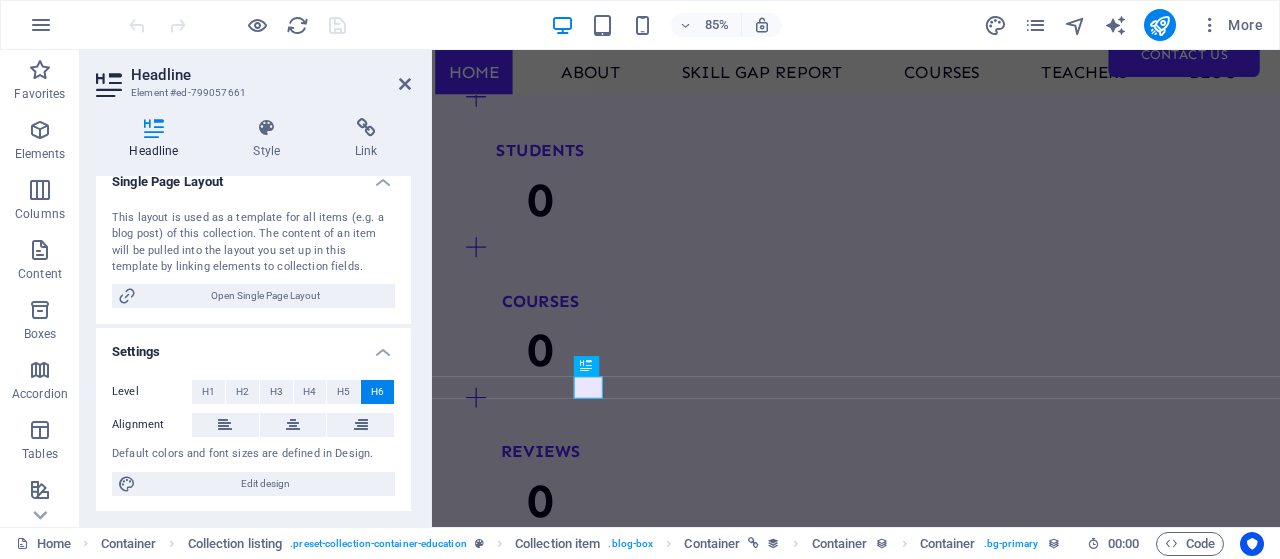 drag, startPoint x: 406, startPoint y: 351, endPoint x: 392, endPoint y: 163, distance: 188.52055 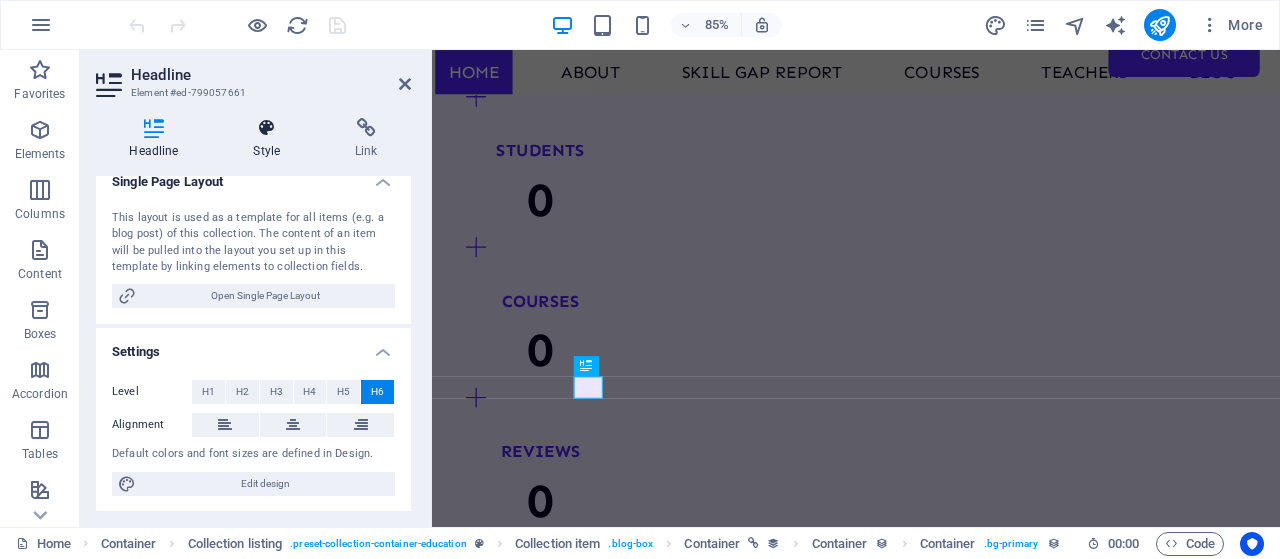 click on "Style" at bounding box center (271, 139) 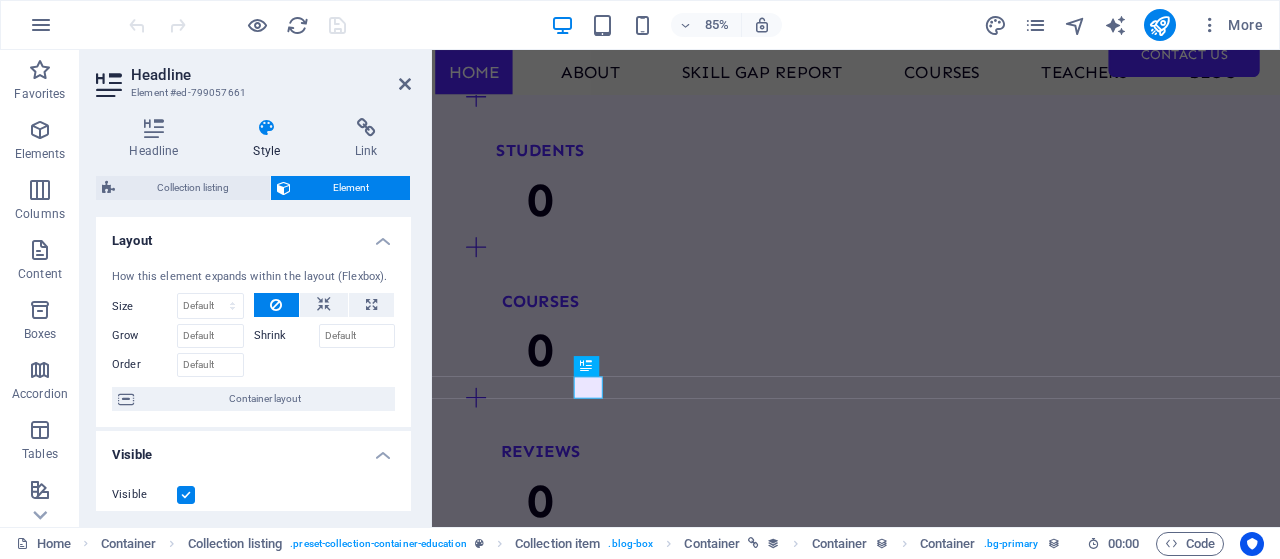click on "Style" at bounding box center (271, 139) 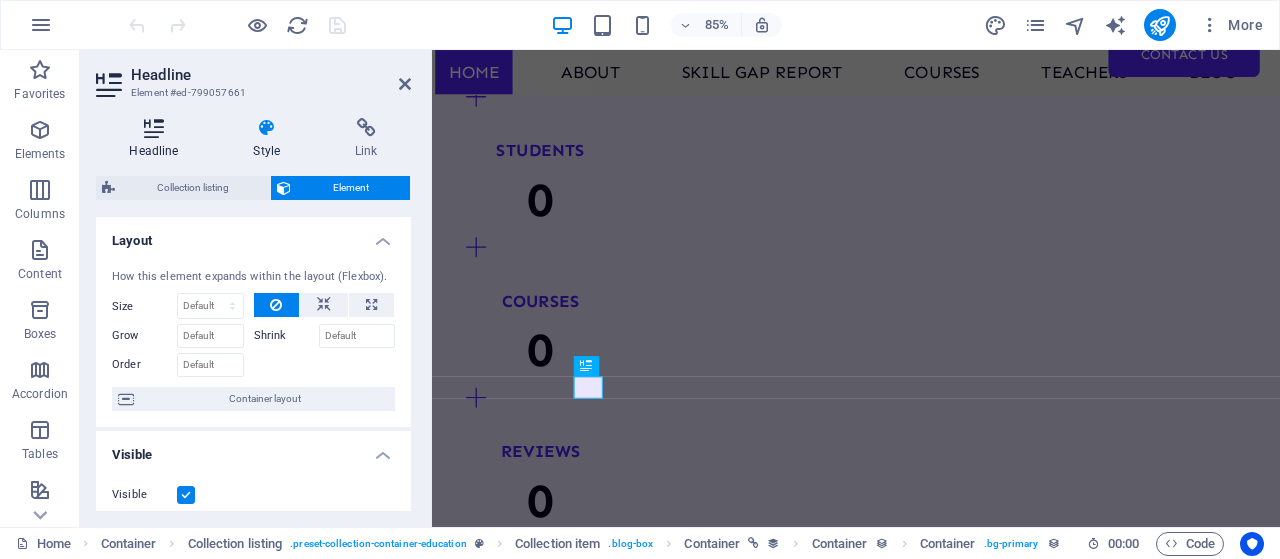 click on "Headline" at bounding box center [158, 139] 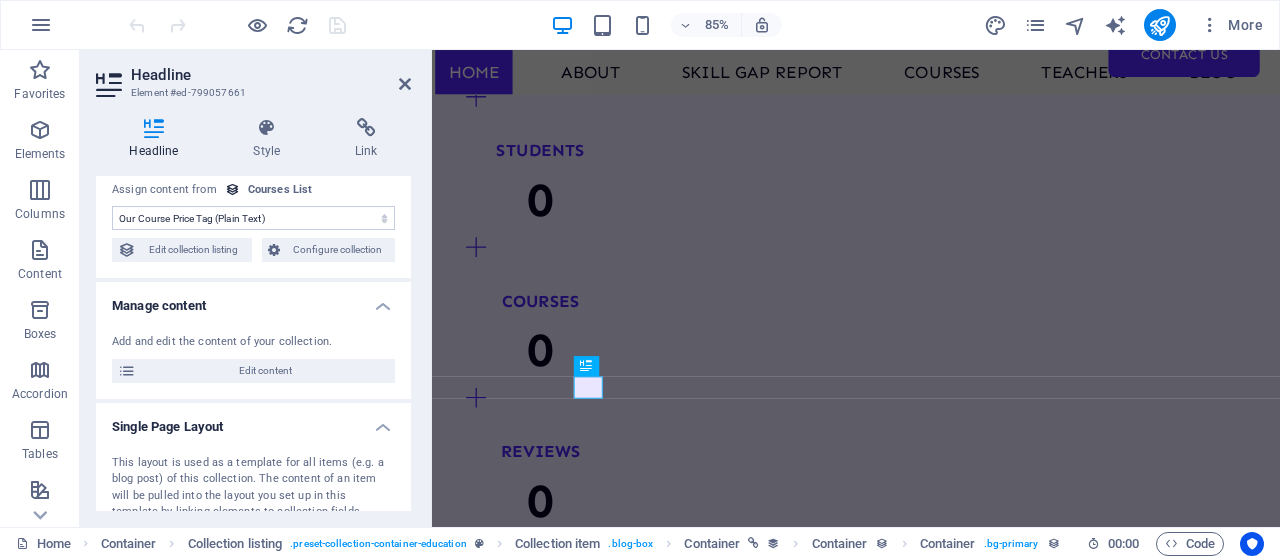 scroll, scrollTop: 0, scrollLeft: 0, axis: both 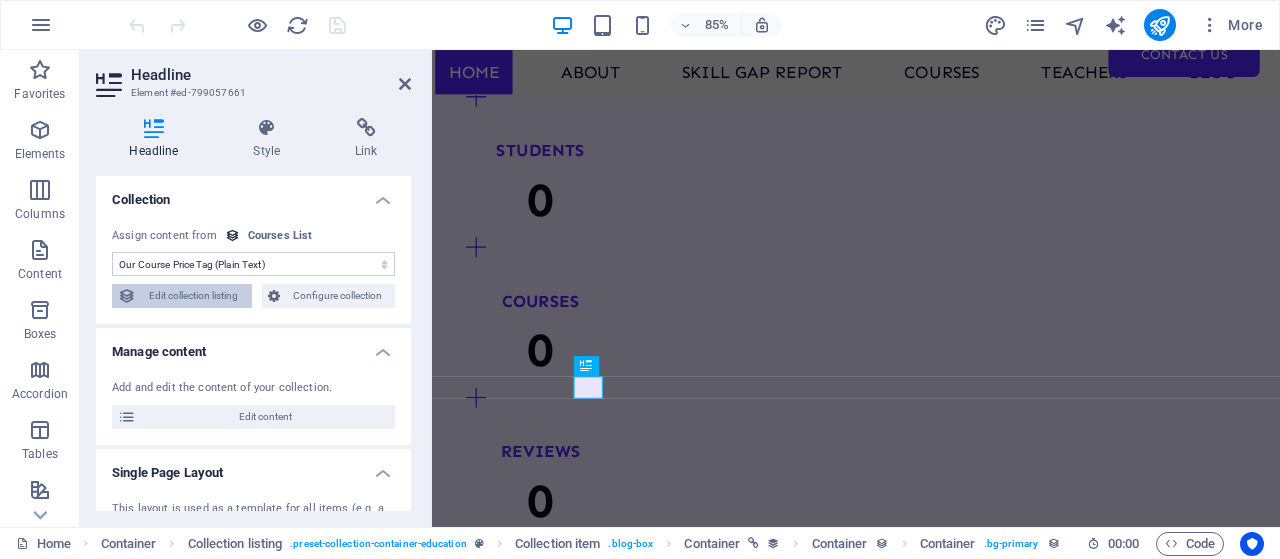 click on "Edit collection listing" at bounding box center [194, 296] 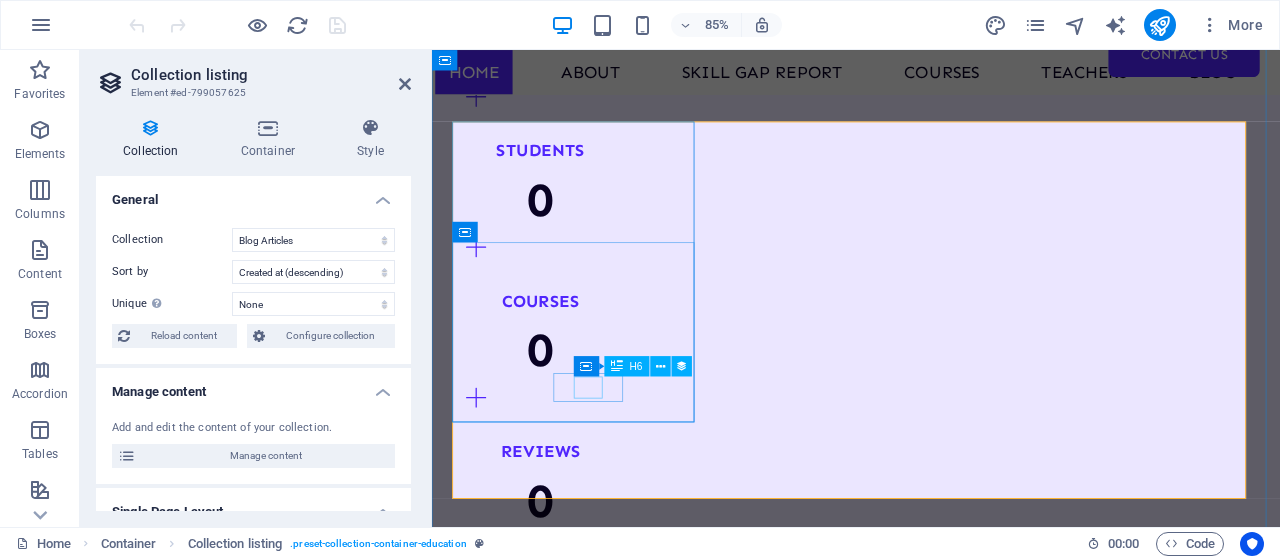 click on "$499" at bounding box center [931, 3142] 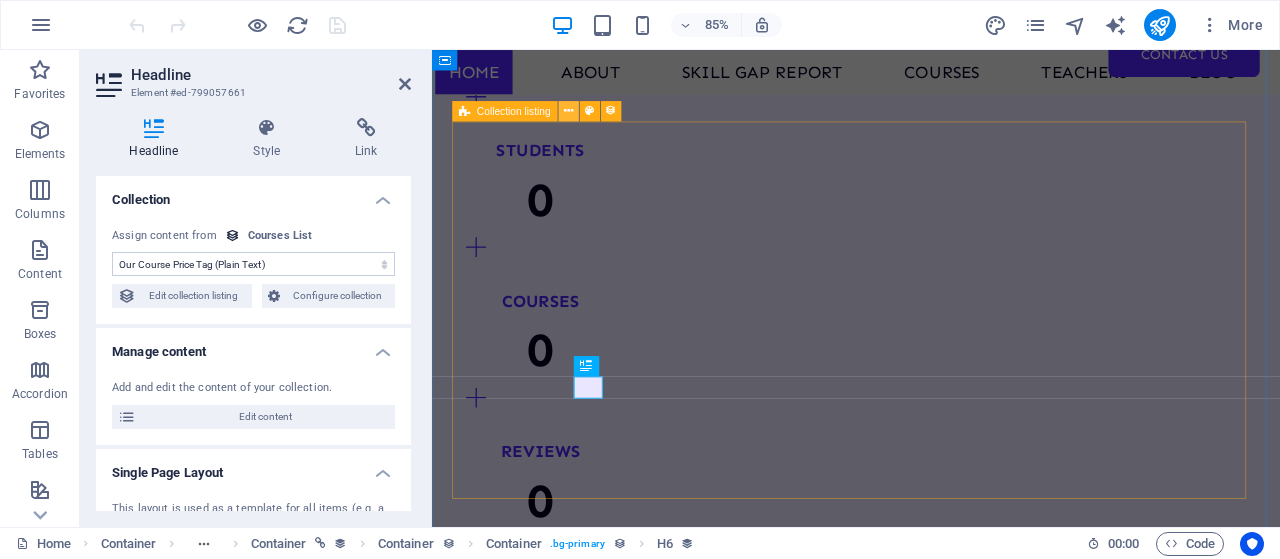 click at bounding box center [568, 111] 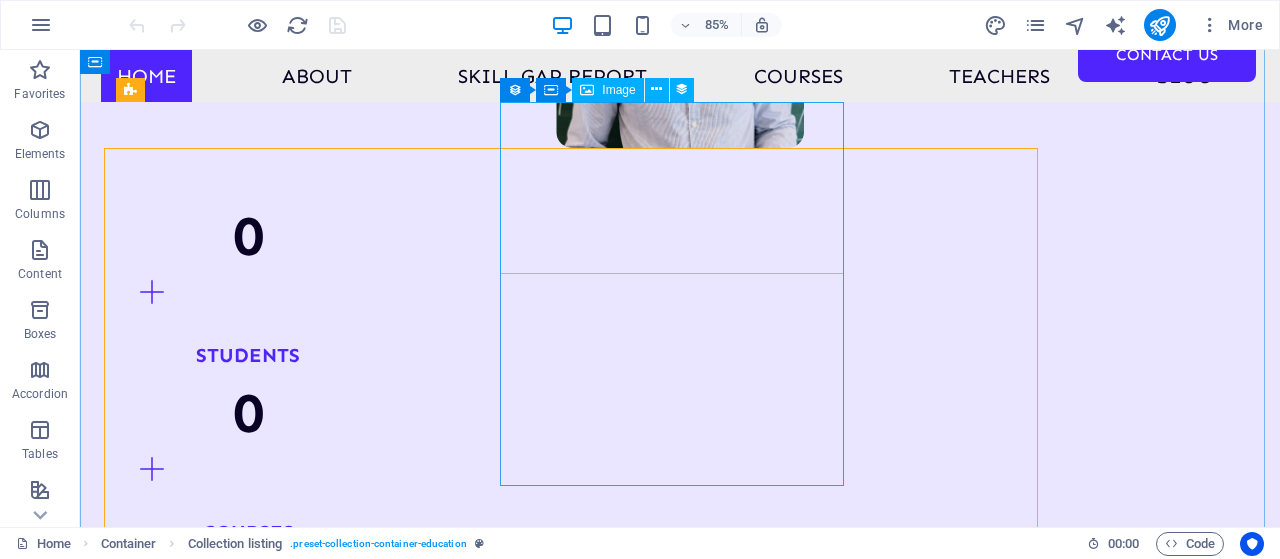 scroll, scrollTop: 2146, scrollLeft: 0, axis: vertical 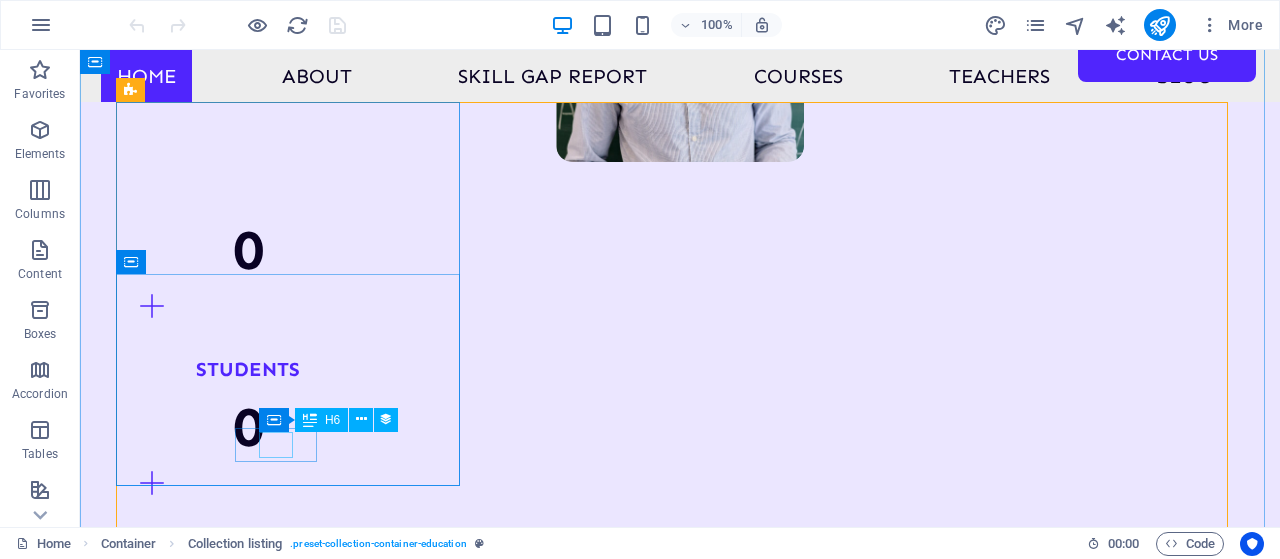 click on "$499" at bounding box center (680, 3424) 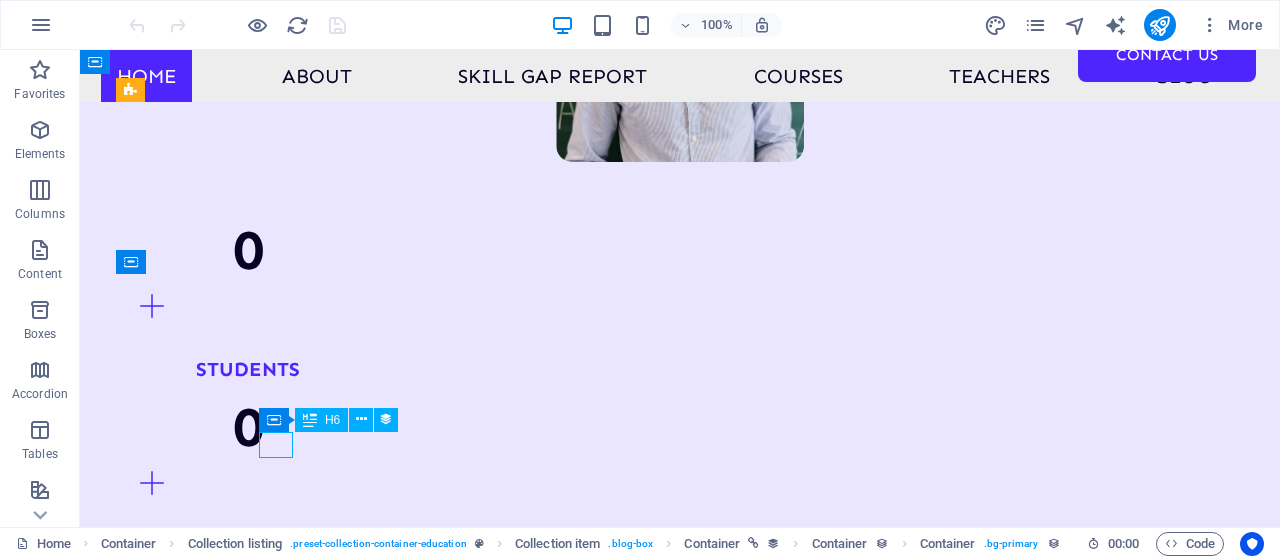 click on "$499" at bounding box center [680, 3424] 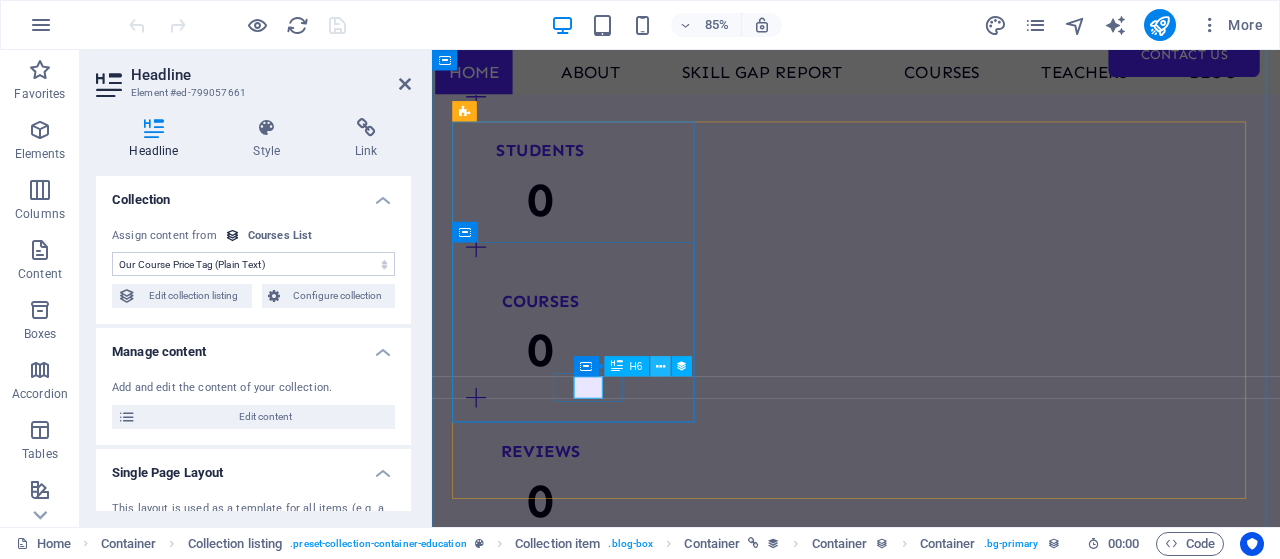 click at bounding box center [660, 366] 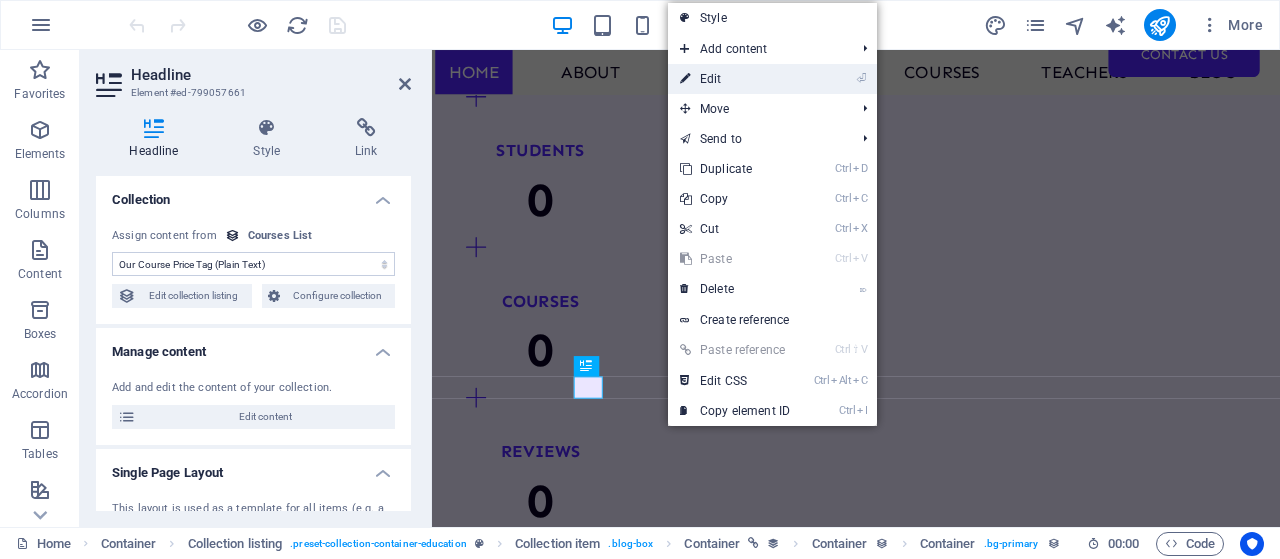 click on "⏎  Edit" at bounding box center (735, 79) 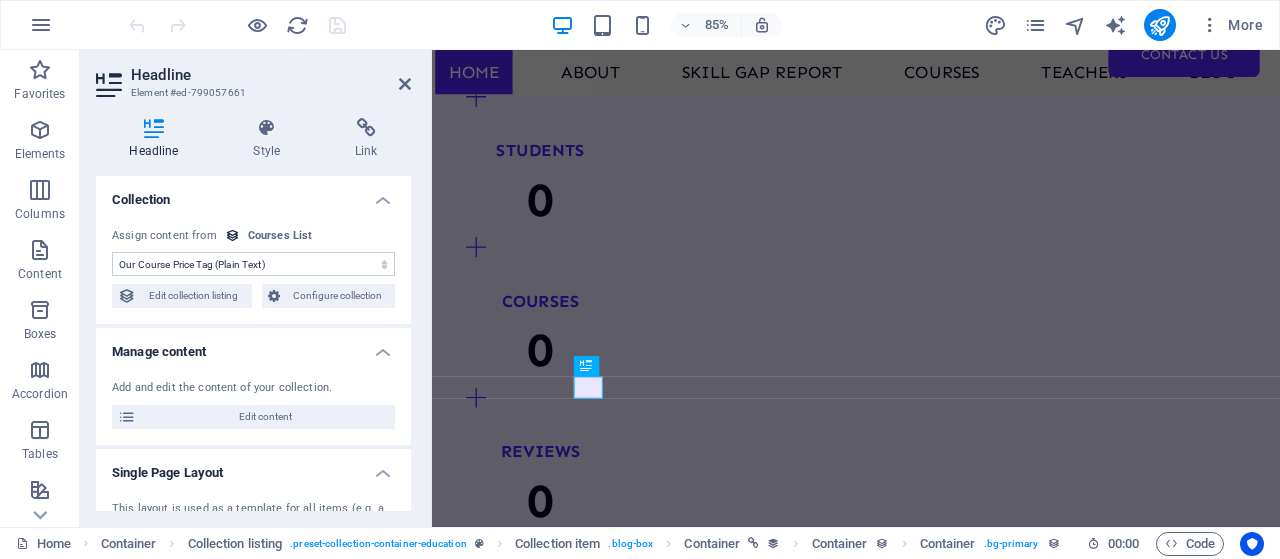 click on "No assignment, content remains static Created at (Date) Updated at (Date) Our Course Title (Plain Text) Our Course Slug (Plain Text) Our Course Type (Choice) Our Course Image (File) Our Course Introduction (Rich Text) Our Course Hours Tag (Plain Text) Our Course Price Tag (Plain Text) Our Top Course (Checkbox) Our Course Detailed Description (CMS)" at bounding box center (253, 264) 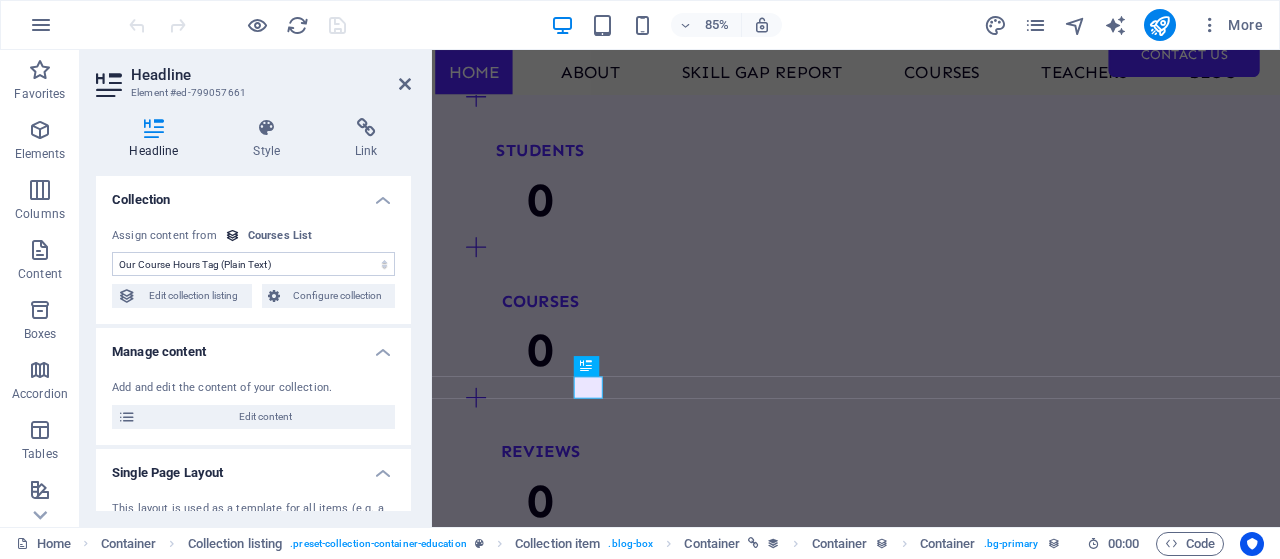 click on "No assignment, content remains static Created at (Date) Updated at (Date) Our Course Title (Plain Text) Our Course Slug (Plain Text) Our Course Type (Choice) Our Course Image (File) Our Course Introduction (Rich Text) Our Course Hours Tag (Plain Text) Our Course Price Tag (Plain Text) Our Top Course (Checkbox) Our Course Detailed Description (CMS)" at bounding box center [253, 264] 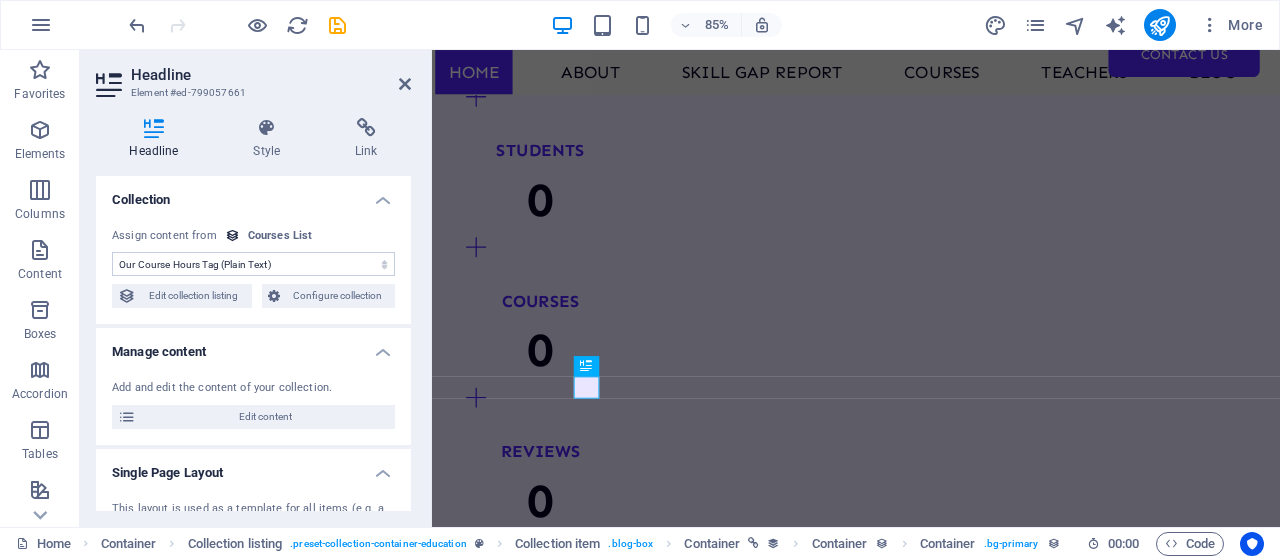 click on "No assignment, content remains static Created at (Date) Updated at (Date) Our Course Title (Plain Text) Our Course Slug (Plain Text) Our Course Type (Choice) Our Course Image (File) Our Course Introduction (Rich Text) Our Course Hours Tag (Plain Text) Our Course Price Tag (Plain Text) Our Top Course (Checkbox) Our Course Detailed Description (CMS)" at bounding box center [253, 264] 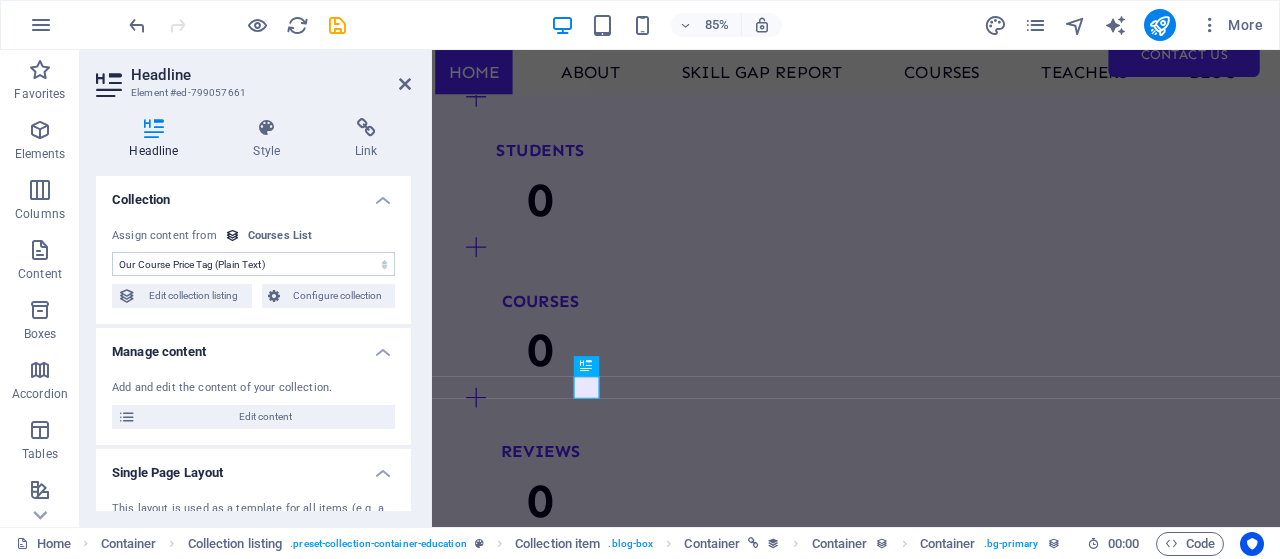 click on "No assignment, content remains static Created at (Date) Updated at (Date) Our Course Title (Plain Text) Our Course Slug (Plain Text) Our Course Type (Choice) Our Course Image (File) Our Course Introduction (Rich Text) Our Course Hours Tag (Plain Text) Our Course Price Tag (Plain Text) Our Top Course (Checkbox) Our Course Detailed Description (CMS)" at bounding box center (253, 264) 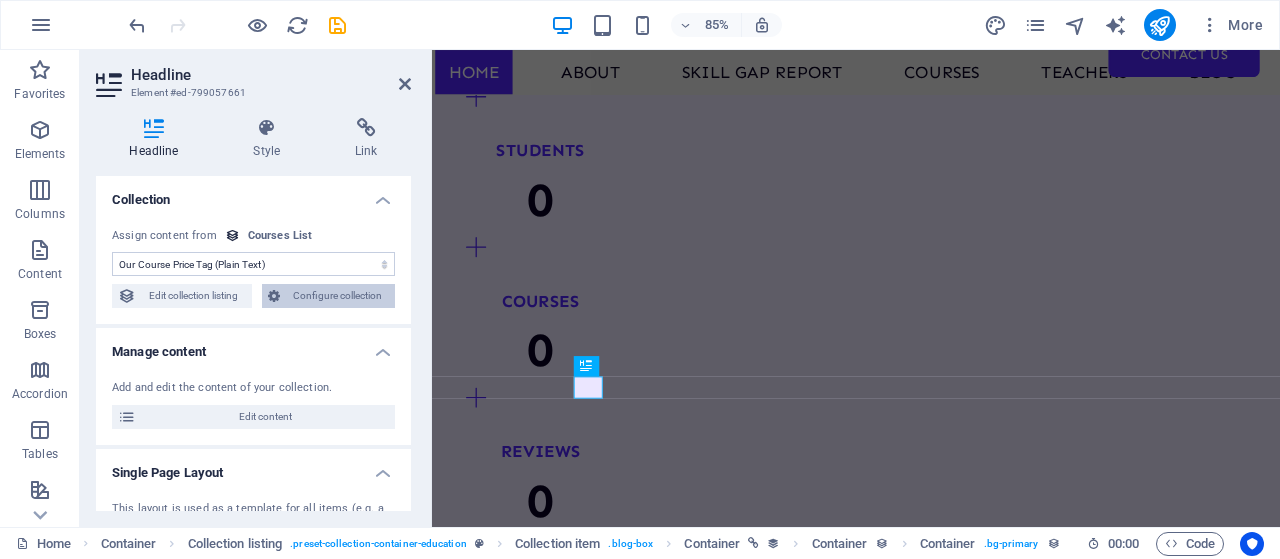click on "Configure collection" at bounding box center [338, 296] 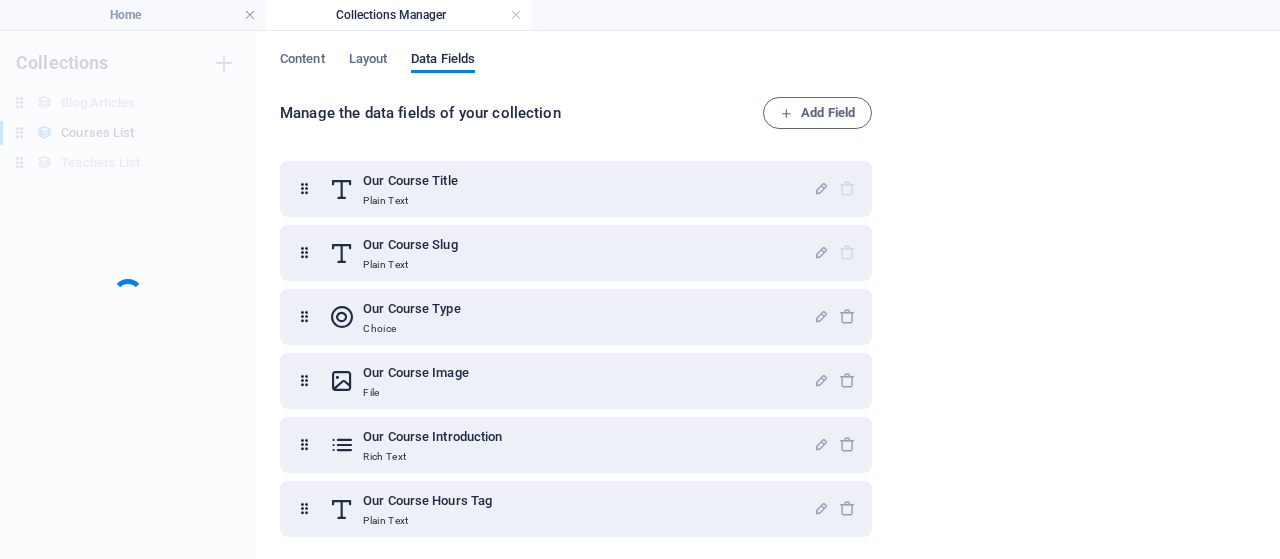 scroll, scrollTop: 0, scrollLeft: 0, axis: both 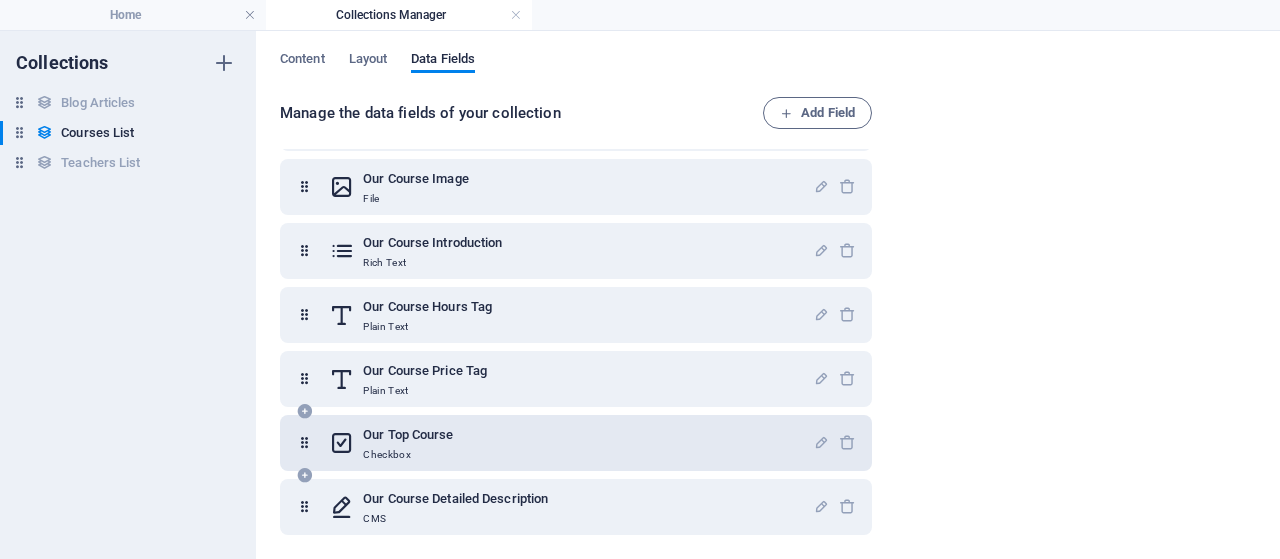 click on "Our Top Course Checkbox" at bounding box center [571, 443] 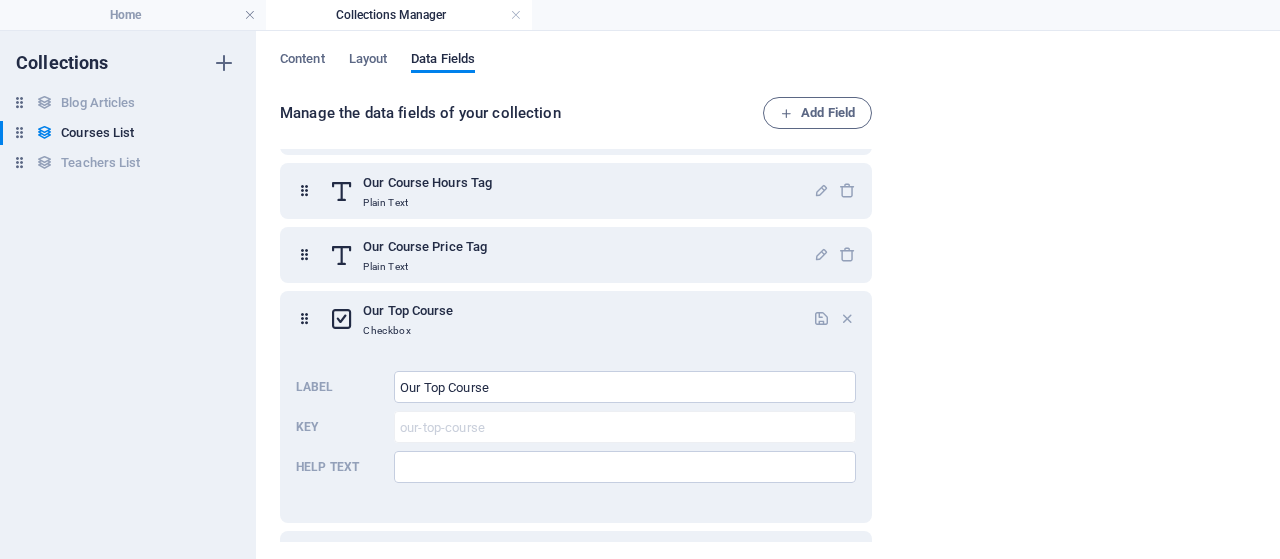 scroll, scrollTop: 370, scrollLeft: 0, axis: vertical 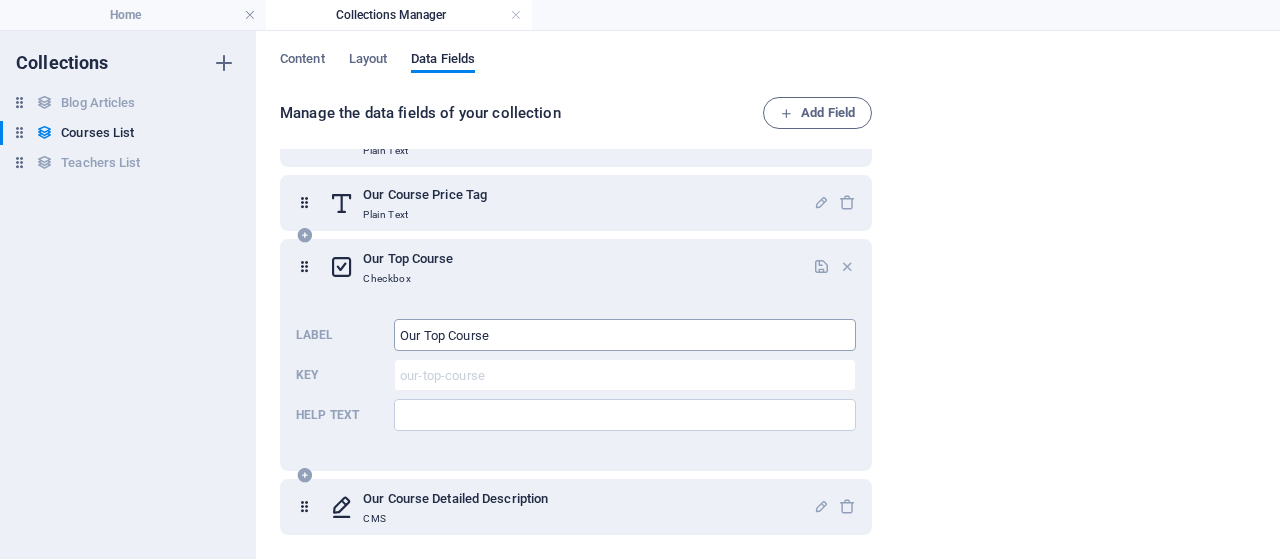 click on "Our Top Course" at bounding box center (625, 335) 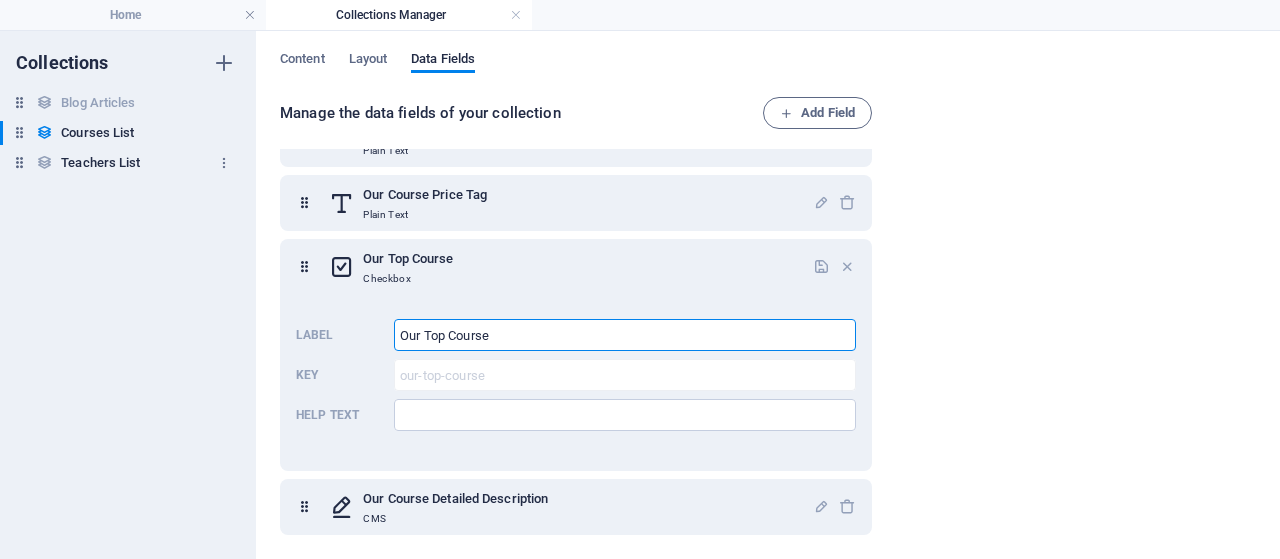 click on "Teachers List" at bounding box center (100, 163) 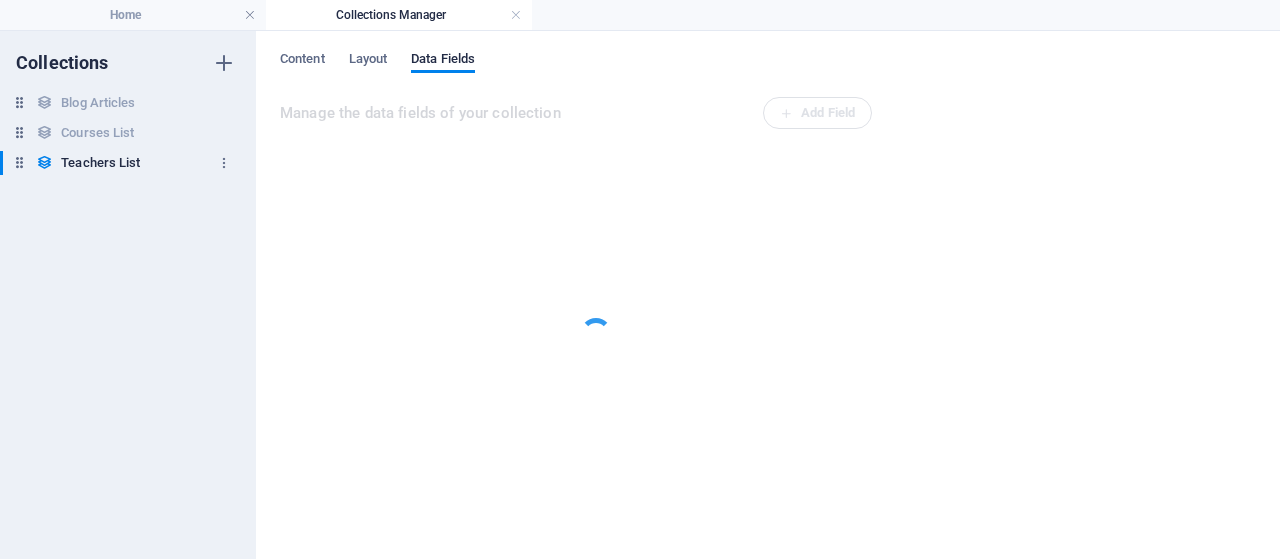 scroll, scrollTop: 0, scrollLeft: 0, axis: both 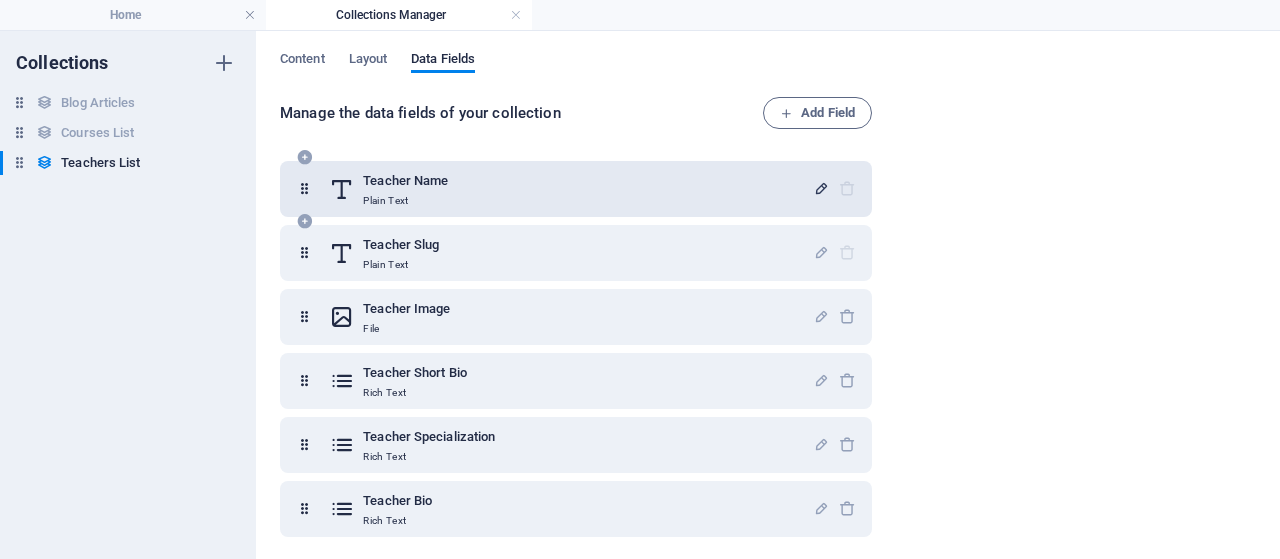 click at bounding box center (821, 188) 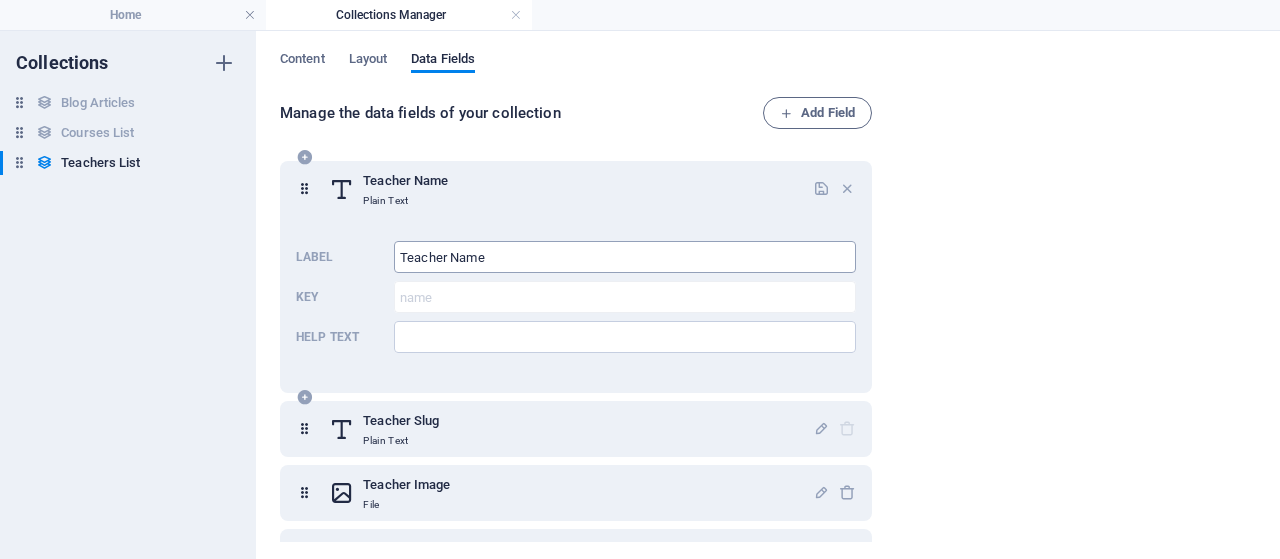 click on "Teacher Name" at bounding box center [625, 257] 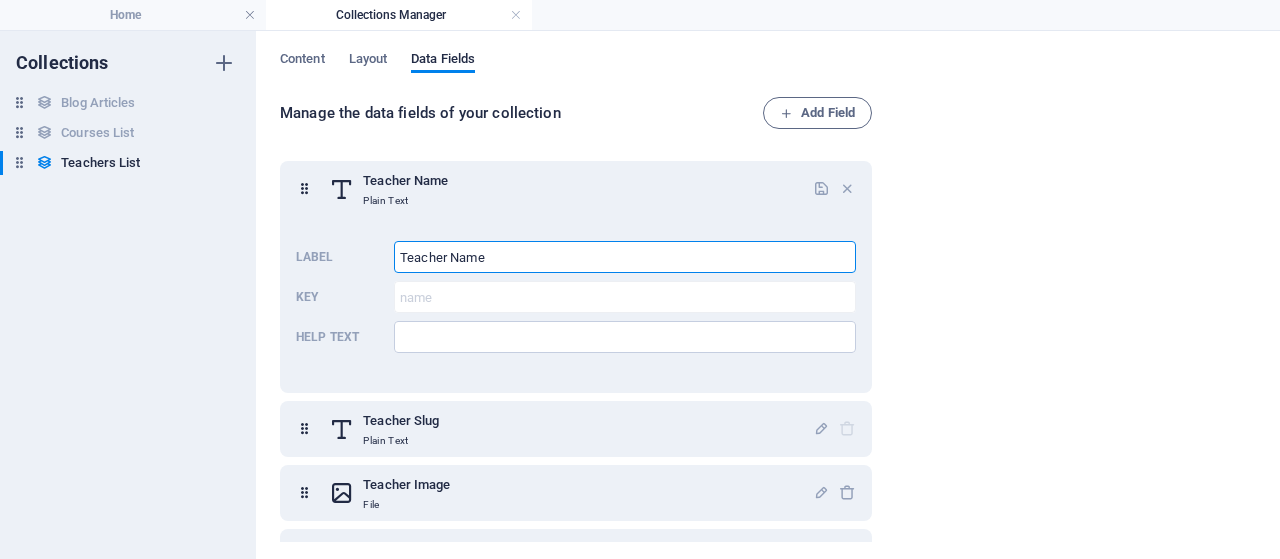 click on "Manage the data fields of your collection Add Field Teacher Name Plain Text Label Teacher Name ​ Key name ​ Help text ​ Teacher Slug Plain Text Teacher Image File Teacher Short Bio Rich Text Teacher Specialization Rich Text Teacher Bio Rich Text Teacher Top Courses CMS" at bounding box center [768, 321] 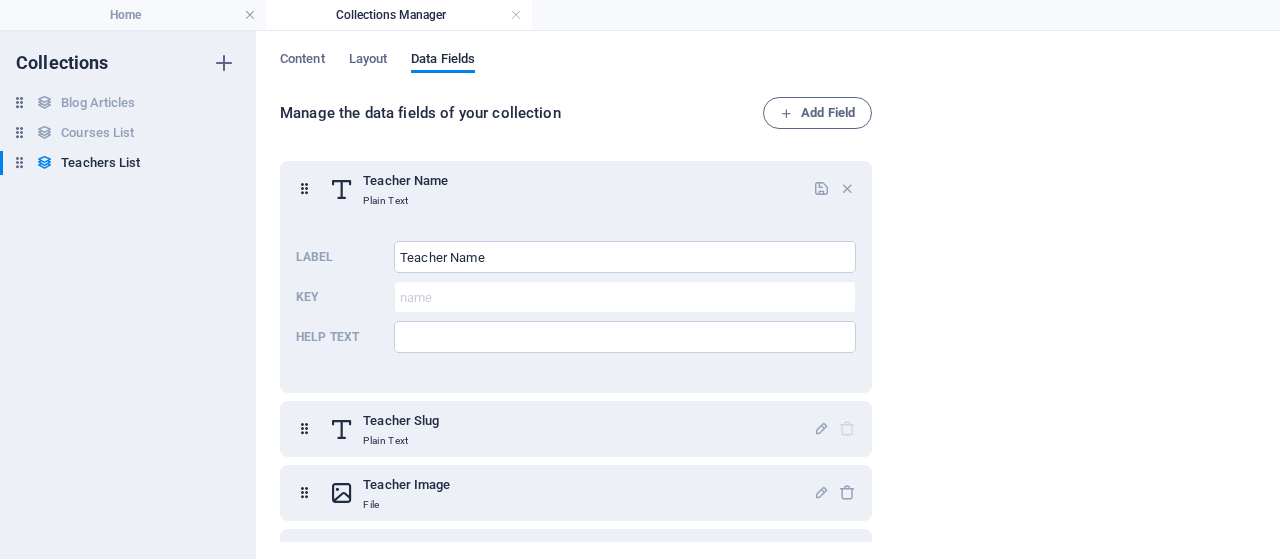 click on "Manage the data fields of your collection Add Field Teacher Name Plain Text Label Teacher Name ​ Key name ​ Help text ​ Teacher Slug Plain Text Teacher Image File Teacher Short Bio Rich Text Teacher Specialization Rich Text Teacher Bio Rich Text Teacher Top Courses CMS" at bounding box center [768, 321] 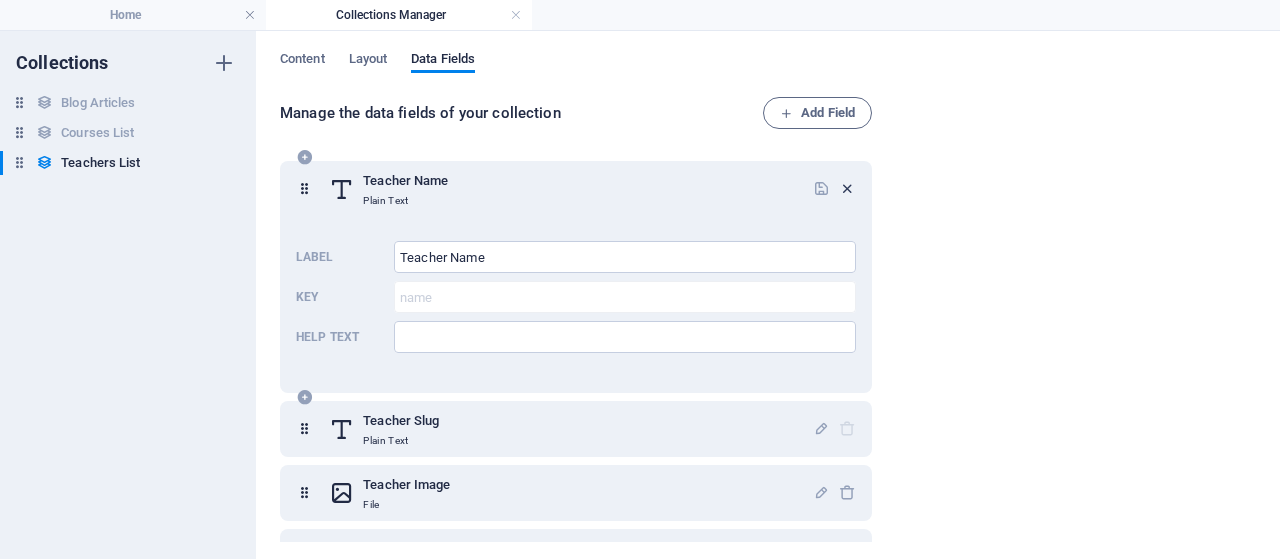 click at bounding box center [847, 188] 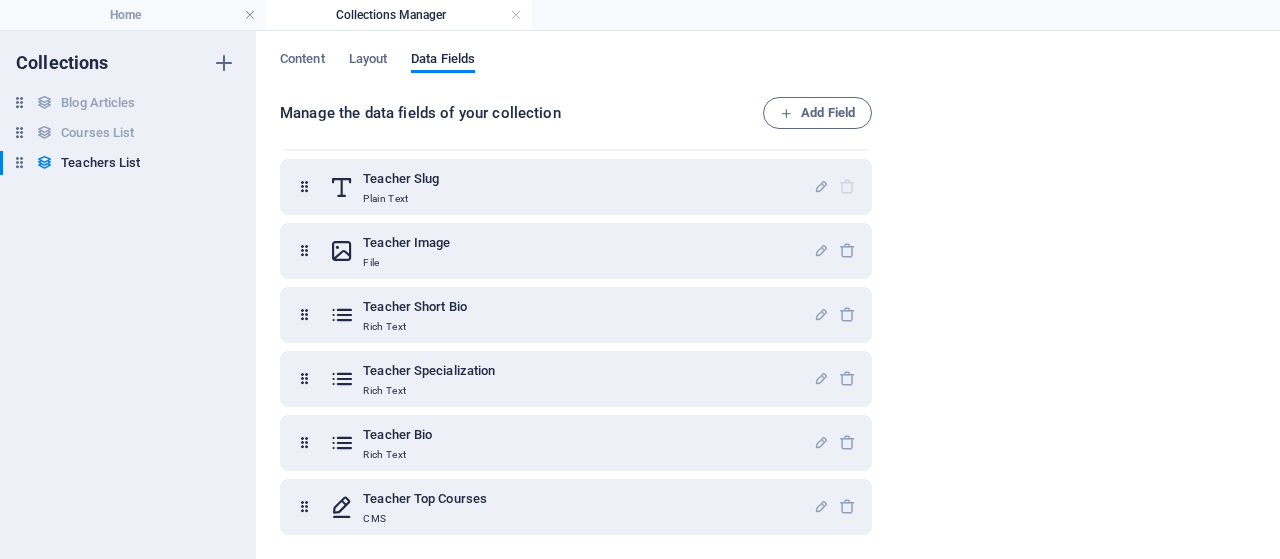scroll, scrollTop: 0, scrollLeft: 0, axis: both 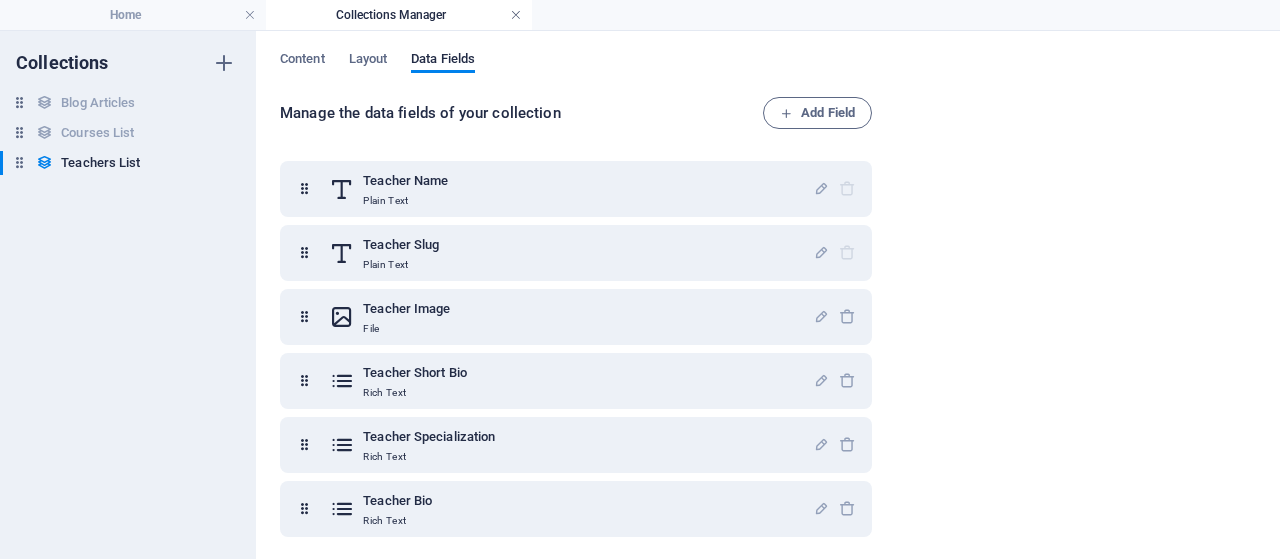 click at bounding box center (516, 15) 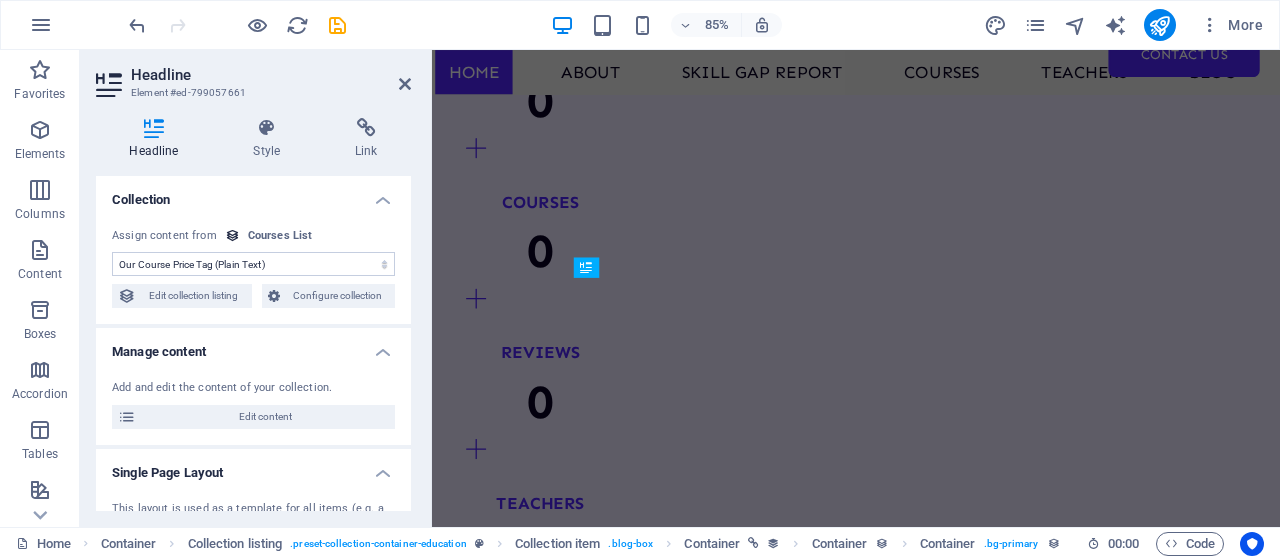 scroll, scrollTop: 2160, scrollLeft: 0, axis: vertical 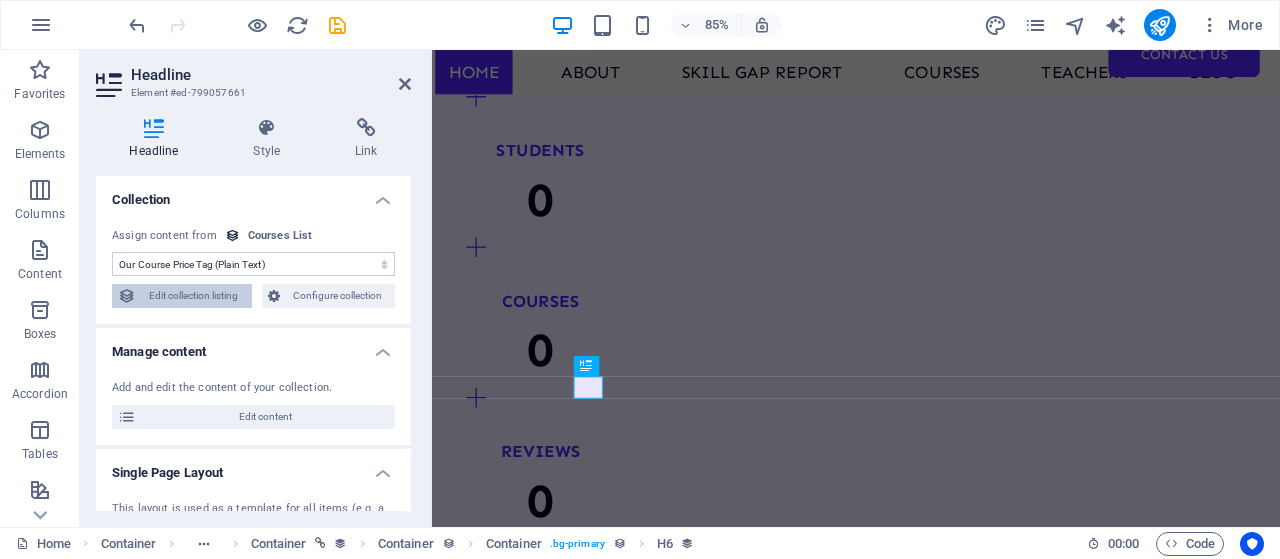 click on "Edit collection listing" at bounding box center (194, 296) 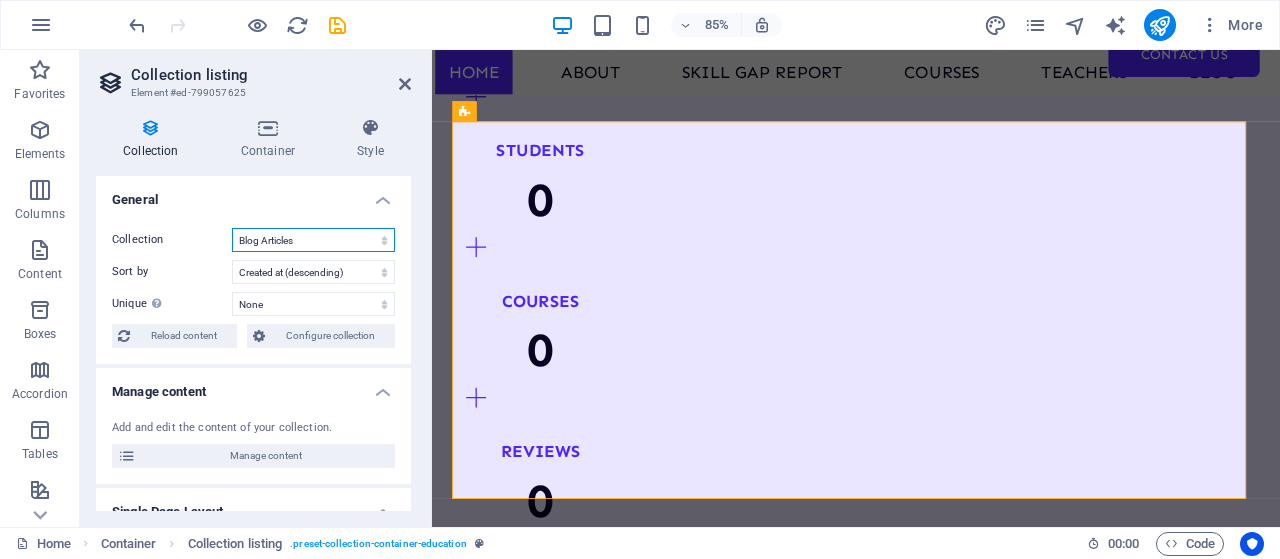 click on "Blog Articles Courses List Teachers List" at bounding box center (313, 240) 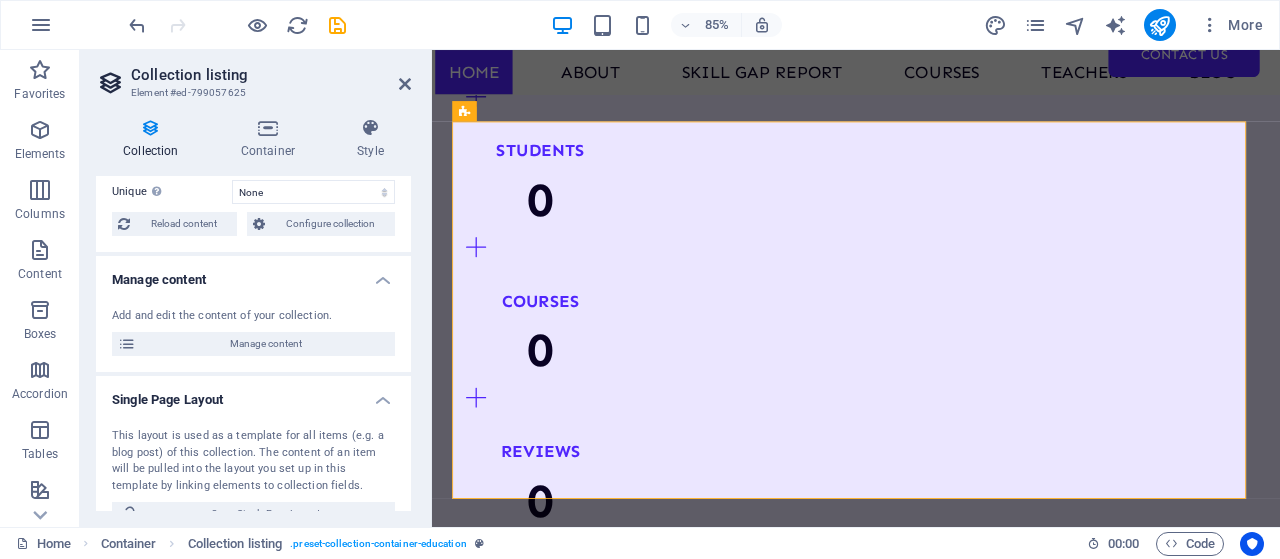 scroll, scrollTop: 207, scrollLeft: 0, axis: vertical 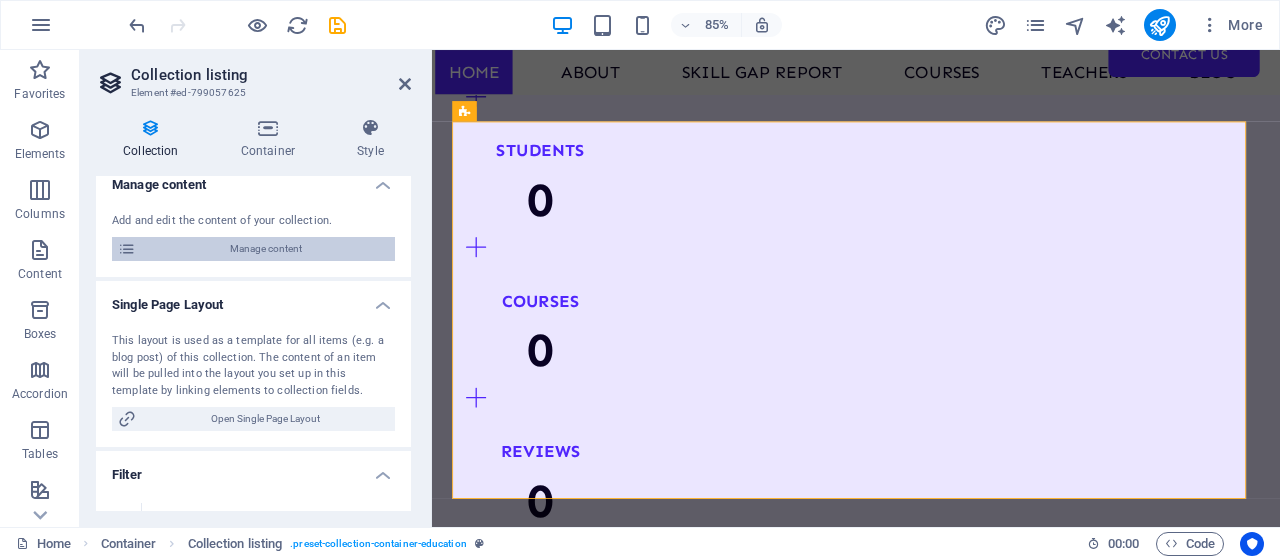 click at bounding box center [127, 249] 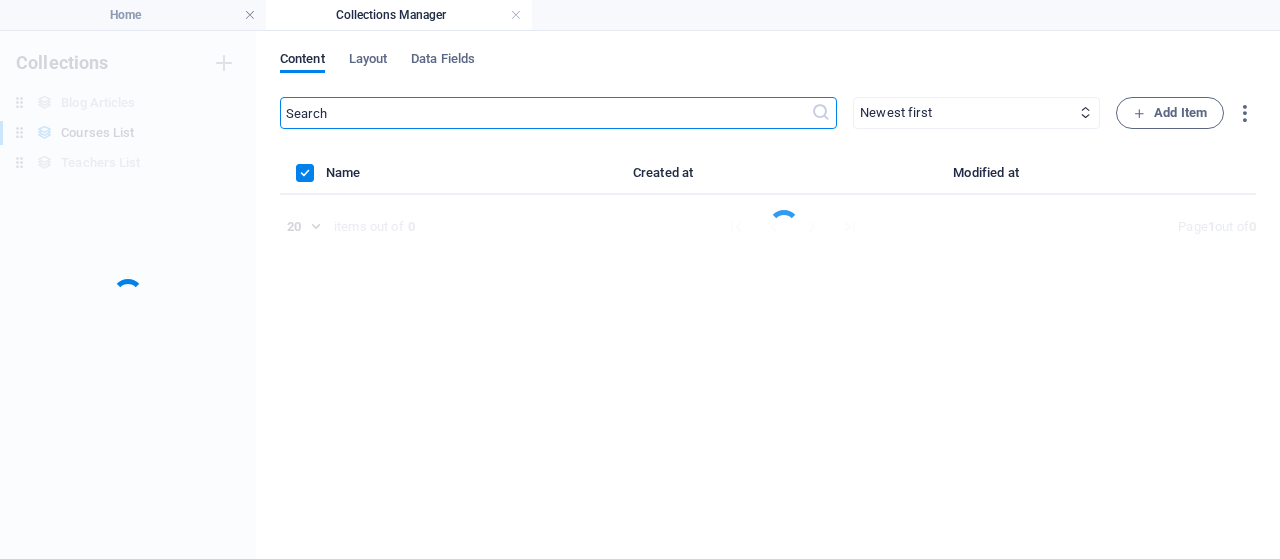 scroll, scrollTop: 0, scrollLeft: 0, axis: both 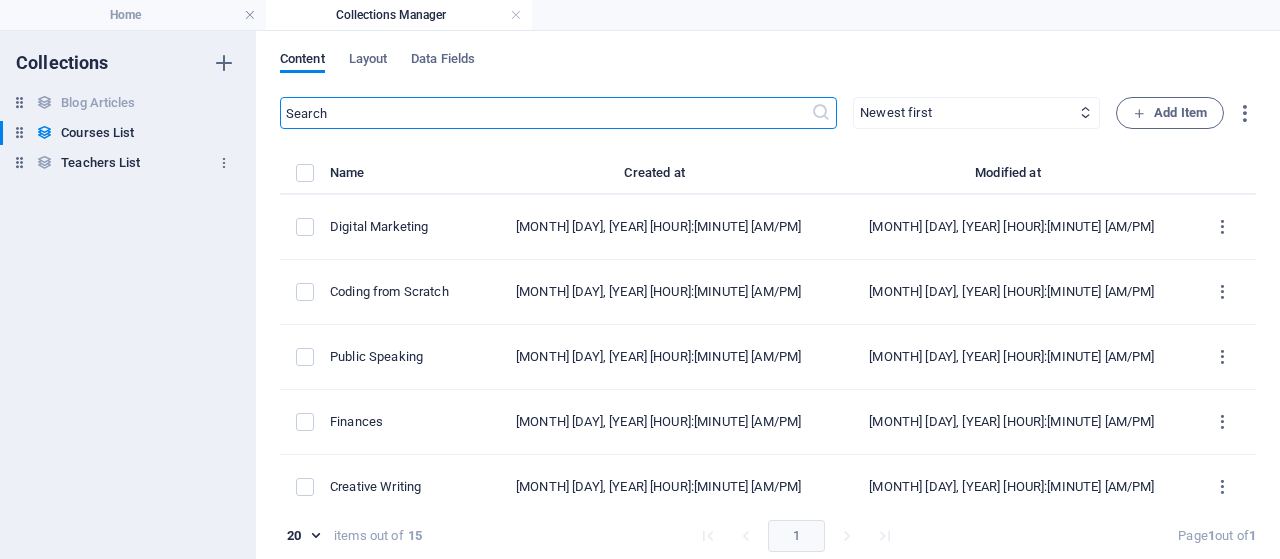 click on "Teachers List" at bounding box center [100, 163] 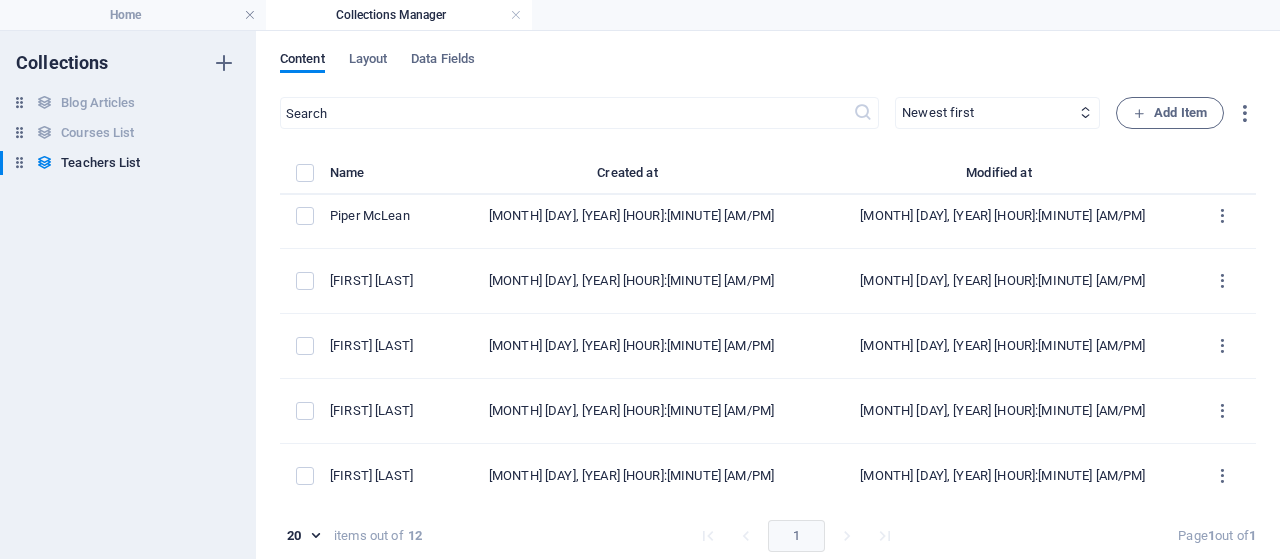 scroll, scrollTop: 0, scrollLeft: 0, axis: both 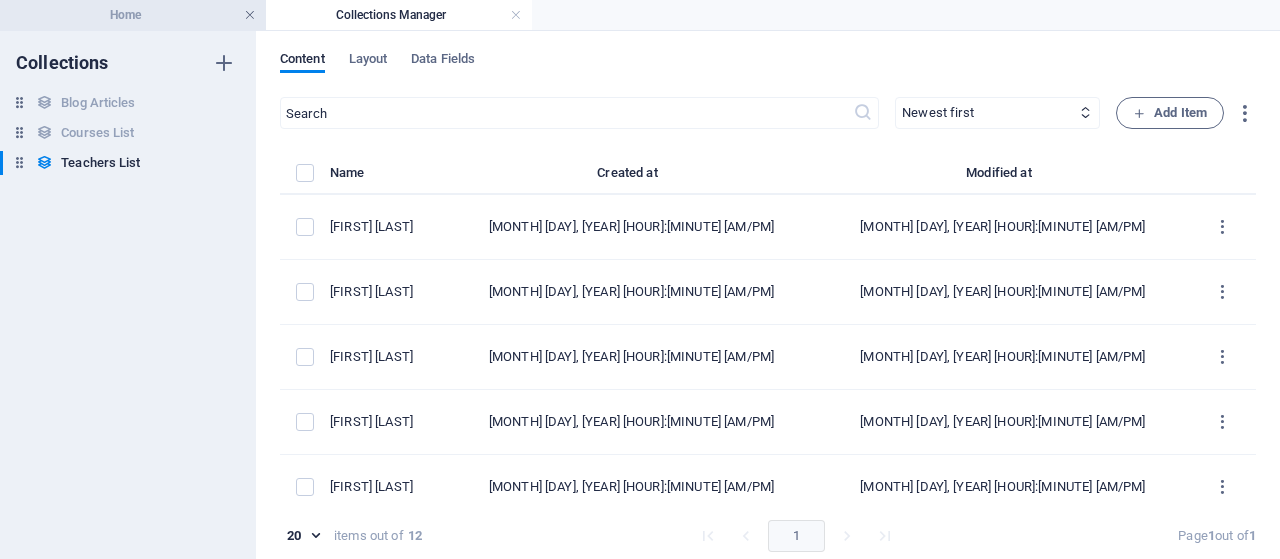 click at bounding box center (250, 15) 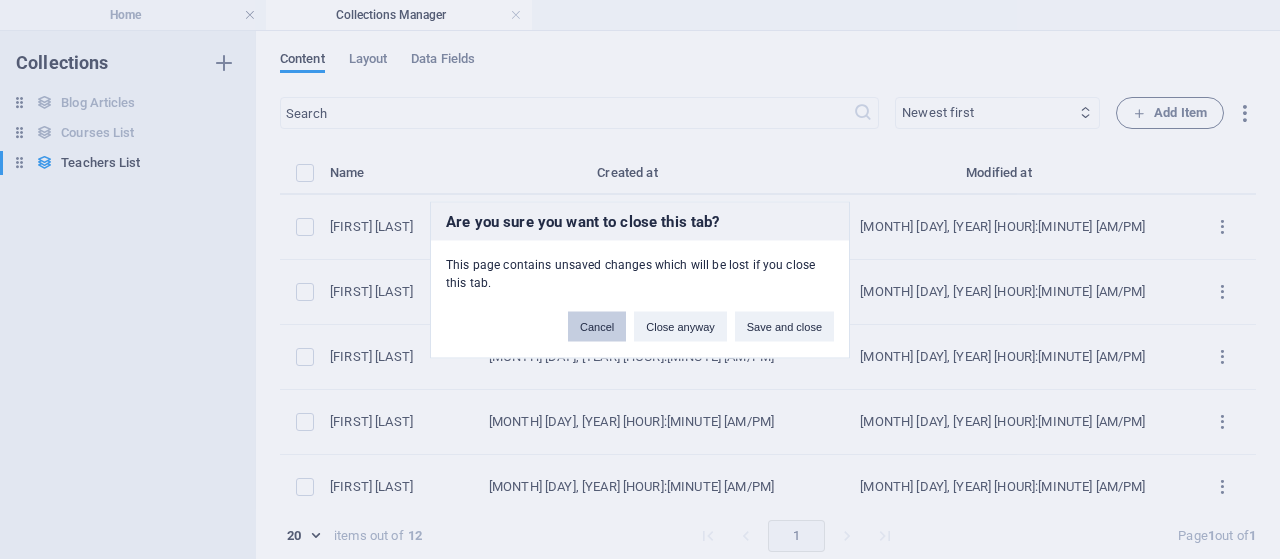 click on "Cancel" at bounding box center (597, 326) 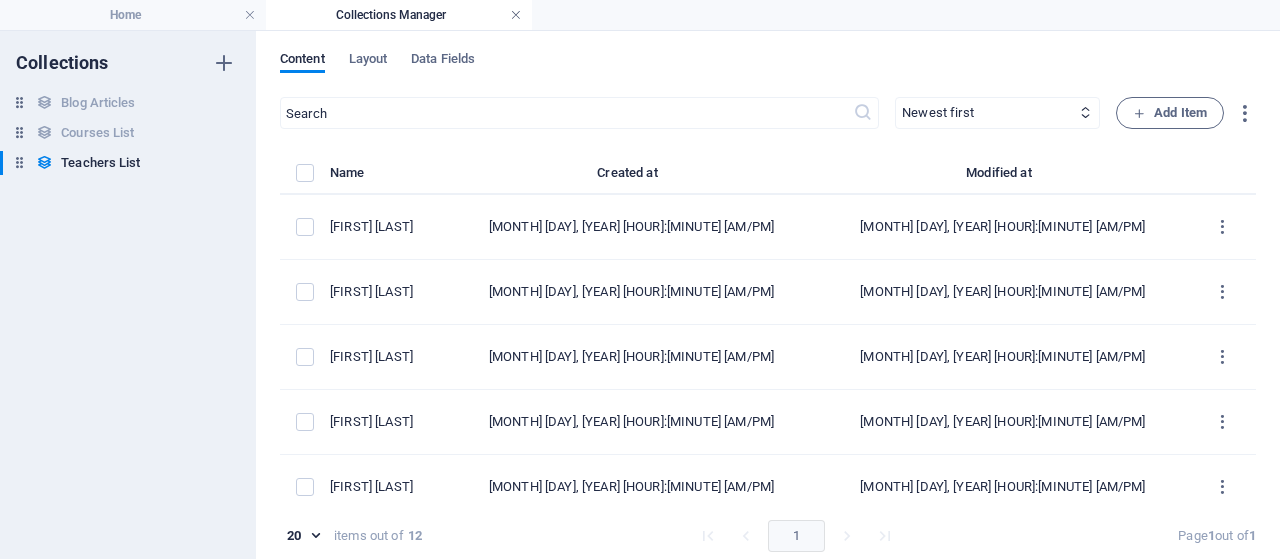 click at bounding box center (516, 15) 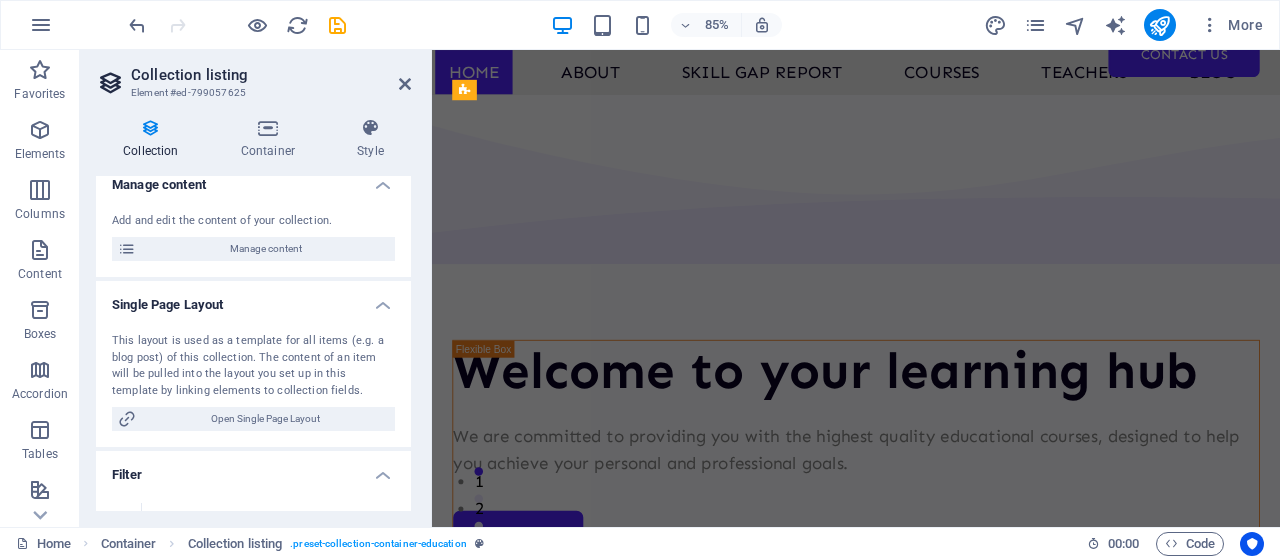 scroll, scrollTop: 2160, scrollLeft: 0, axis: vertical 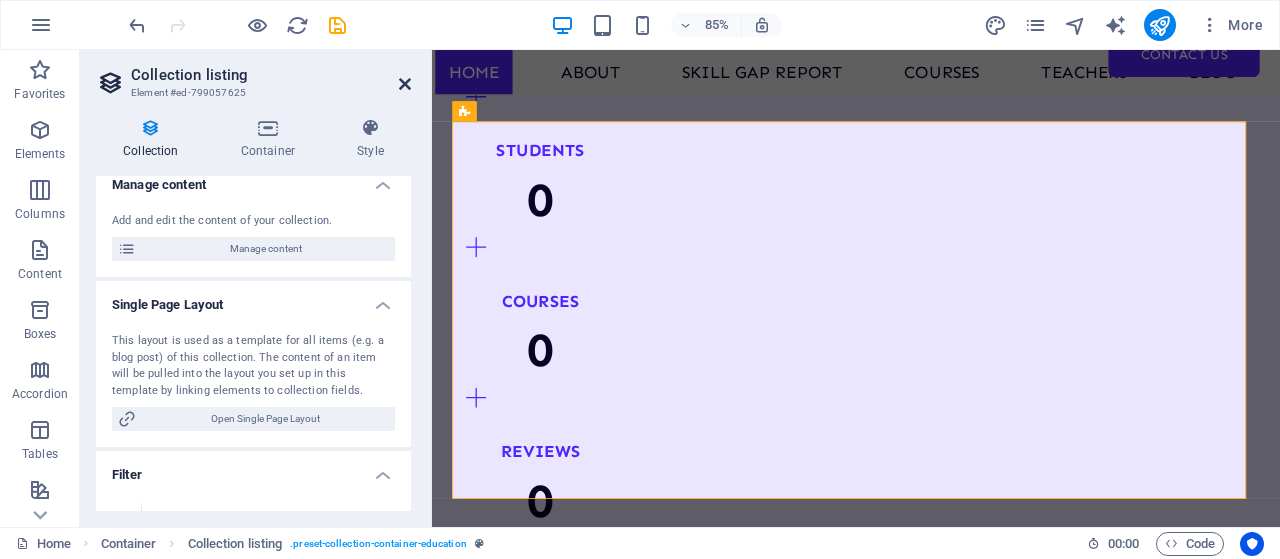 click at bounding box center [405, 84] 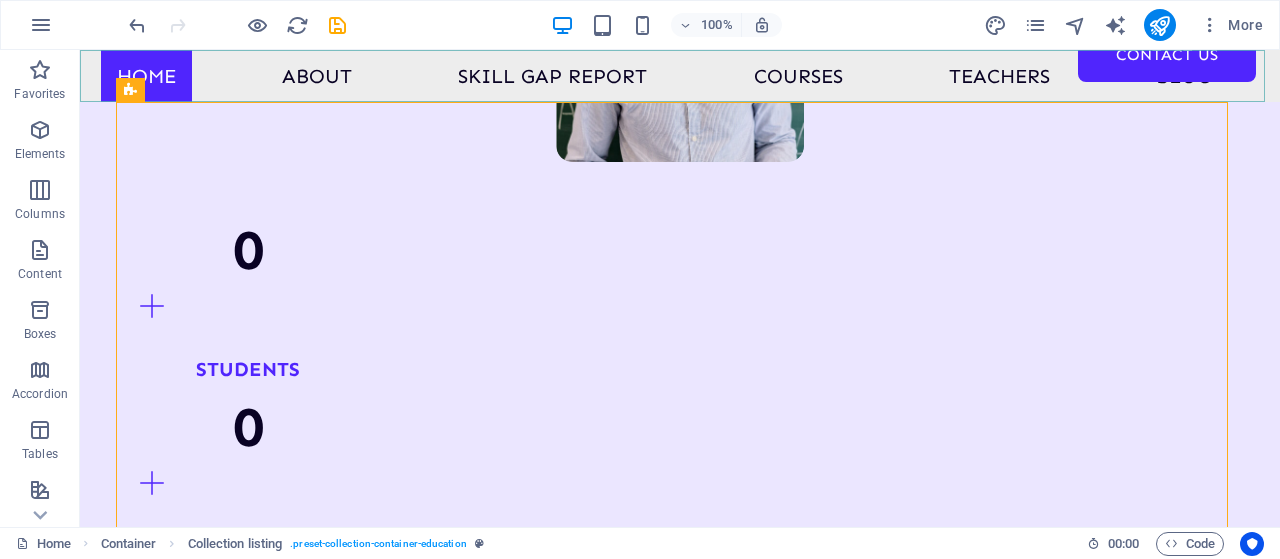 click on "Home About Skill Gap Report Courses Teachers Blog Contact Us" at bounding box center (680, 76) 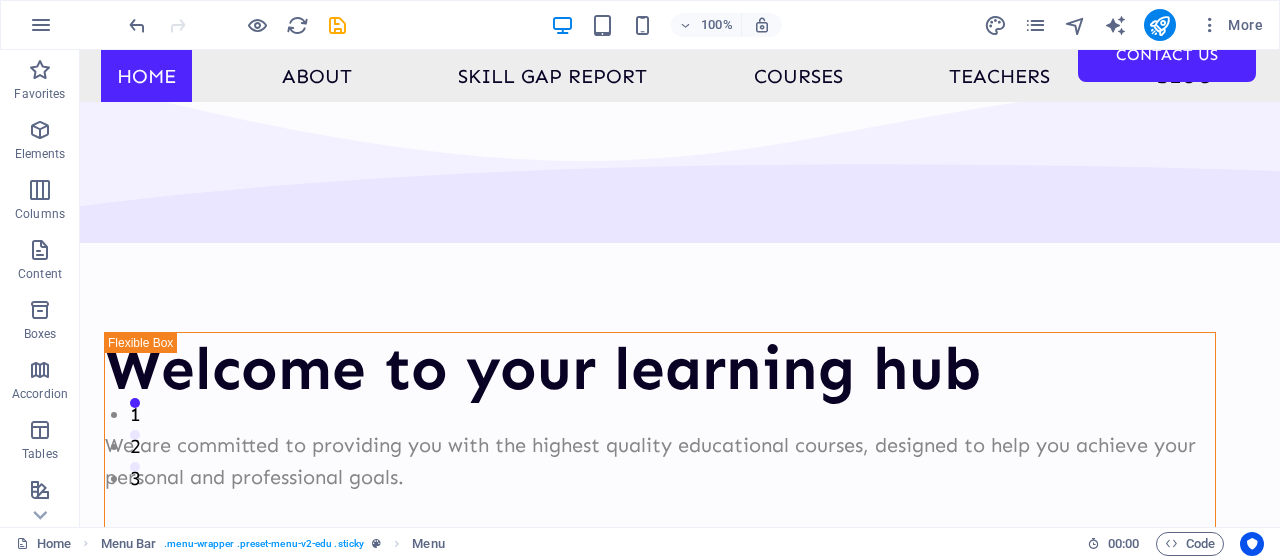 scroll, scrollTop: 0, scrollLeft: 0, axis: both 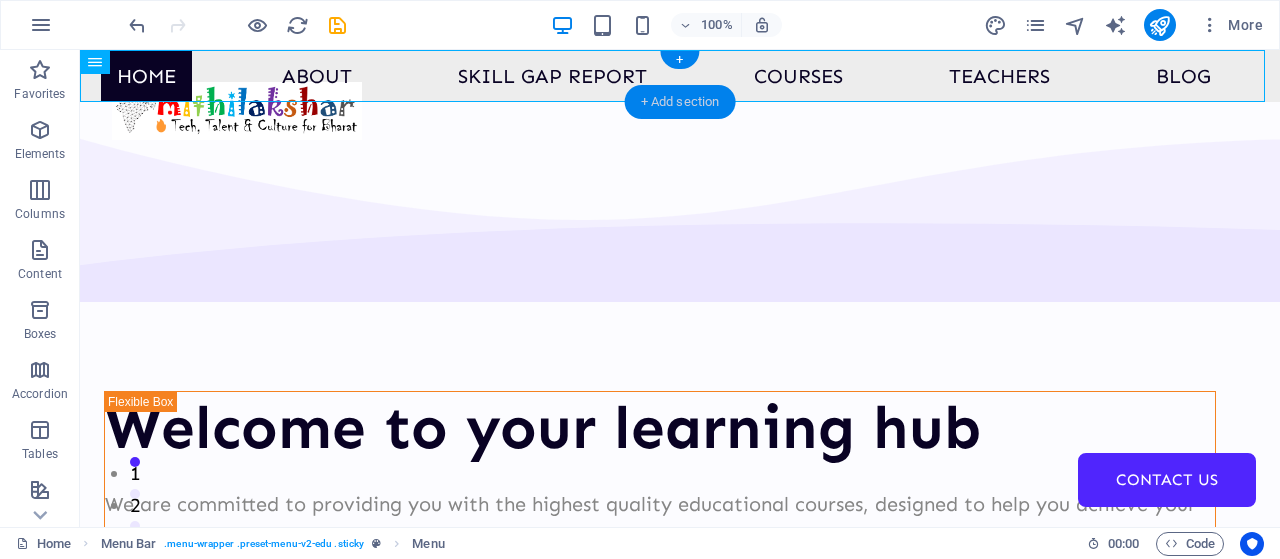 click on "+ Add section" at bounding box center (680, 102) 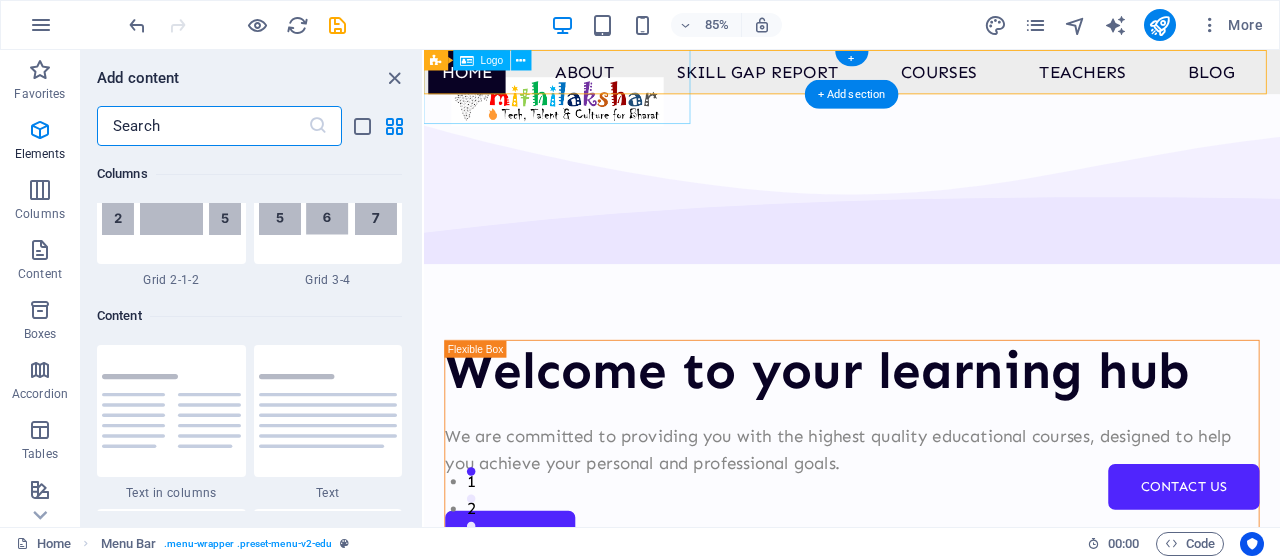 scroll, scrollTop: 3499, scrollLeft: 0, axis: vertical 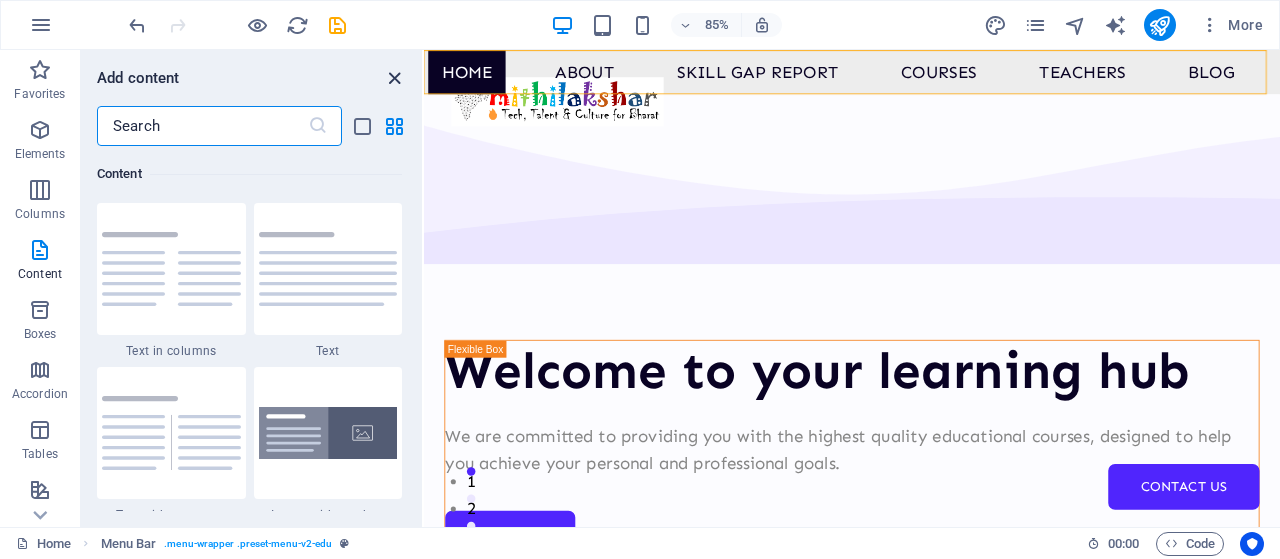 click at bounding box center (394, 78) 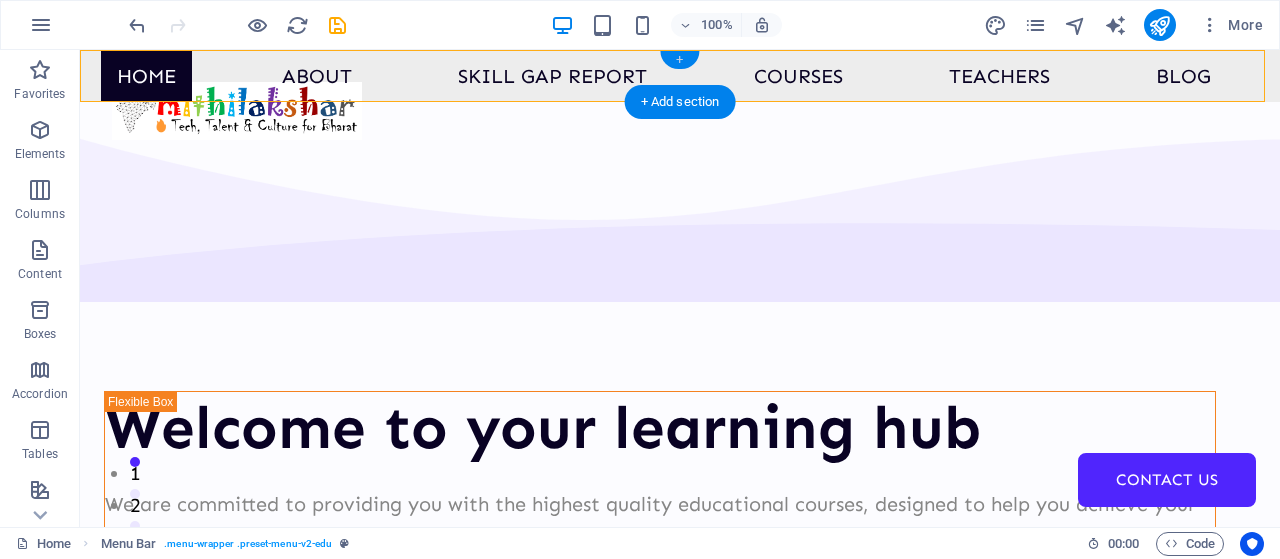 click on "+" at bounding box center [679, 60] 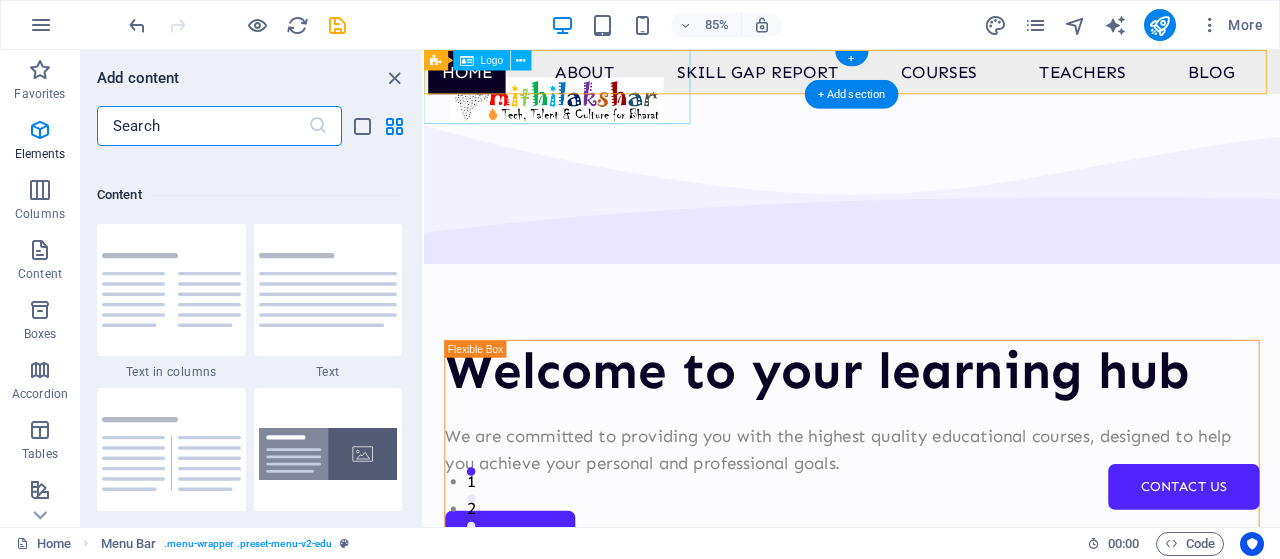 scroll, scrollTop: 3499, scrollLeft: 0, axis: vertical 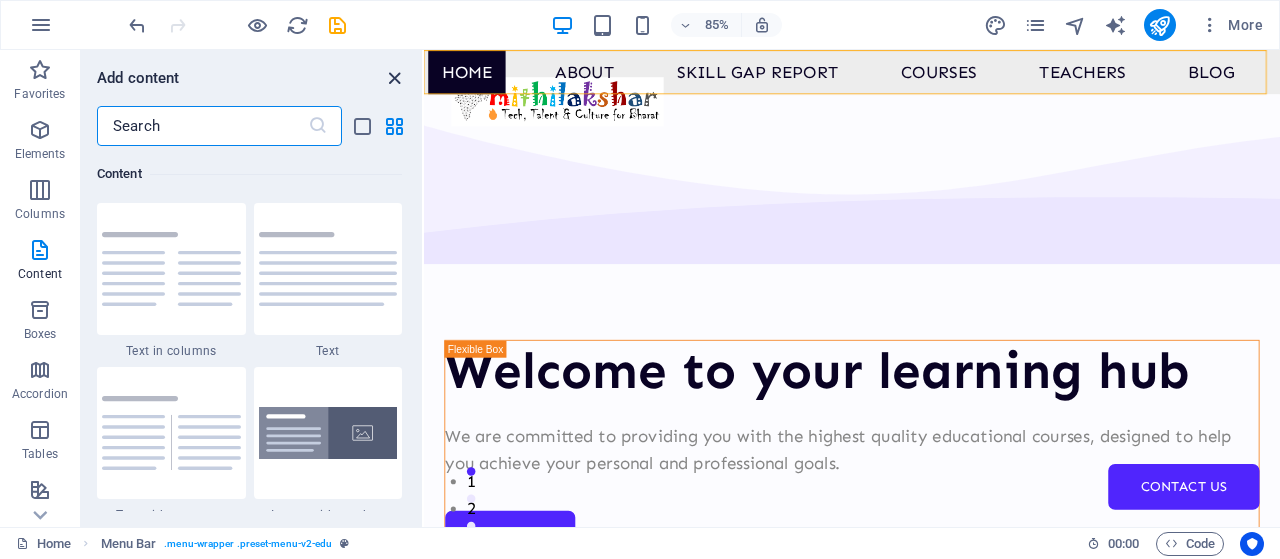 click at bounding box center (394, 78) 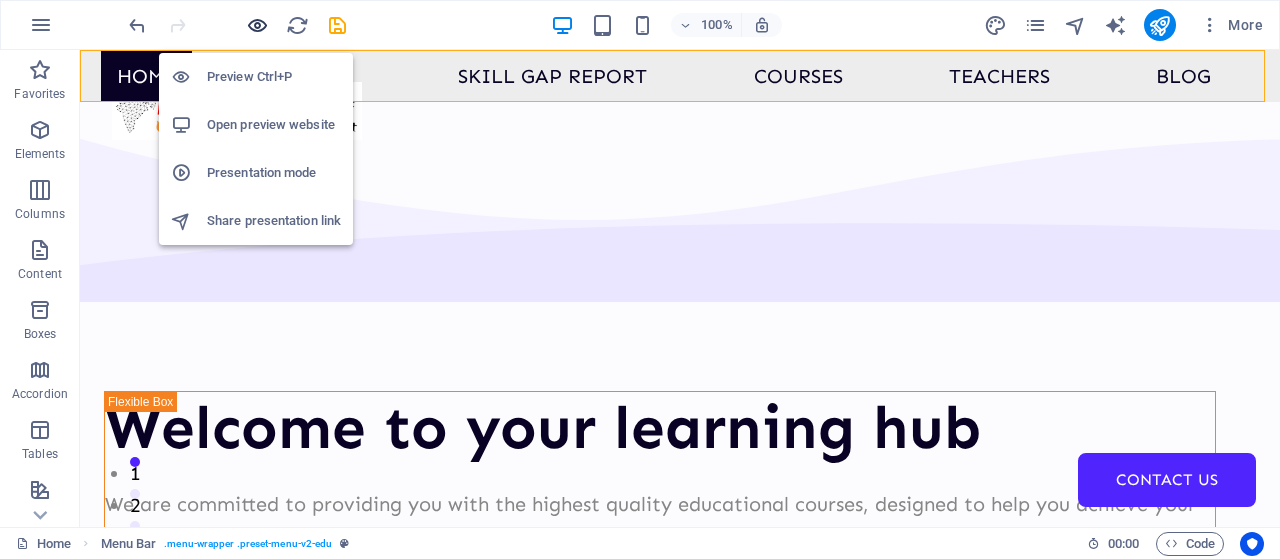 click at bounding box center [257, 25] 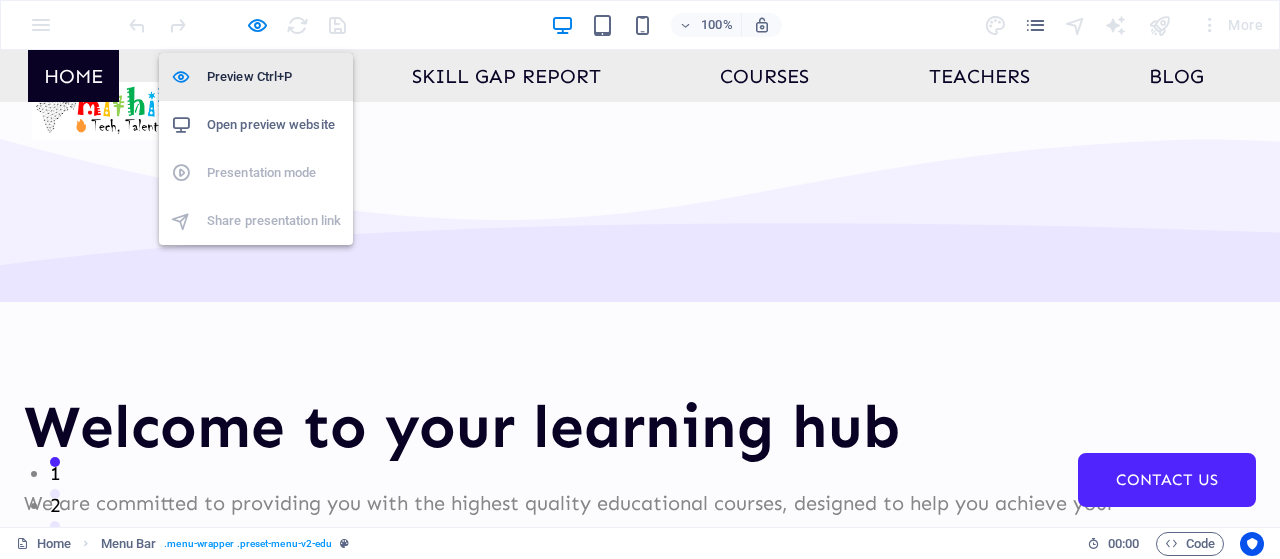 click on "Preview Ctrl+P" at bounding box center [274, 77] 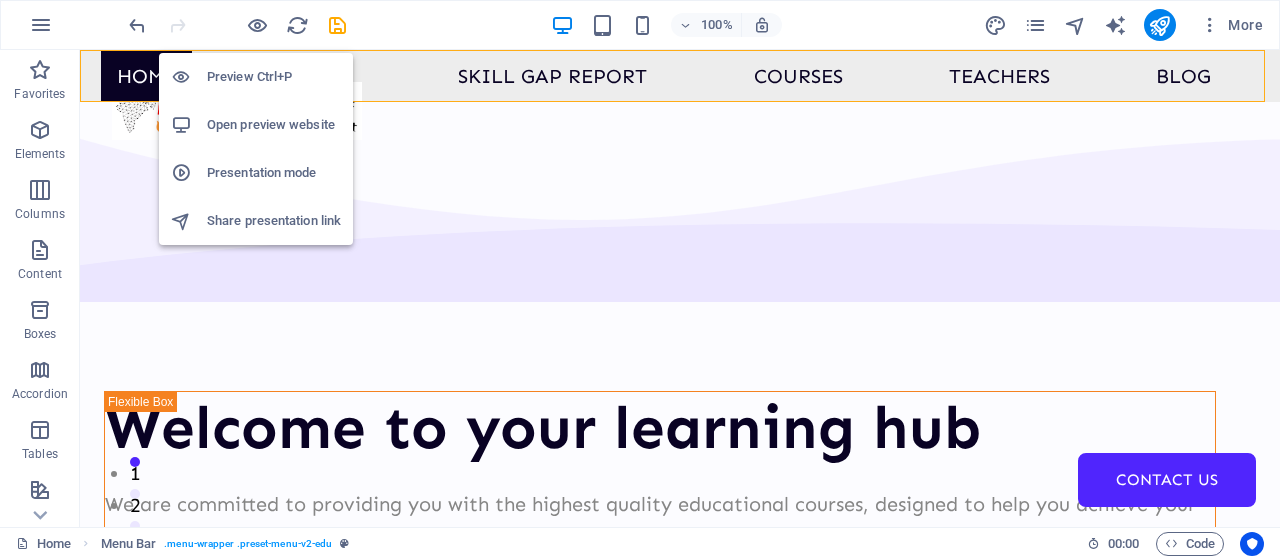 click on "Preview Ctrl+P" at bounding box center [274, 77] 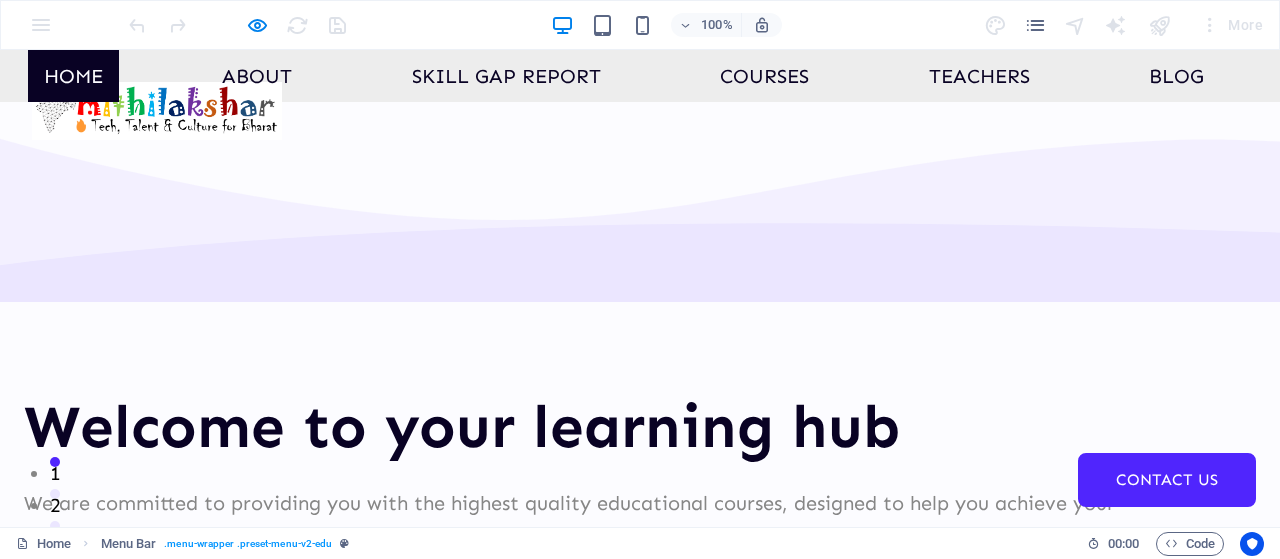 click on "Home" at bounding box center (73, 76) 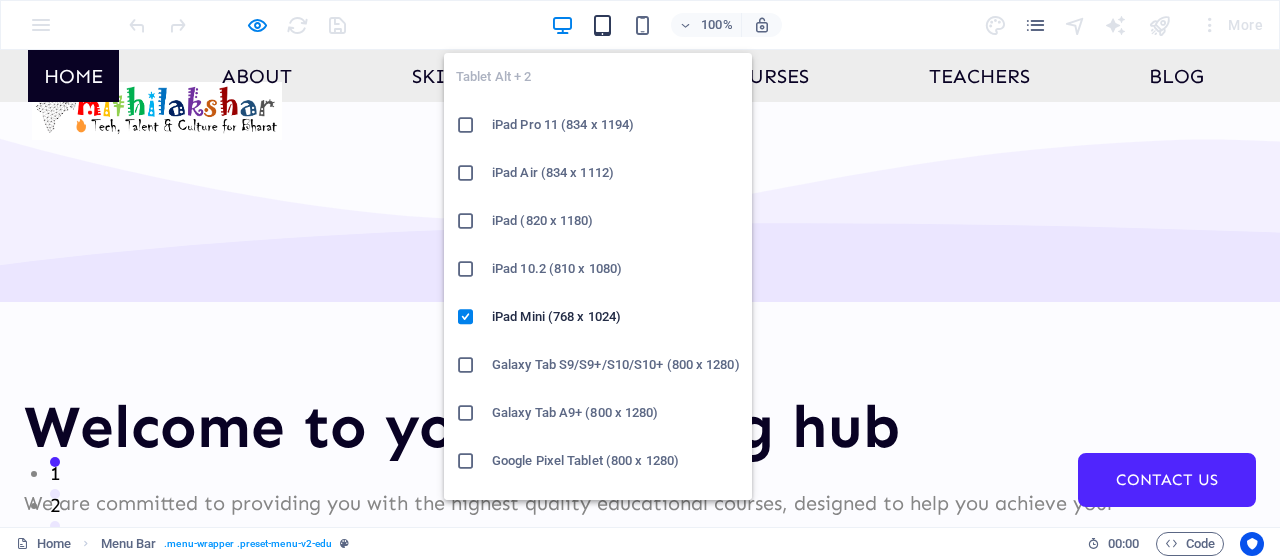 click at bounding box center [602, 25] 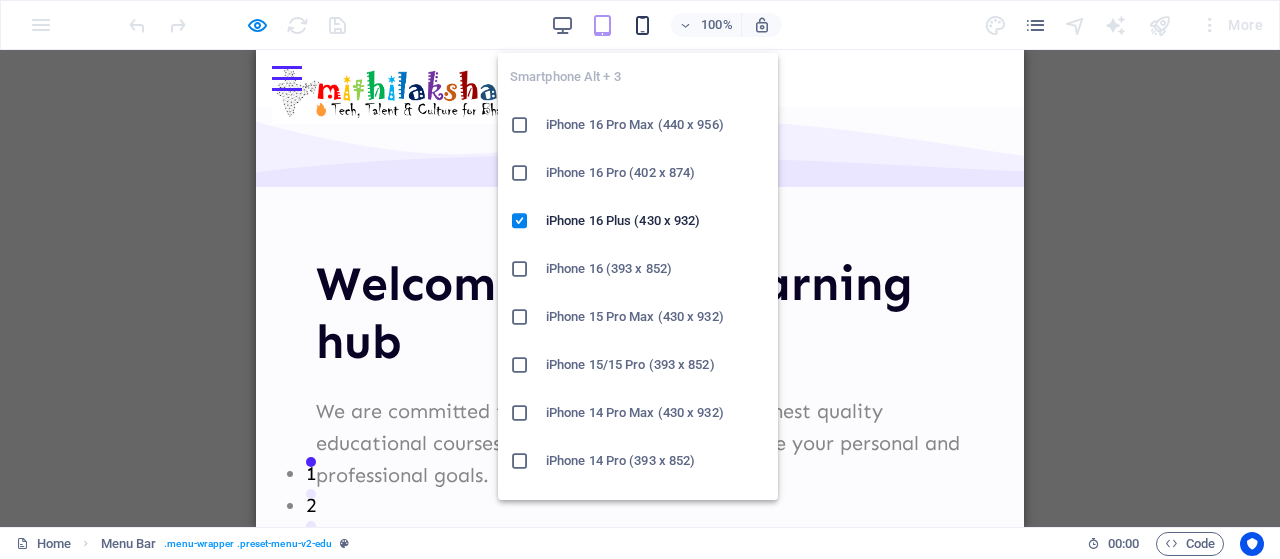 click at bounding box center (642, 25) 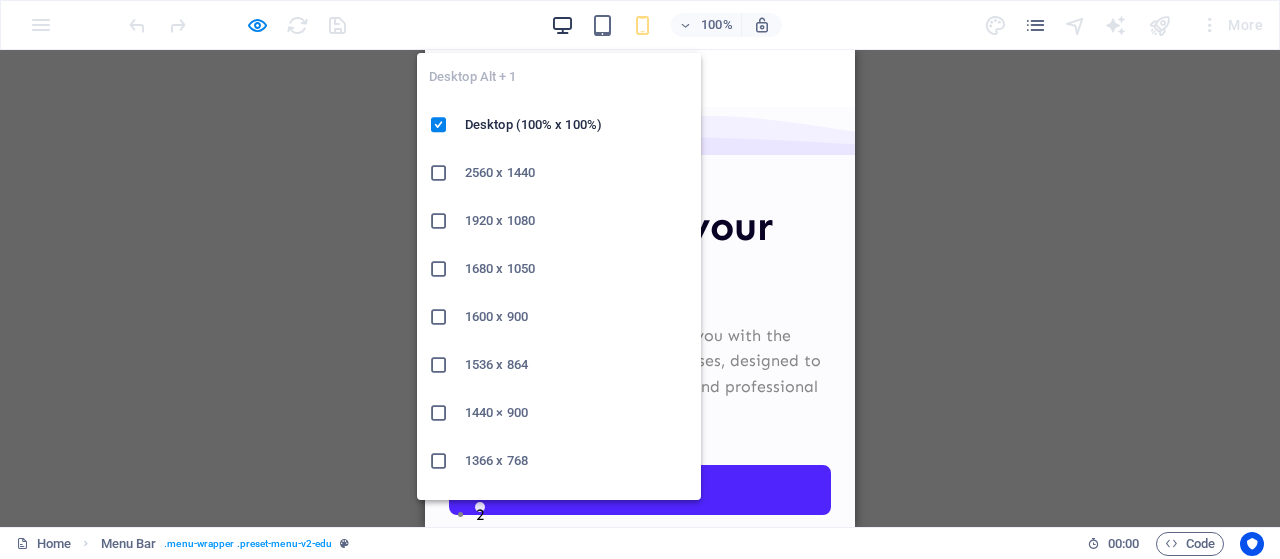 click at bounding box center (562, 25) 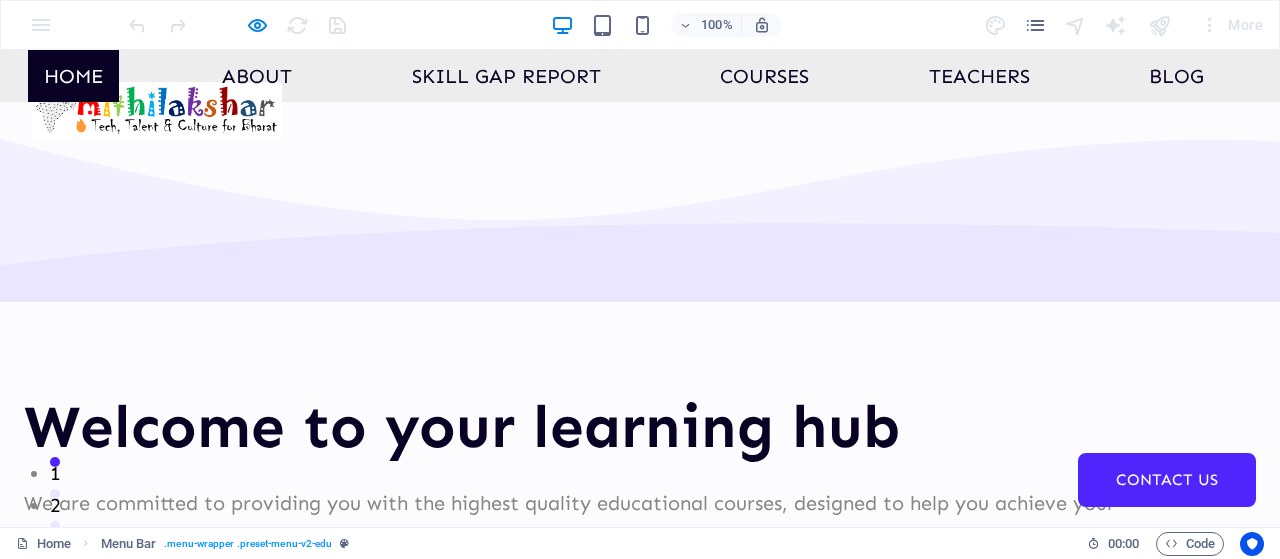 click on "Home" at bounding box center (73, 76) 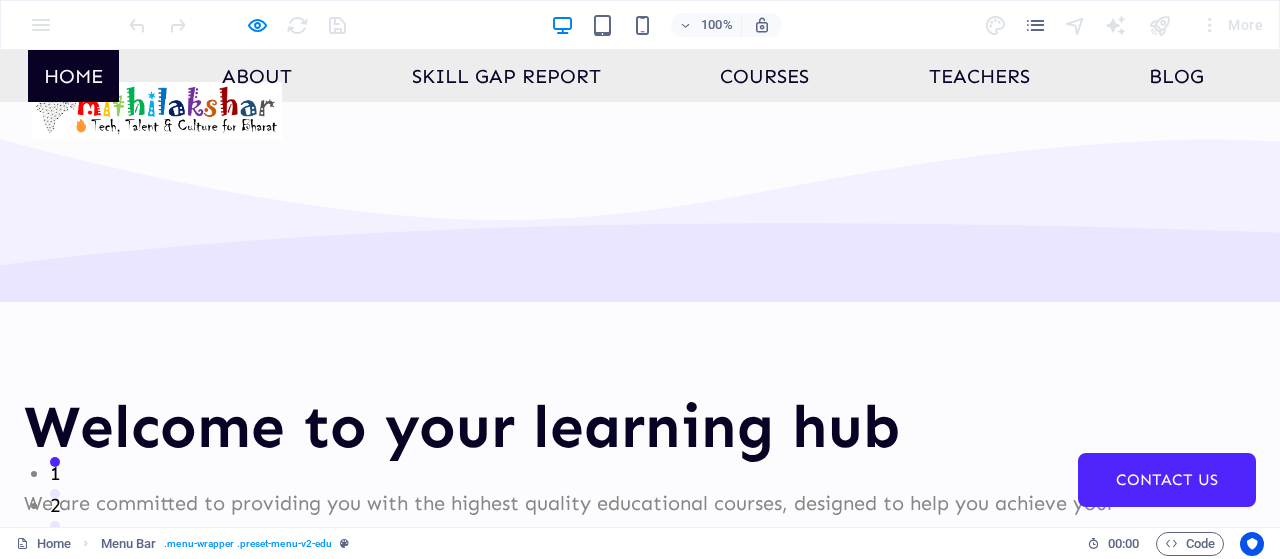 click on "100% More" at bounding box center [640, 25] 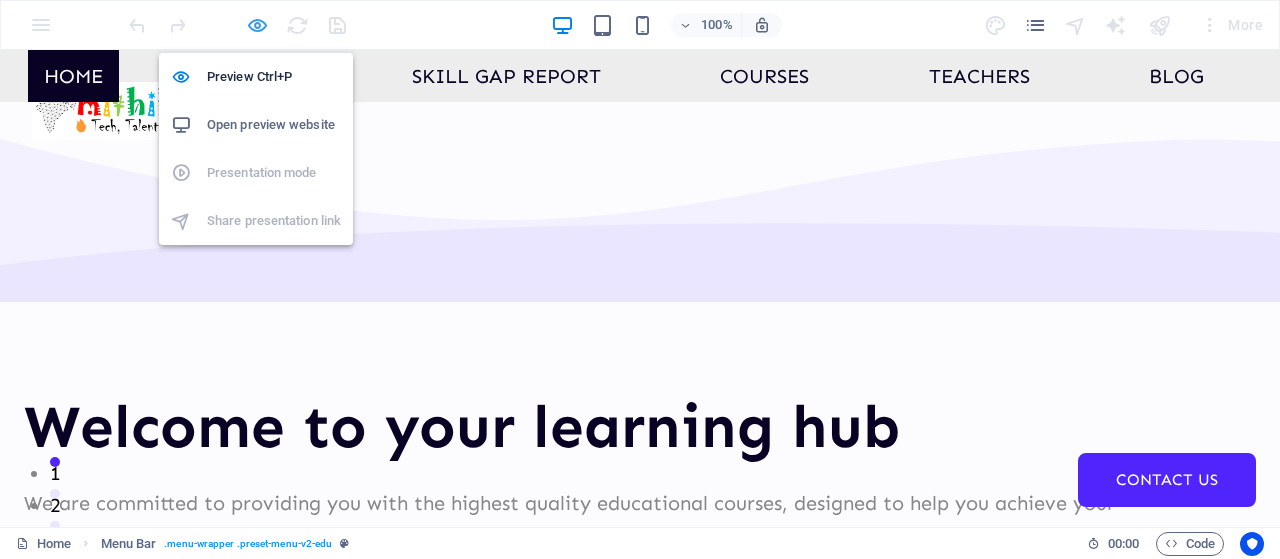 click at bounding box center [257, 25] 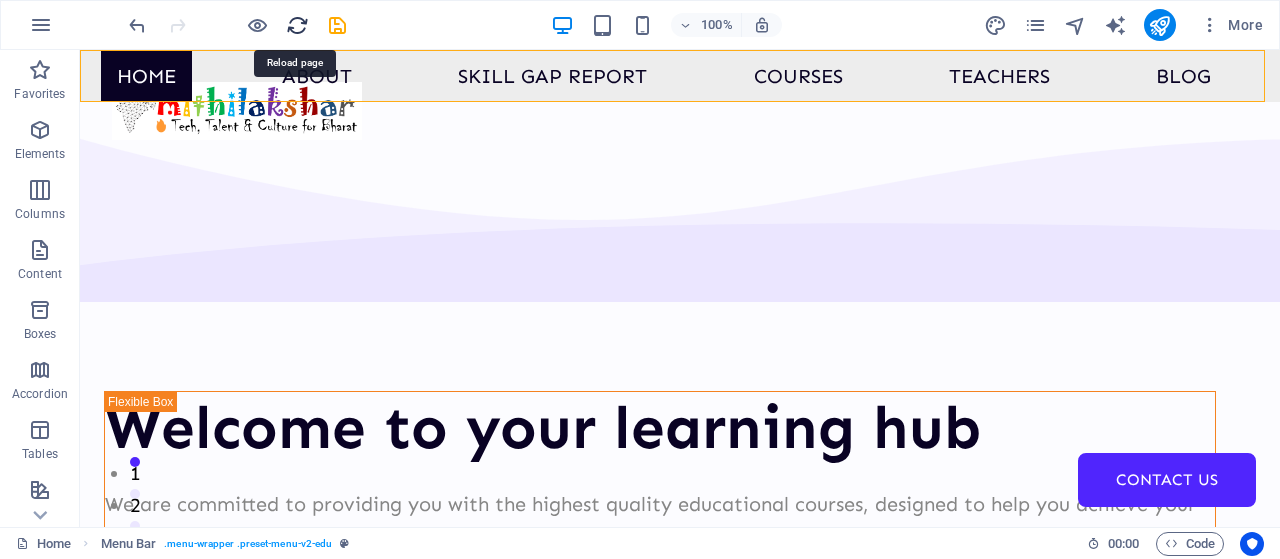 click at bounding box center (297, 25) 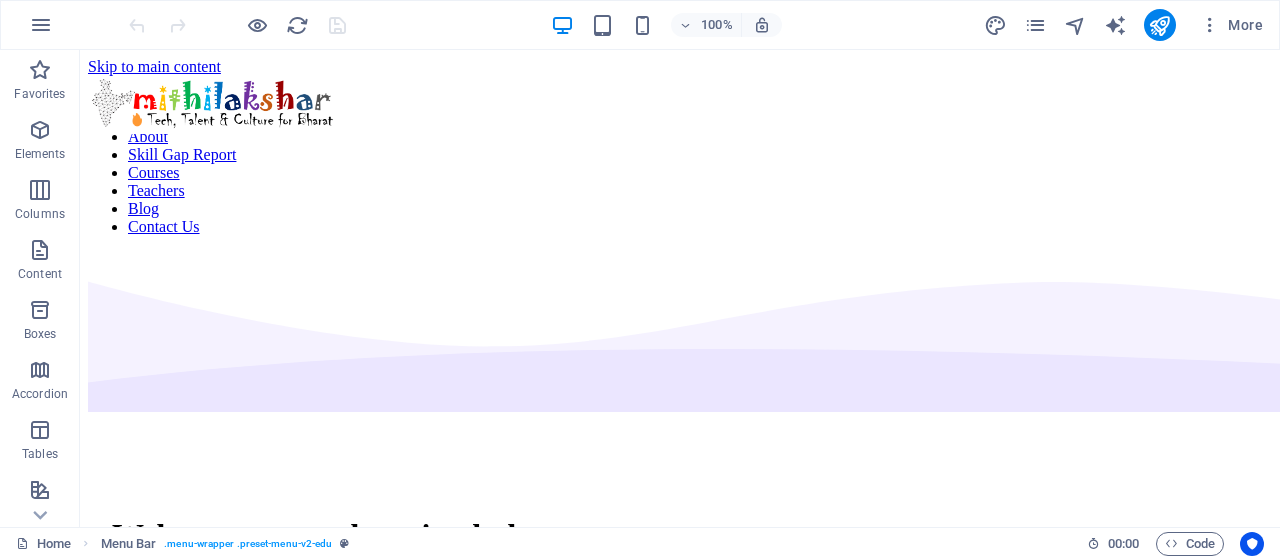 scroll, scrollTop: 0, scrollLeft: 0, axis: both 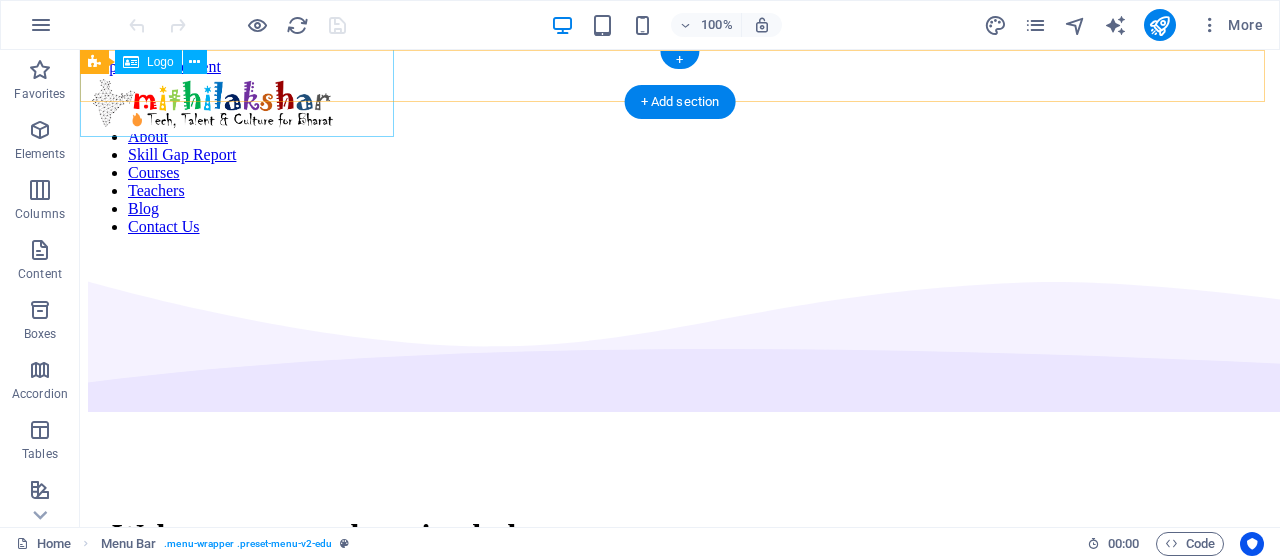 drag, startPoint x: 238, startPoint y: 76, endPoint x: 228, endPoint y: 84, distance: 12.806249 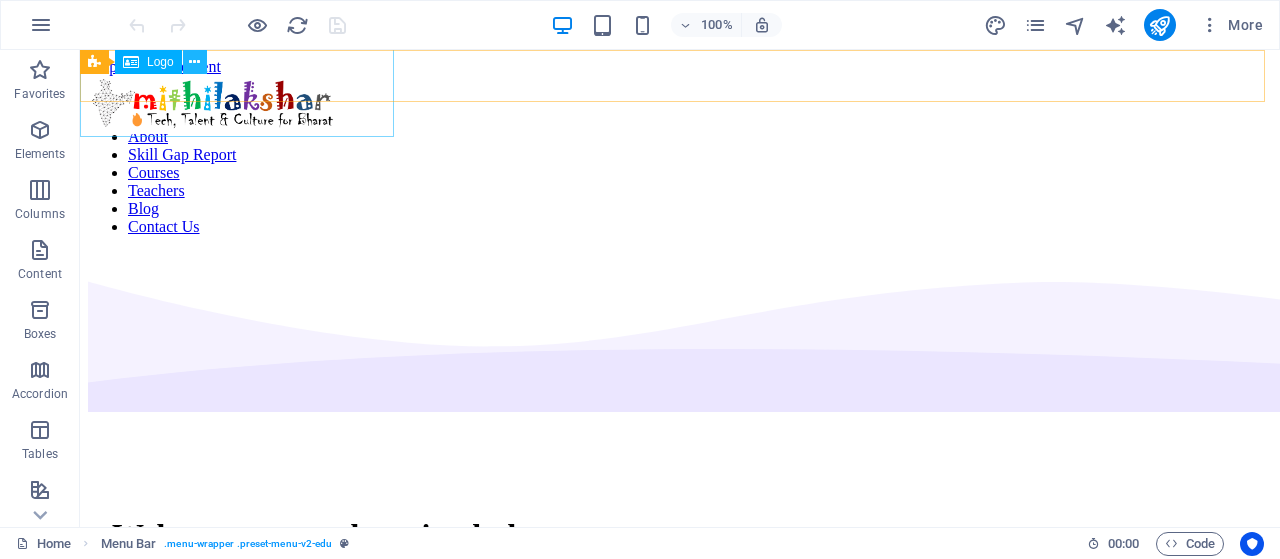 click at bounding box center [194, 62] 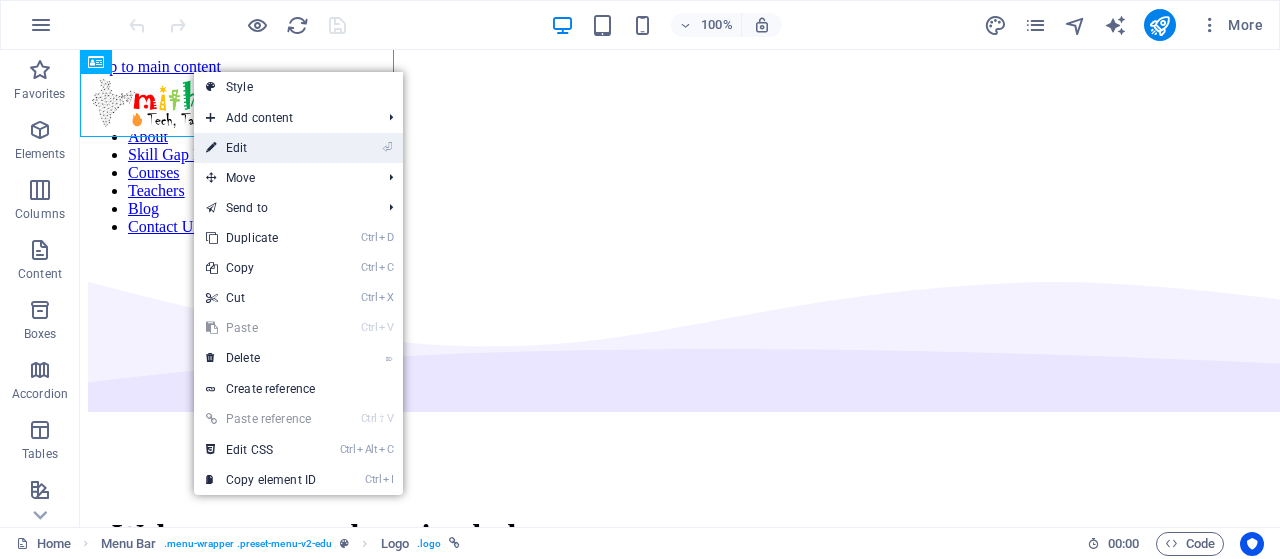 click on "⏎  Edit" at bounding box center [261, 148] 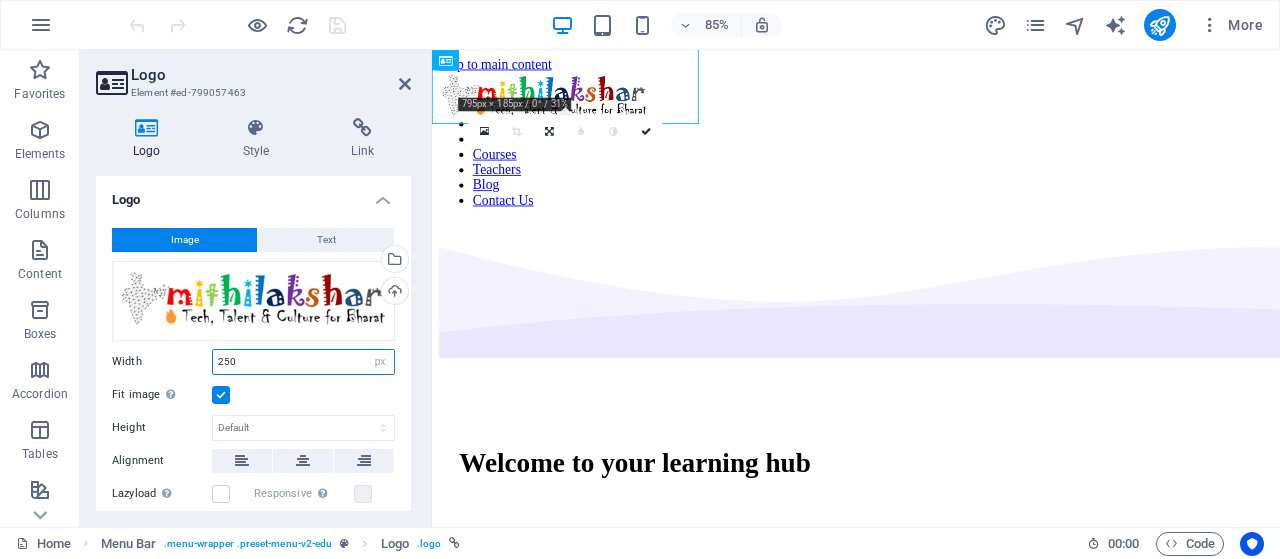 drag, startPoint x: 222, startPoint y: 360, endPoint x: 210, endPoint y: 357, distance: 12.369317 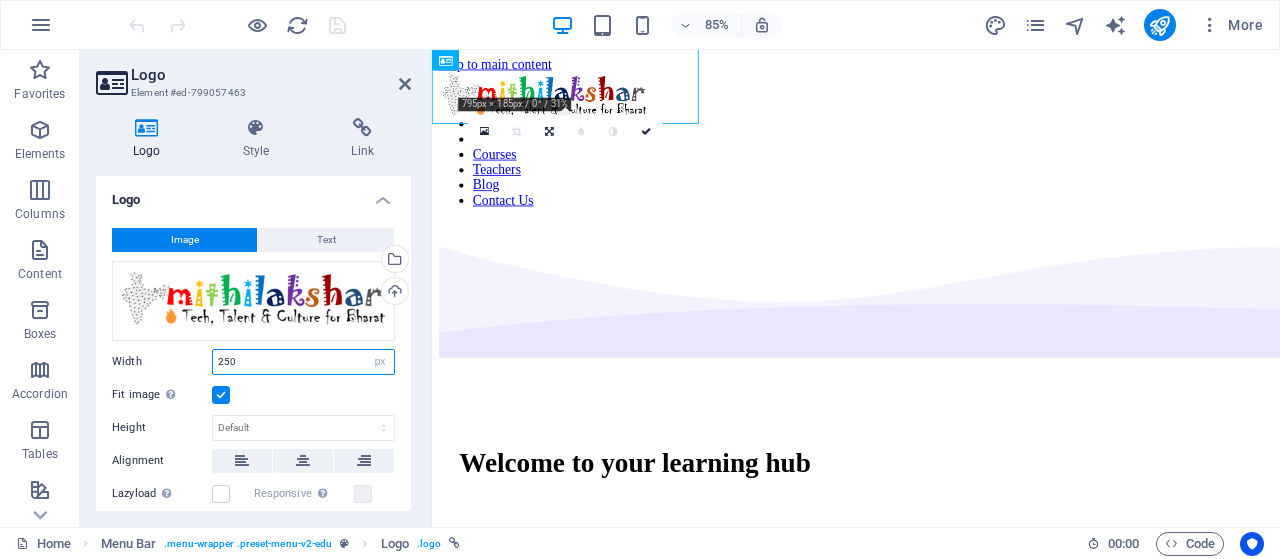 click on "Width 250 Default auto px rem % em vh vw" at bounding box center (253, 362) 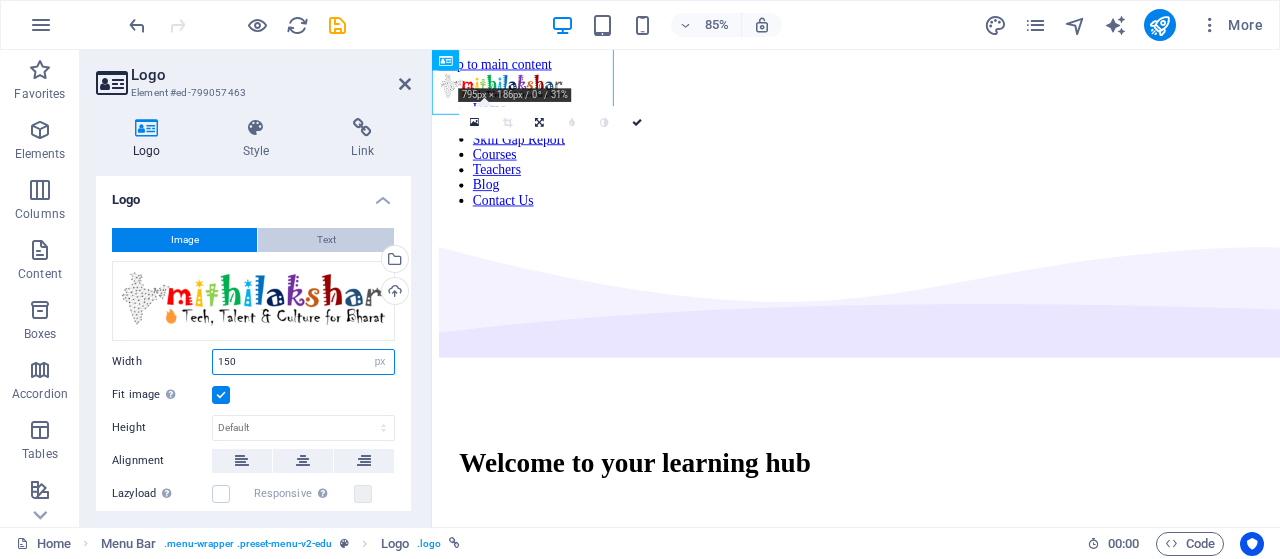type on "150" 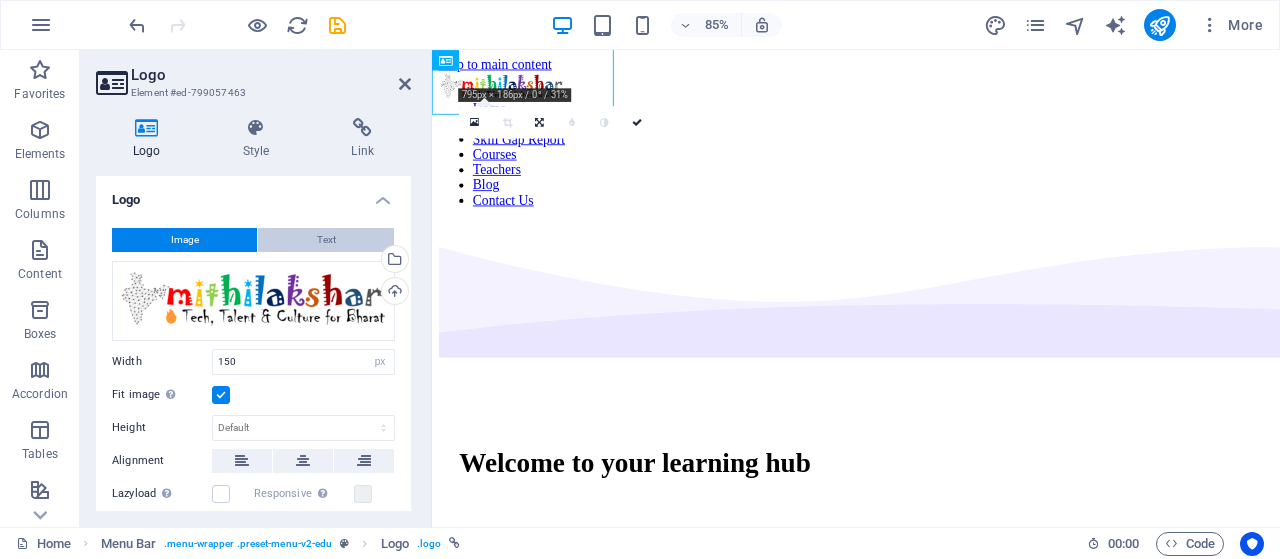 click on "Text" at bounding box center (326, 240) 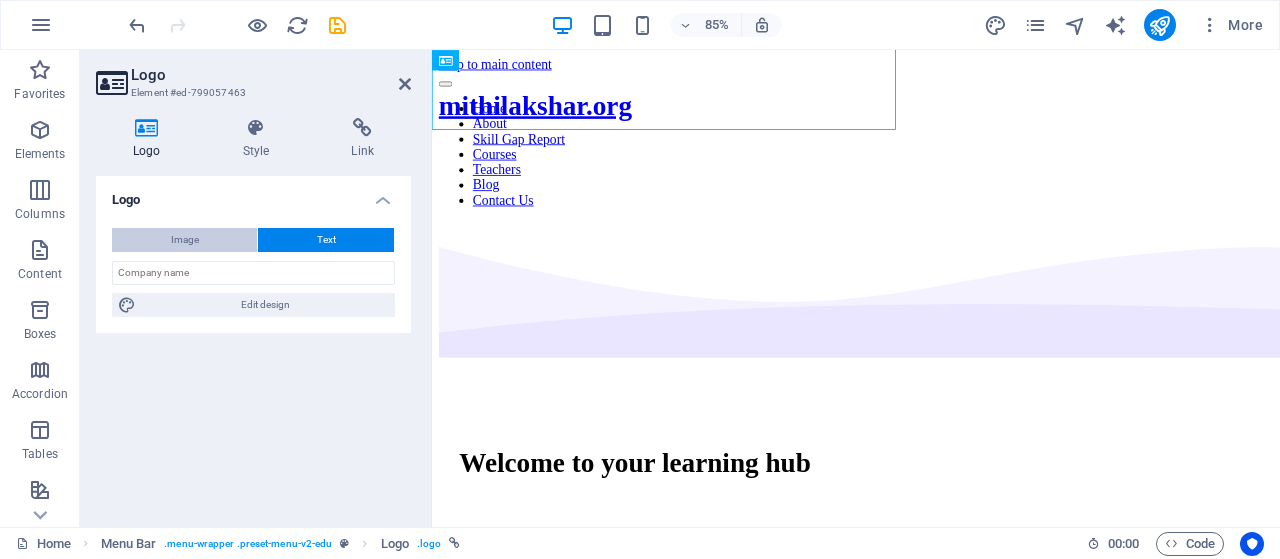 click on "Image" at bounding box center (184, 240) 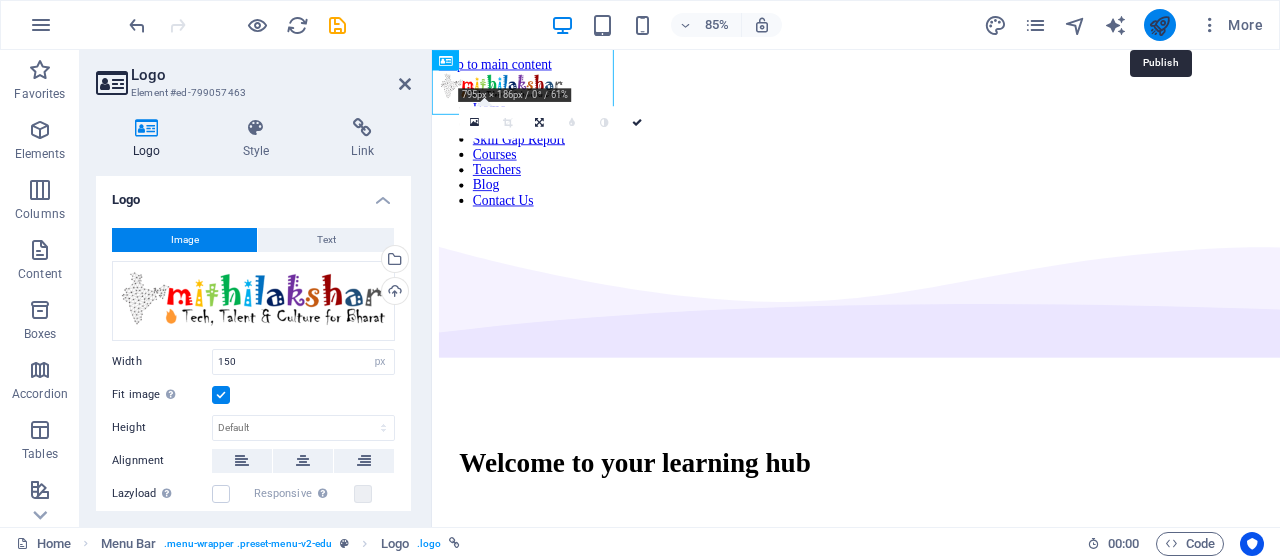 click at bounding box center (1159, 25) 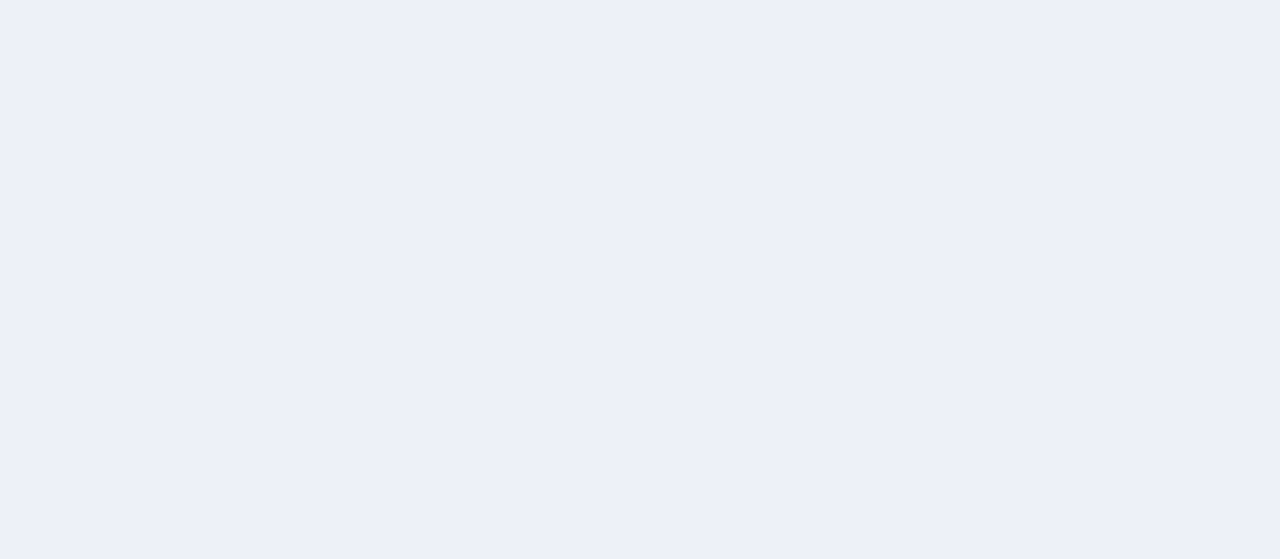 scroll, scrollTop: 0, scrollLeft: 0, axis: both 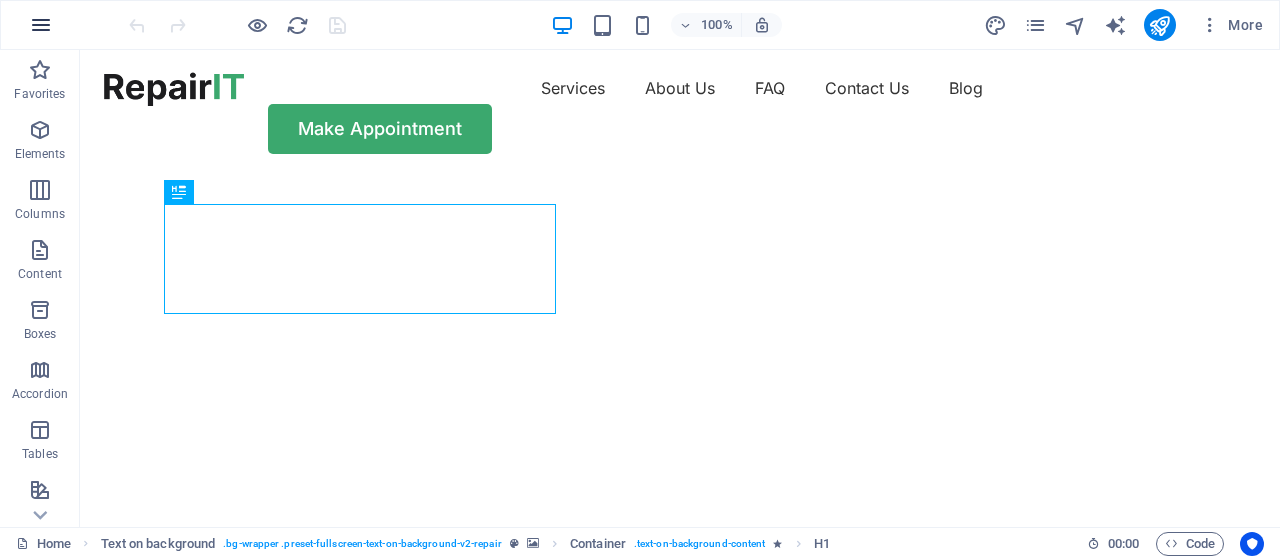 click at bounding box center [41, 25] 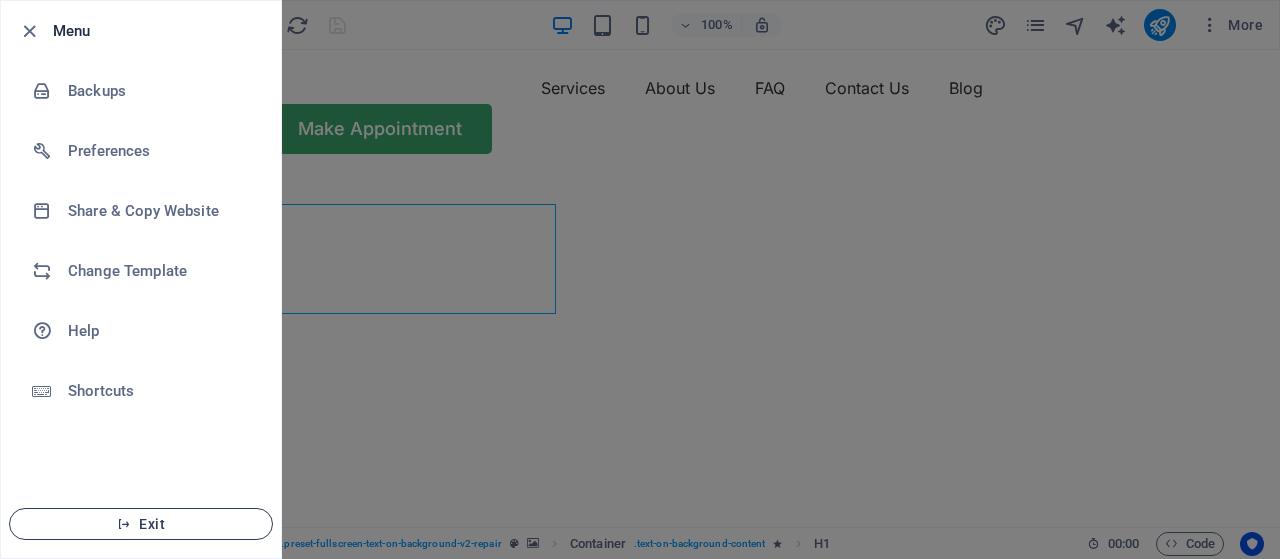 click on "Exit" at bounding box center (141, 524) 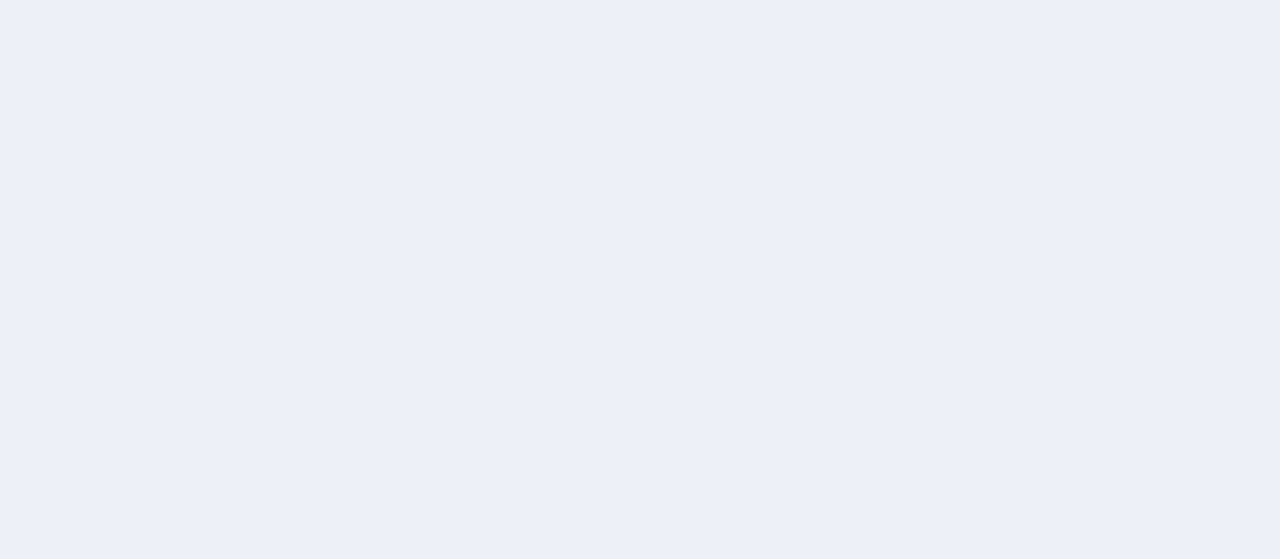 scroll, scrollTop: 0, scrollLeft: 0, axis: both 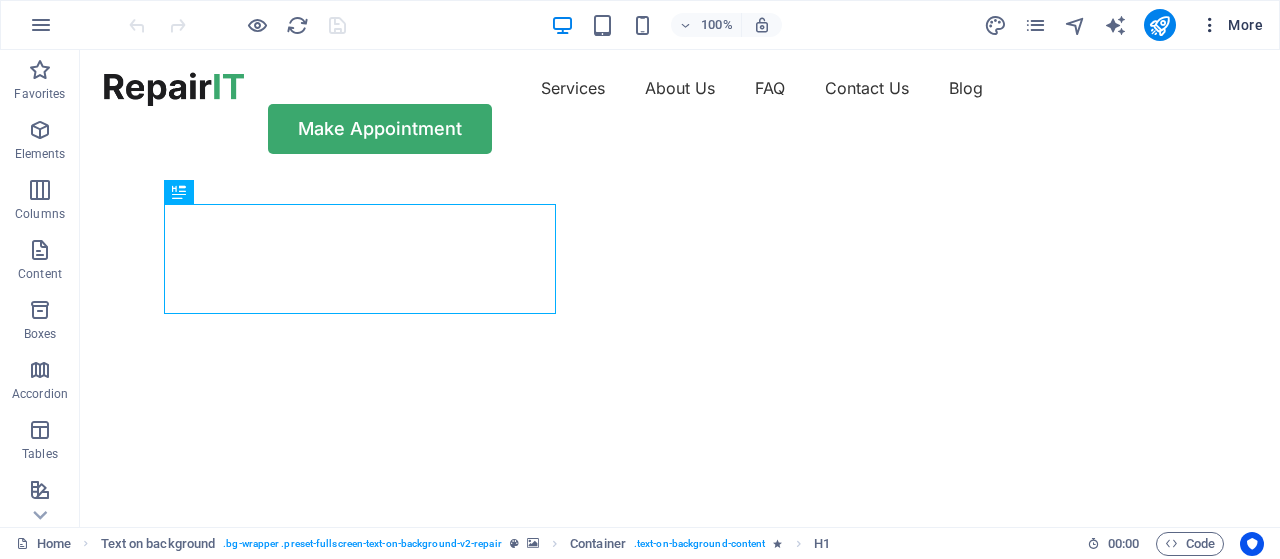 click at bounding box center (1210, 25) 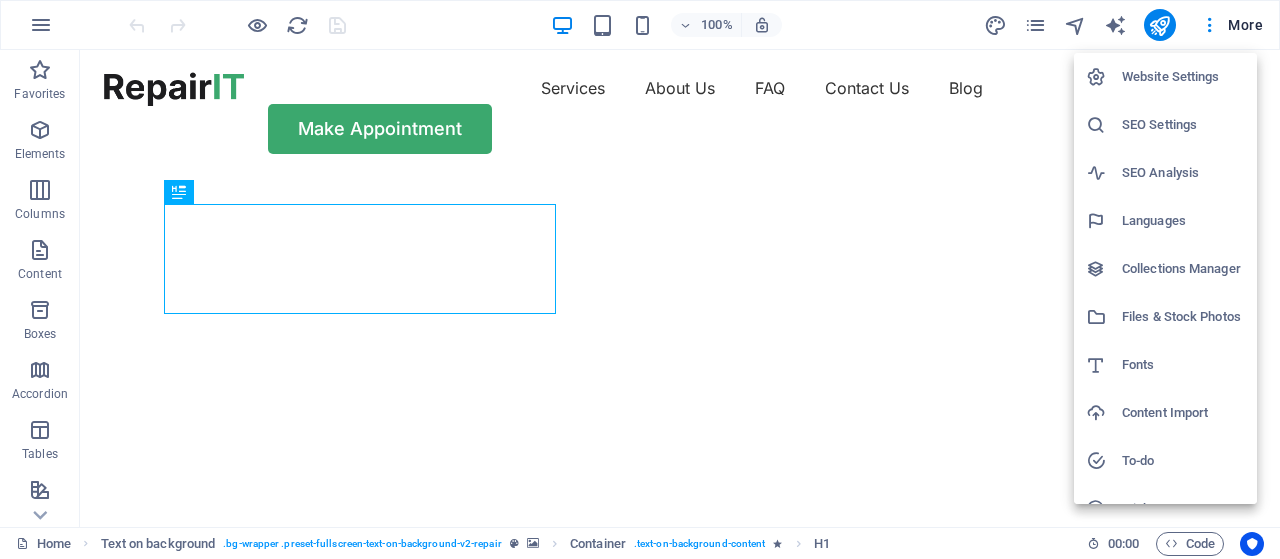 click at bounding box center [640, 279] 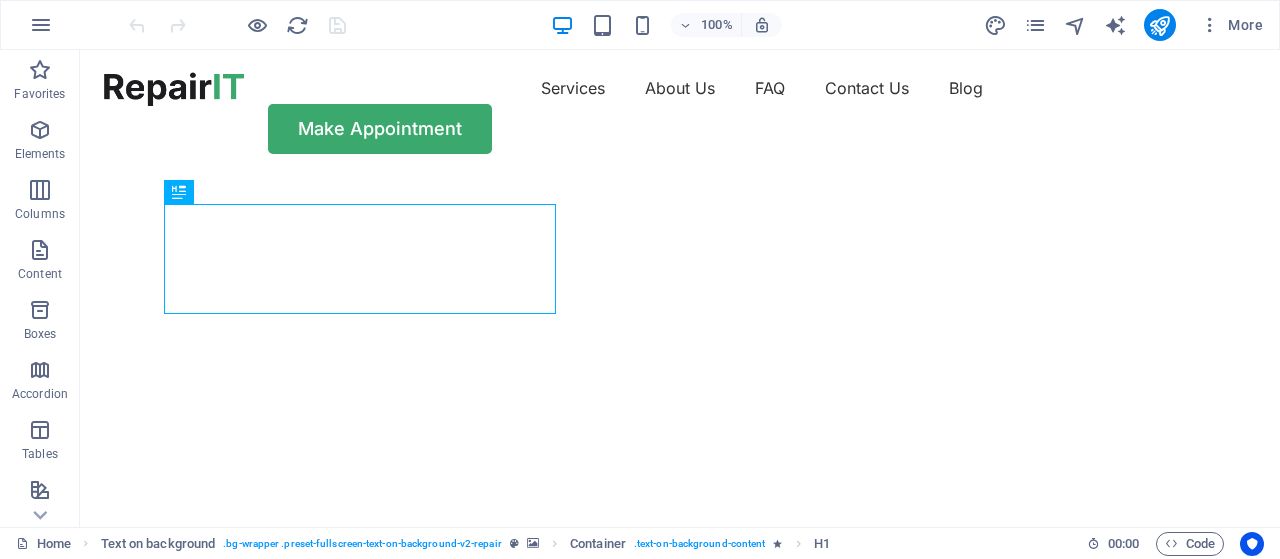 click on "More" at bounding box center [1231, 25] 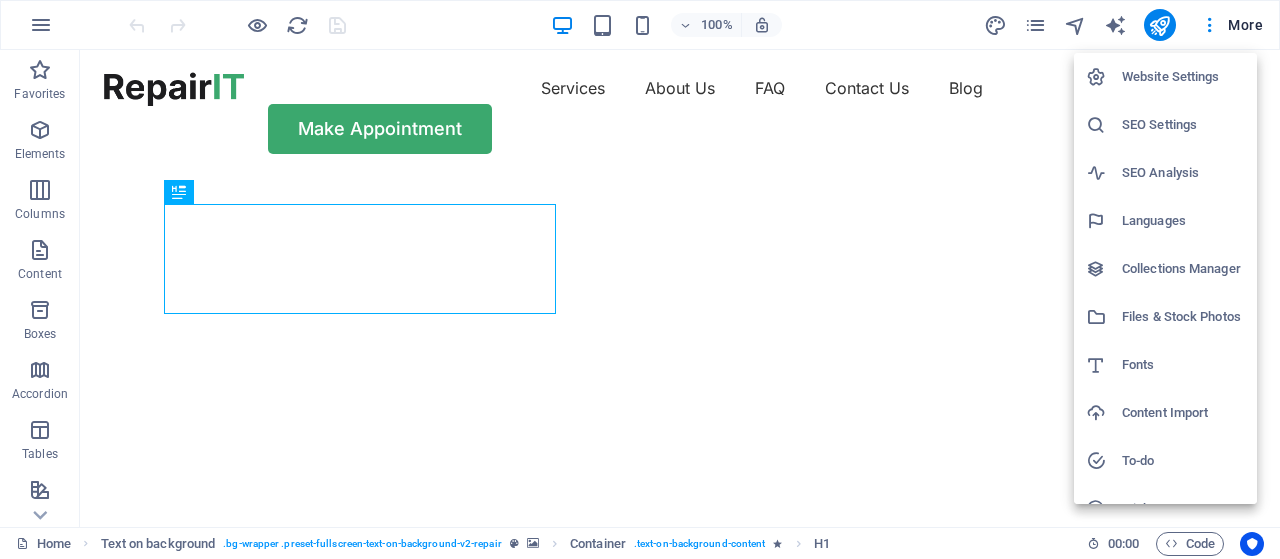 click at bounding box center (640, 279) 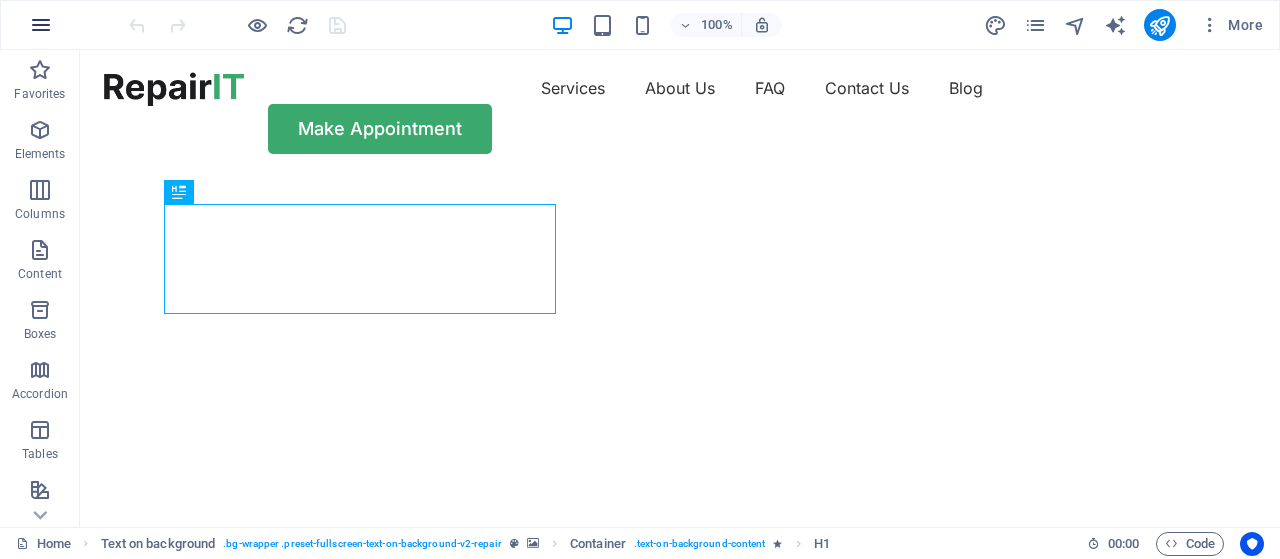 click at bounding box center [41, 25] 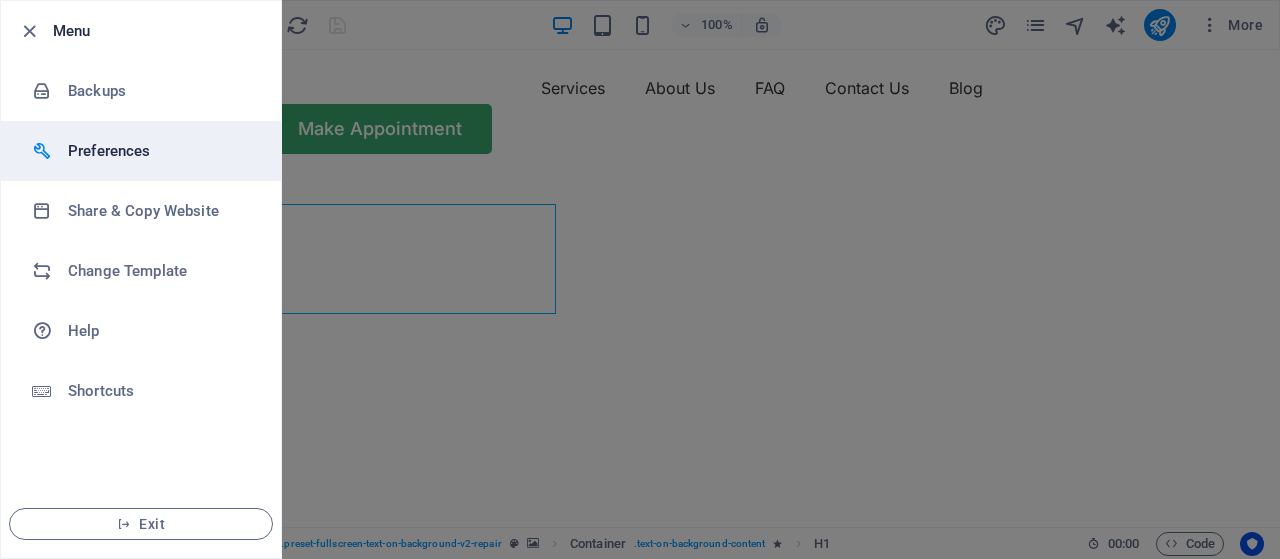 click on "Preferences" at bounding box center (141, 151) 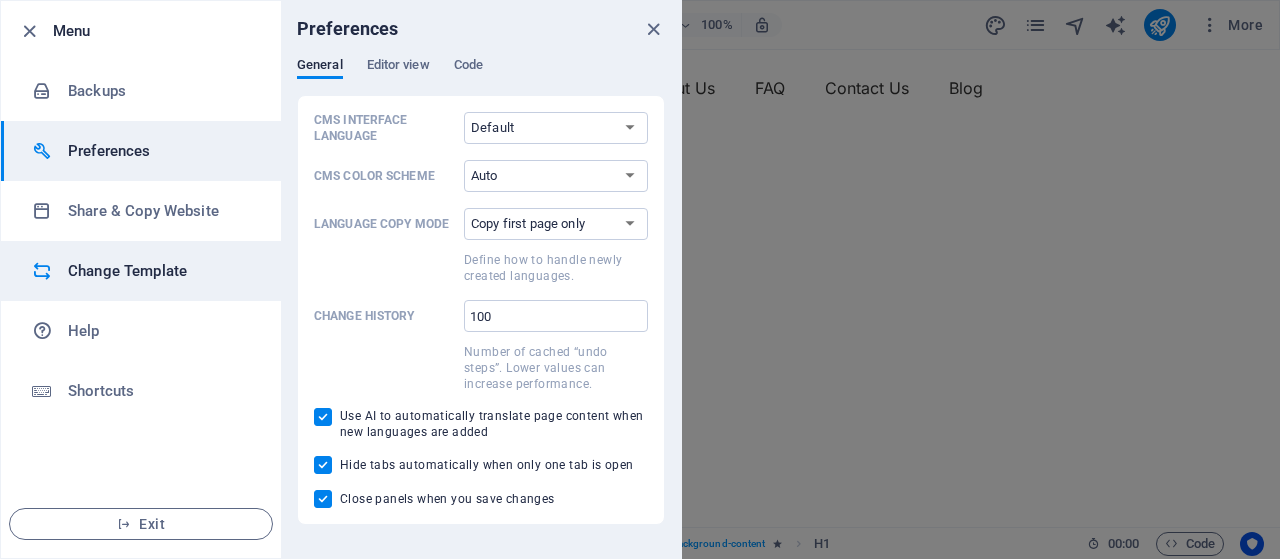 click on "Change Template" at bounding box center (160, 271) 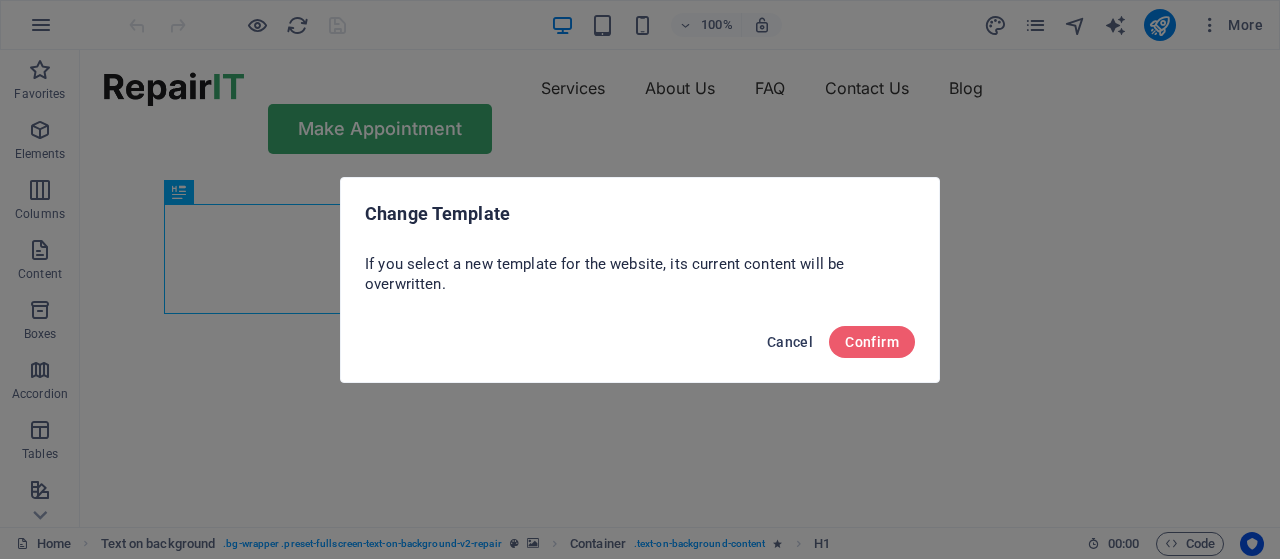 click on "Cancel" at bounding box center (790, 342) 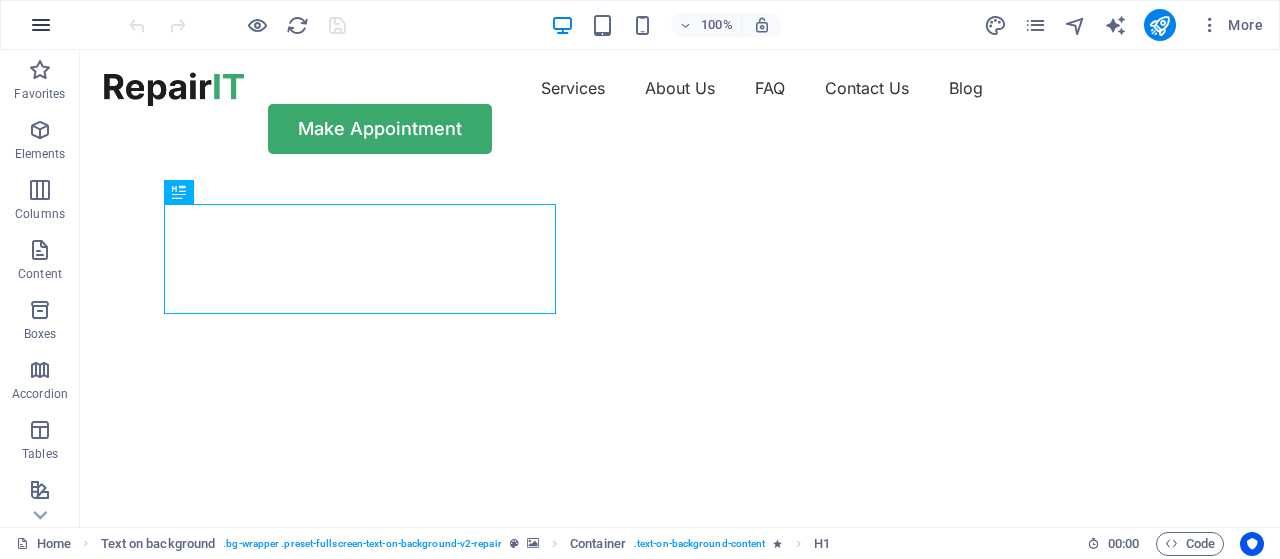 click at bounding box center (41, 25) 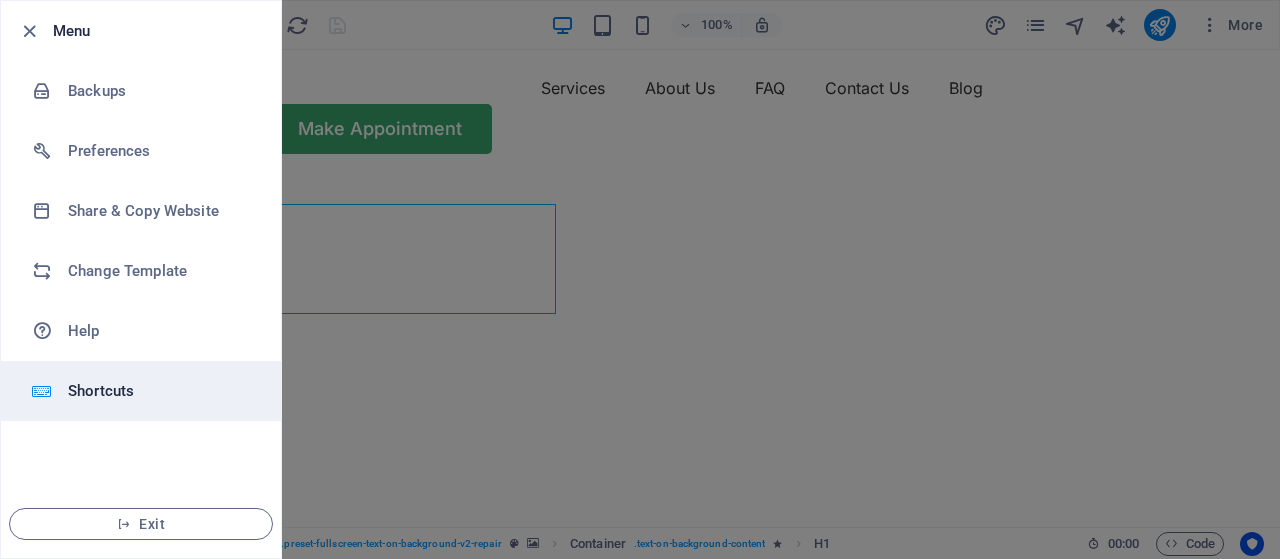 click on "Shortcuts" at bounding box center [160, 391] 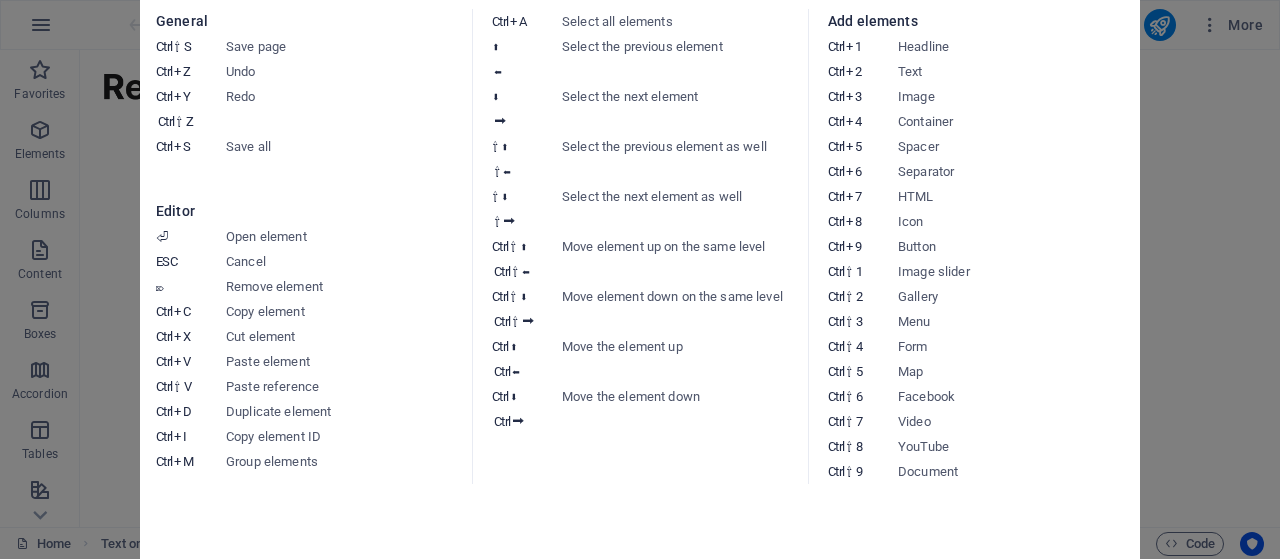 click on "Keyboard cheatsheet General Ctrl ⇧ S Save page Ctrl Z Undo Ctrl Y Ctrl ⇧ Z Redo Ctrl S Save all Editor ⏎ Open element ESC Cancel ⌦ Remove element Ctrl C Copy element Ctrl X Cut element Ctrl V Paste element Ctrl ⇧ V Paste reference Ctrl D Duplicate element Ctrl I Copy element ID Ctrl M Group elements Ctrl A Select all elements ⬆ ⬅ Select the previous element ⬇ ⮕ Select the next element ⇧ ⬆ ⇧ ⬅ Select the previous element as well ⇧ ⬇ ⇧ ⮕ Select the next element as well Ctrl ⇧ ⬆ Ctrl ⇧ ⬅ Move element up on the same level Ctrl ⇧ ⬇ Ctrl ⇧ ⮕ Move element down on the same level Ctrl ⬆ Ctrl ⬅ Move the element up Ctrl ⬇ Ctrl ⮕ Move the element down Add elements Ctrl 1 Headline Ctrl 2 Text Ctrl 3 Image Ctrl 4 Container Ctrl 5 Spacer Ctrl 6 Separator Ctrl 7 HTML Ctrl 8 Icon Ctrl 9 Button Ctrl ⇧ 1 Image slider Ctrl ⇧ 2 Gallery Ctrl ⇧ 3 Menu Ctrl ⇧ 4 Form Ctrl ⇧ 5 Map Ctrl ⇧ 6 Facebook Ctrl ⇧ 7 Video Ctrl ⇧ 8 YouTube Ctrl ⇧ 9 Document" at bounding box center [640, 279] 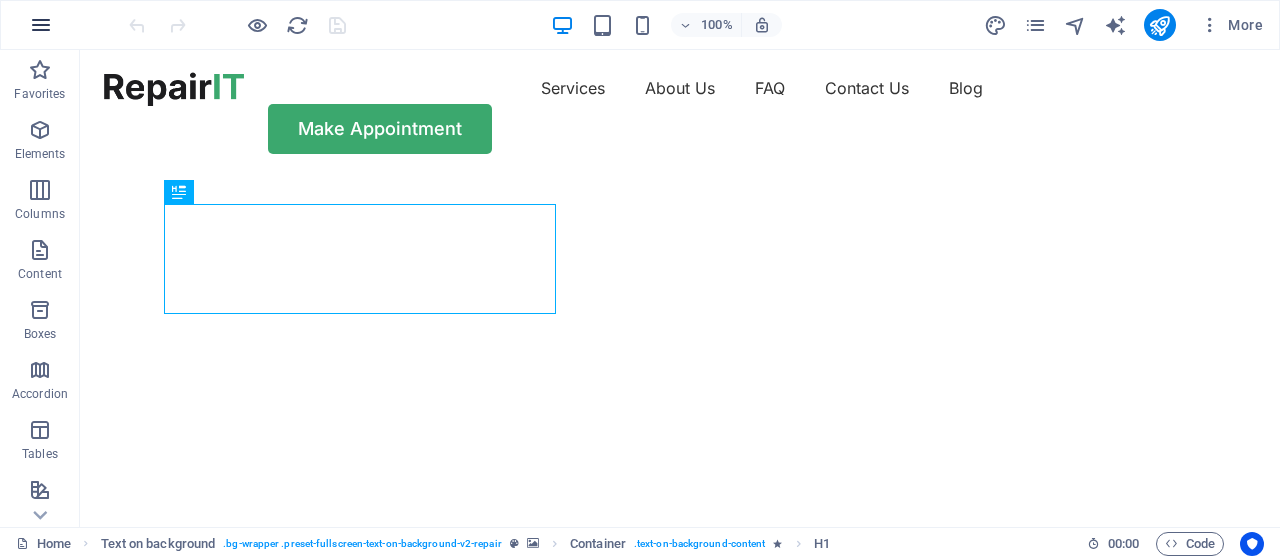 click at bounding box center [41, 25] 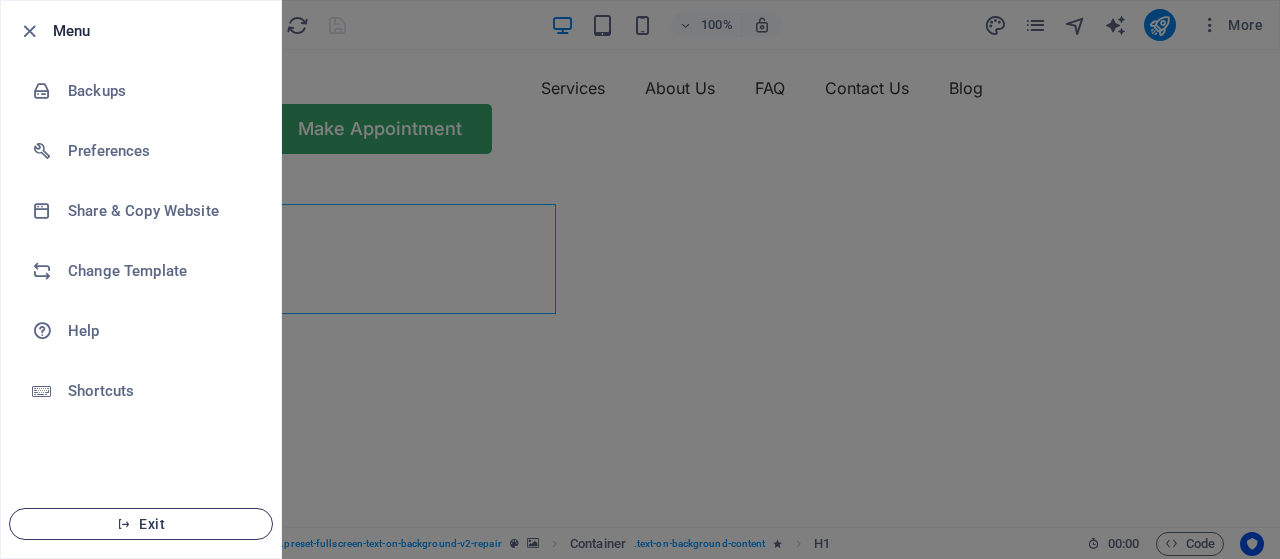 click on "Exit" at bounding box center [141, 524] 